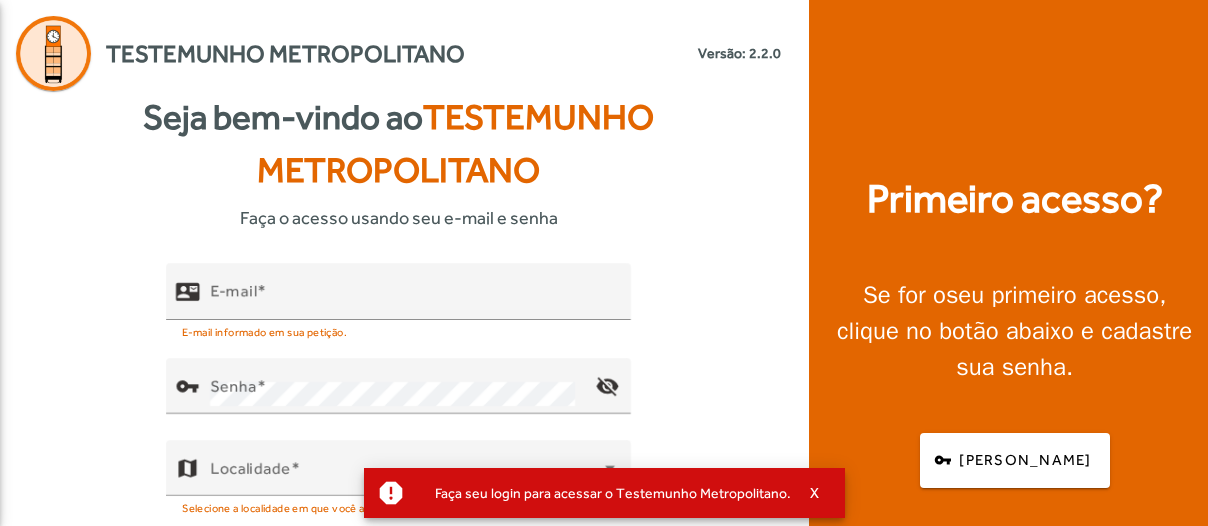 scroll, scrollTop: 0, scrollLeft: 0, axis: both 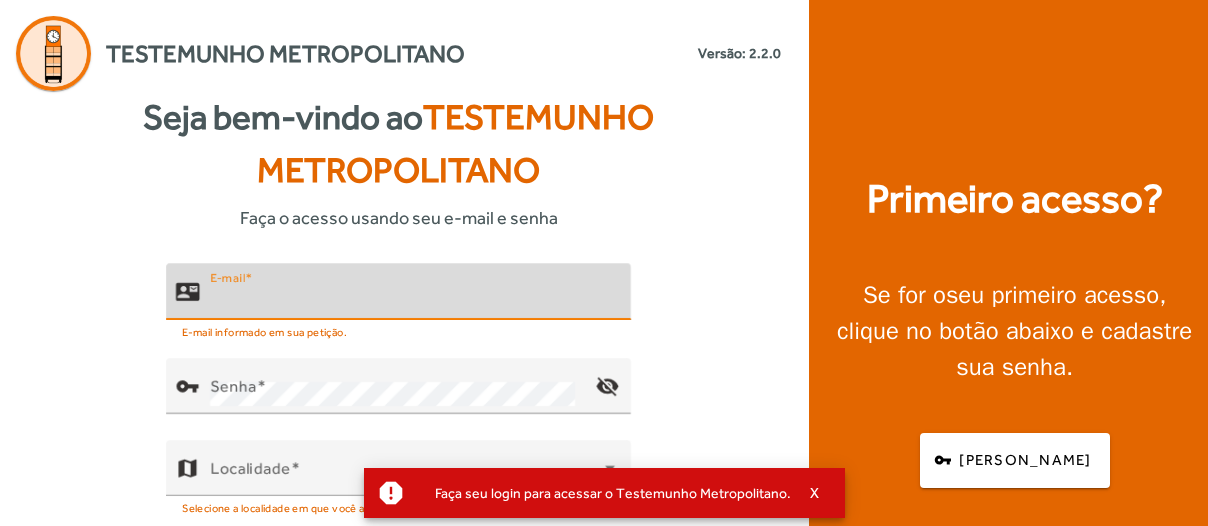 click on "E-mail" at bounding box center (412, 300) 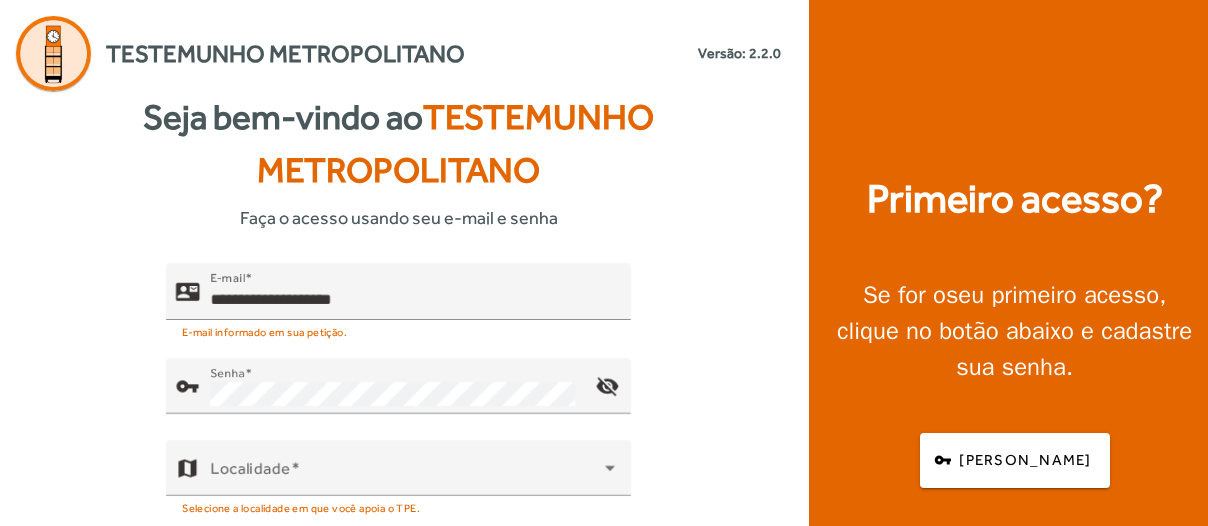 click on "Seja bem-vindo ao   [DEMOGRAPHIC_DATA] Metropolitano   Faça o acesso usando seu e-mail e senha" 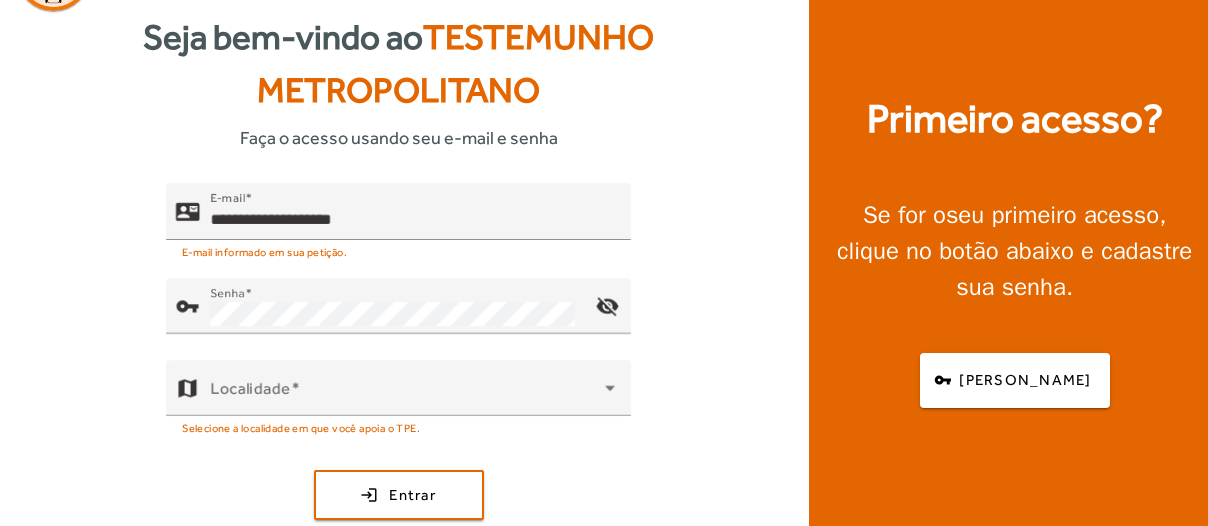 scroll, scrollTop: 120, scrollLeft: 0, axis: vertical 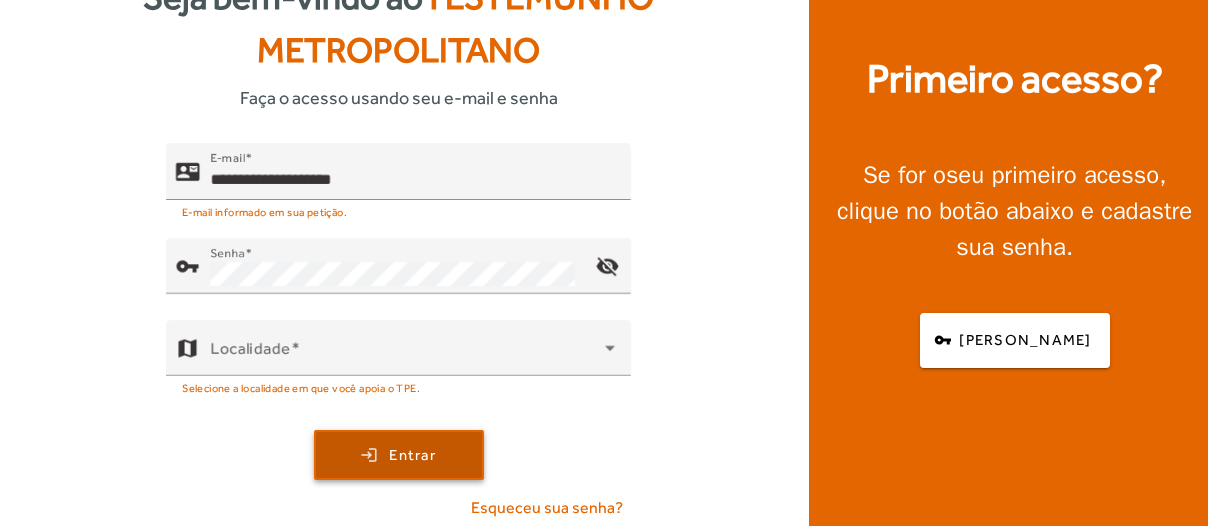 click 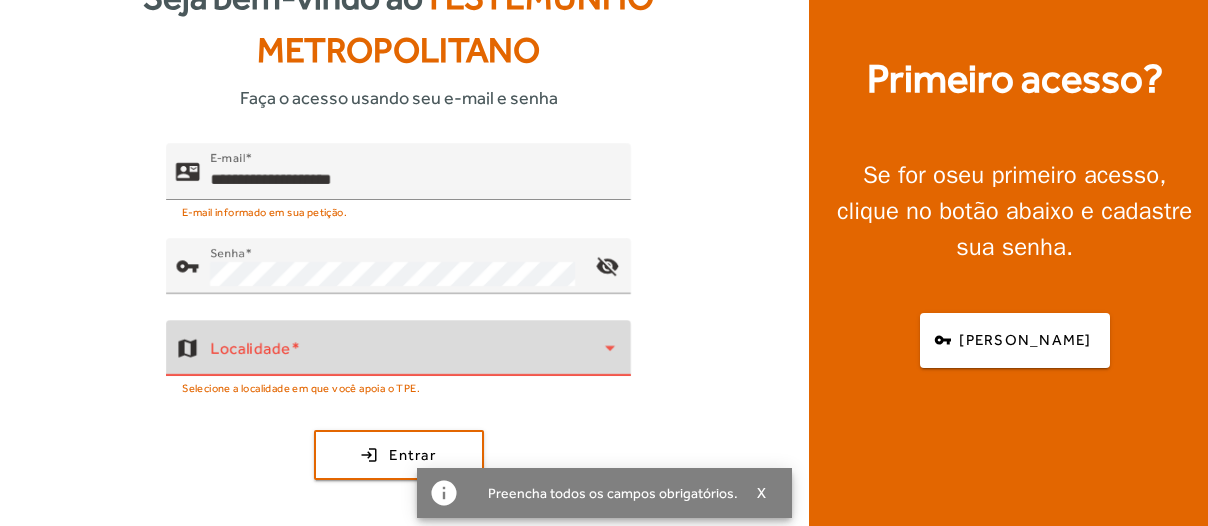 click at bounding box center [407, 356] 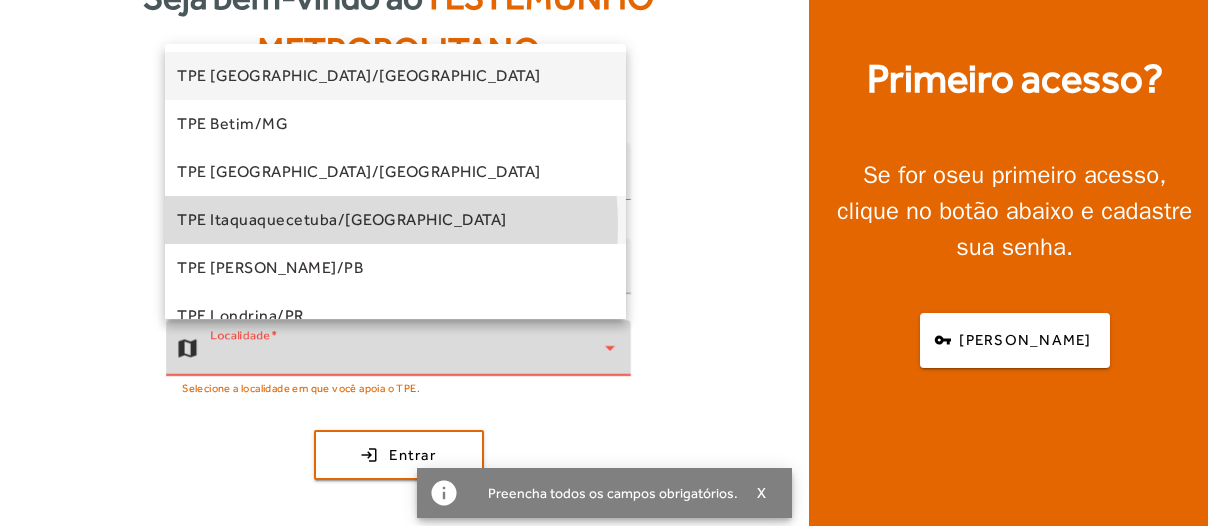 click on "TPE Itaquaquecetuba/[GEOGRAPHIC_DATA]" at bounding box center (342, 220) 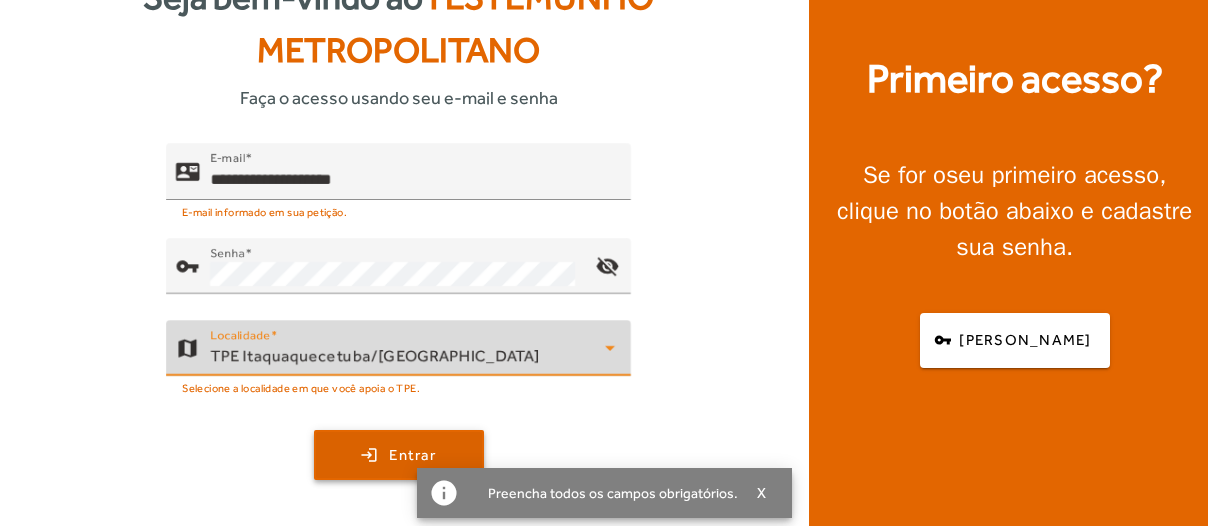 click 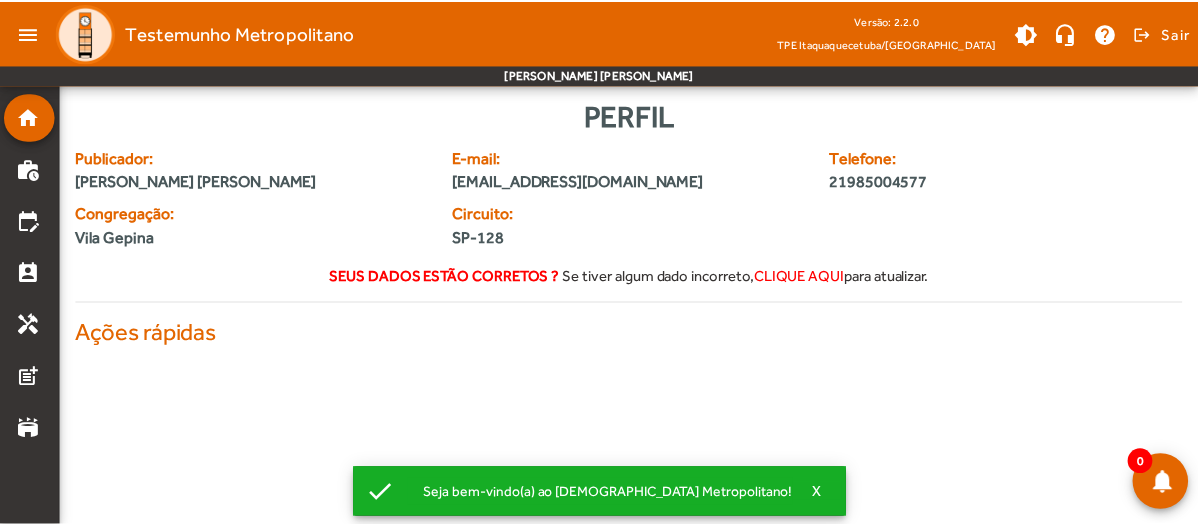 scroll, scrollTop: 0, scrollLeft: 0, axis: both 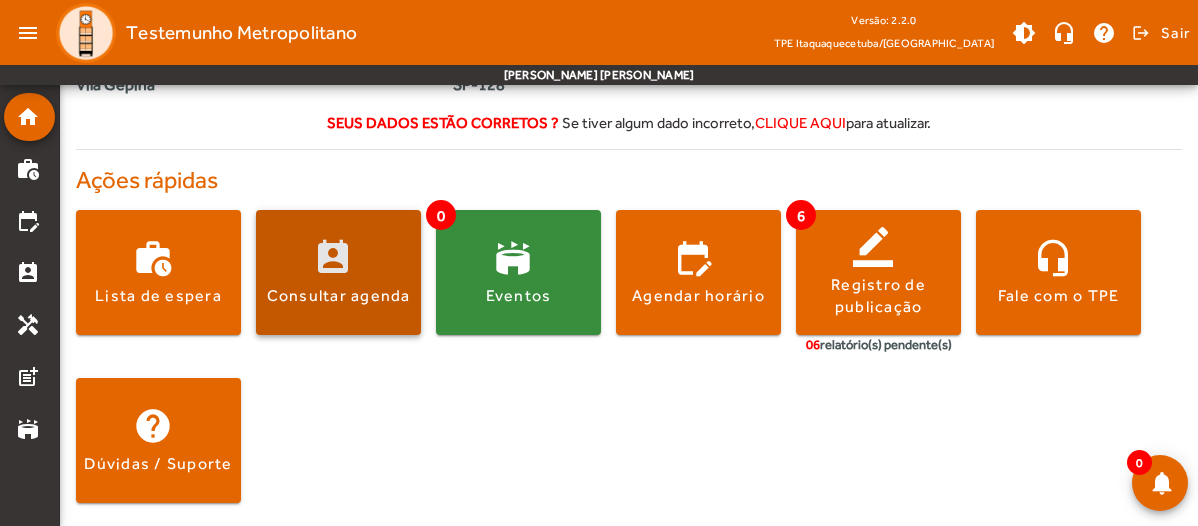 click 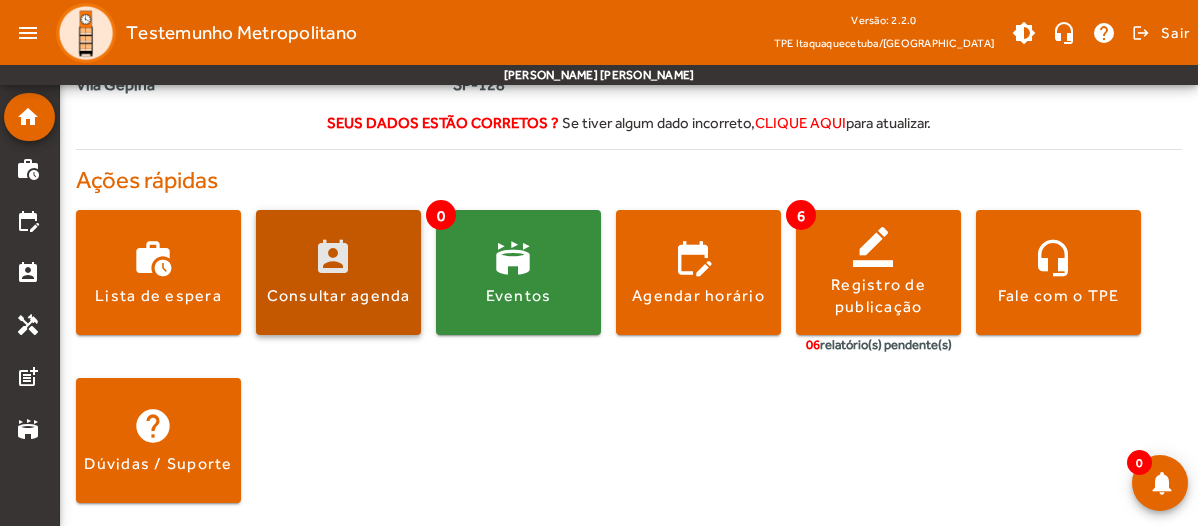 scroll, scrollTop: 0, scrollLeft: 0, axis: both 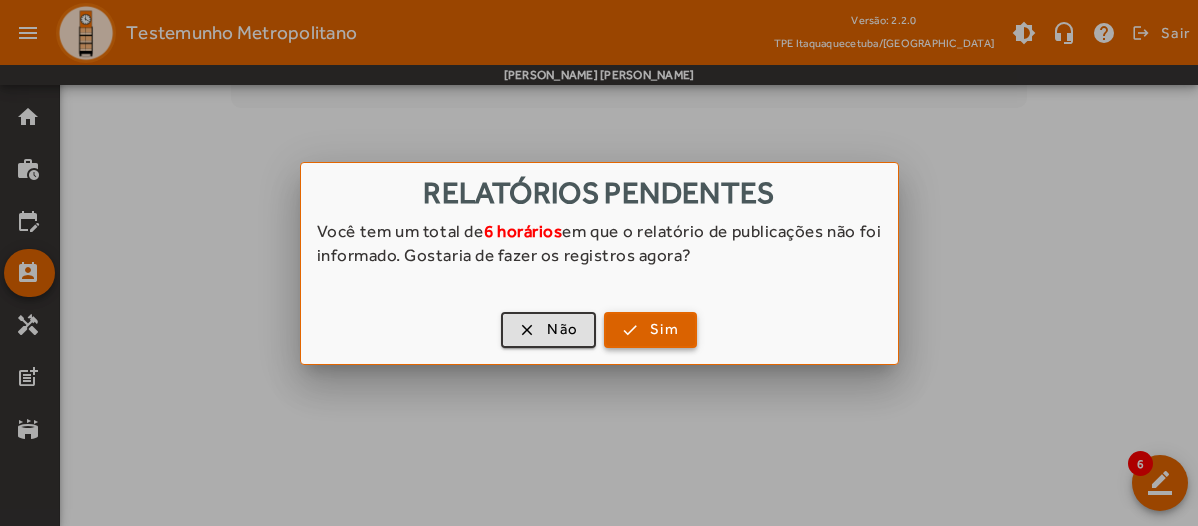 click on "Sim" at bounding box center [664, 329] 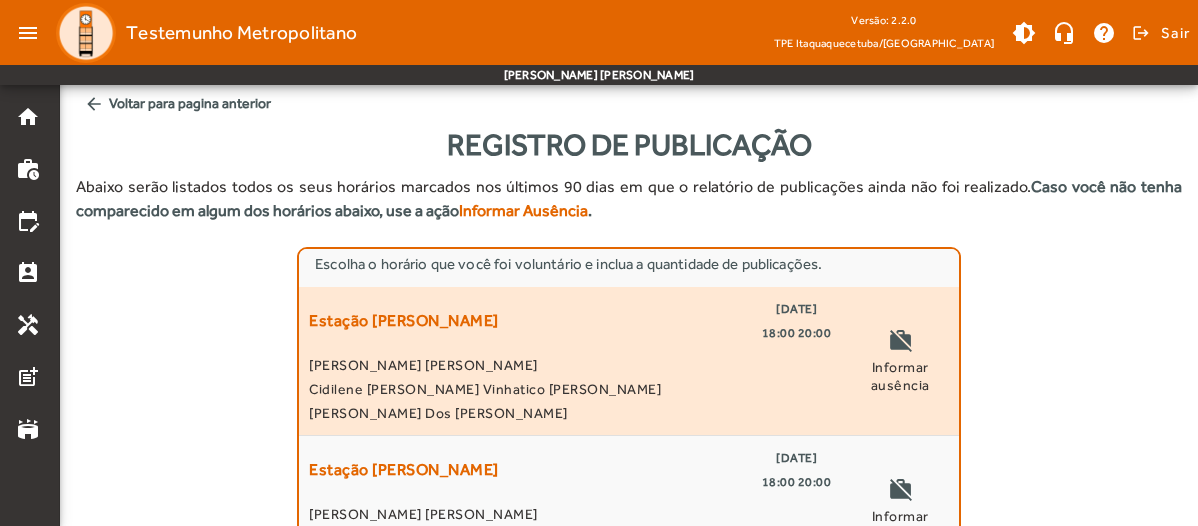 click on "Informar ausência" 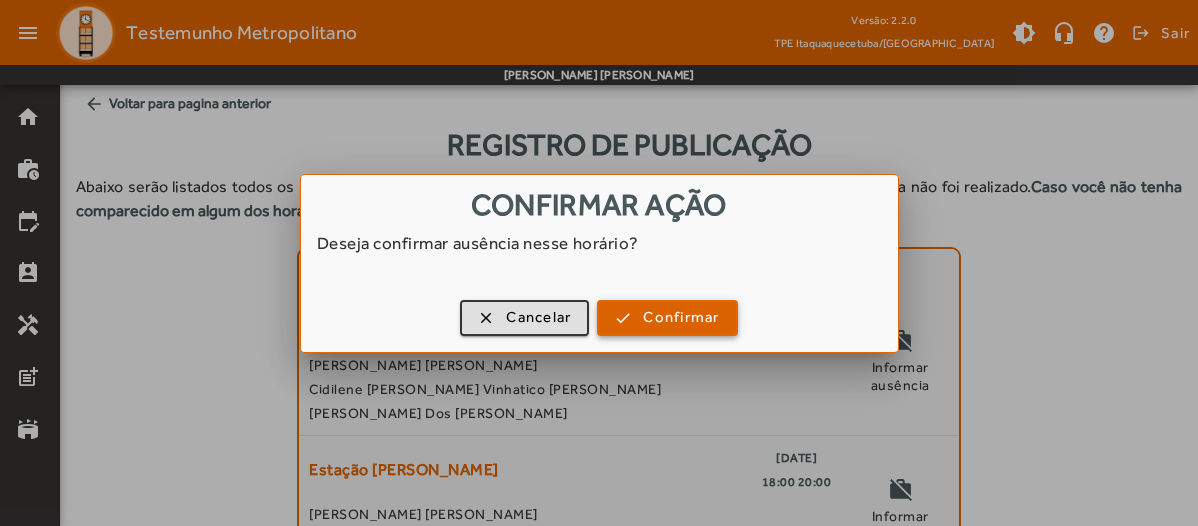 click on "Confirmar" at bounding box center [681, 317] 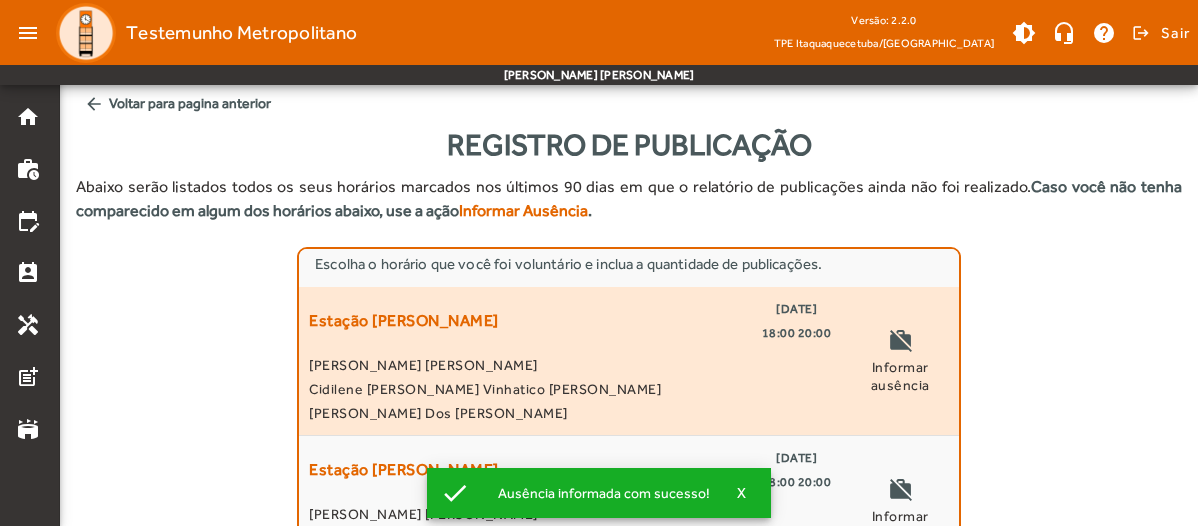 click on "[DATE]" 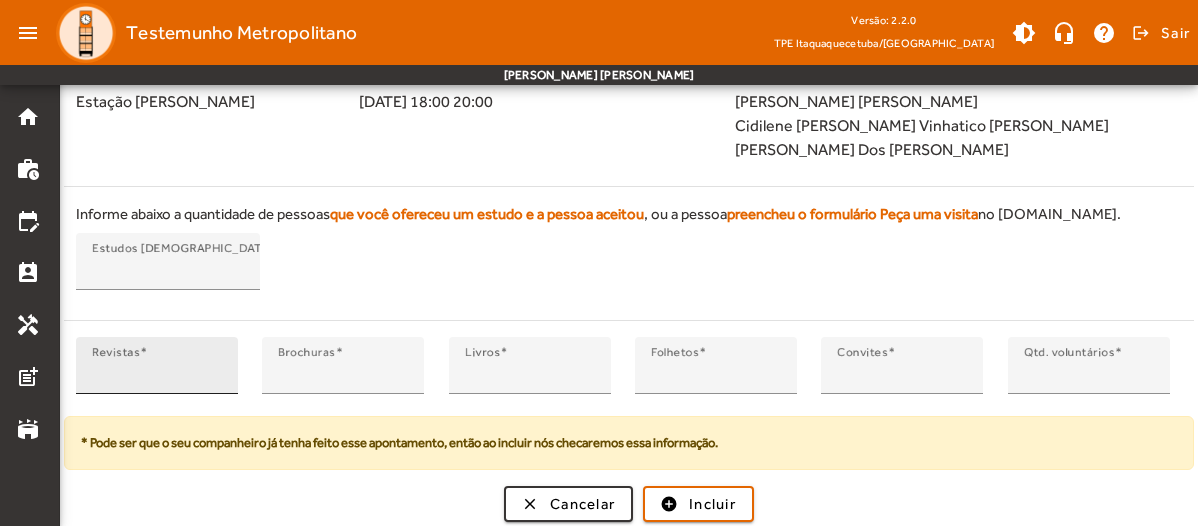 type on "*" 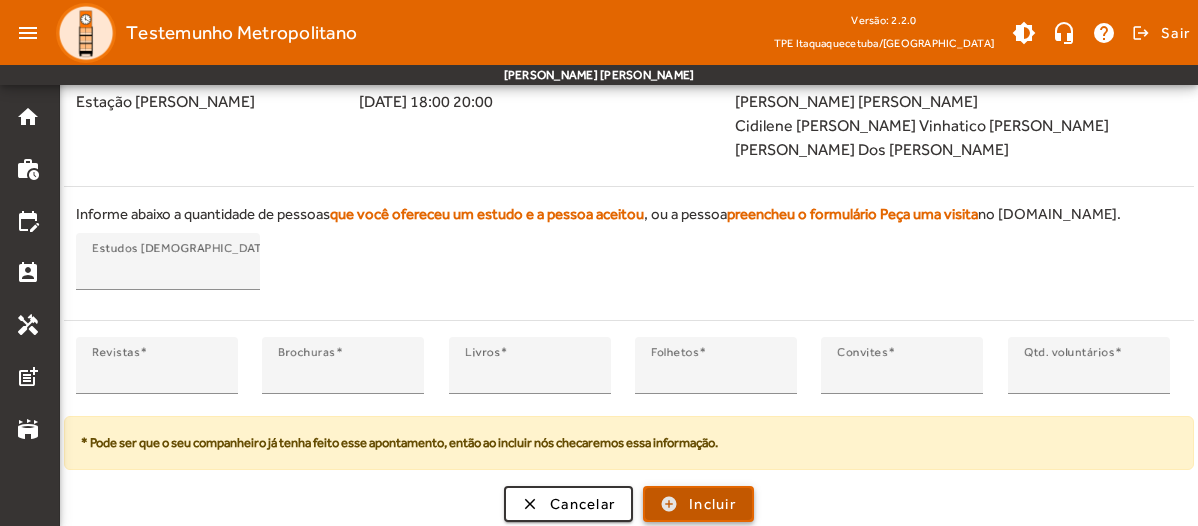 click on "Incluir" 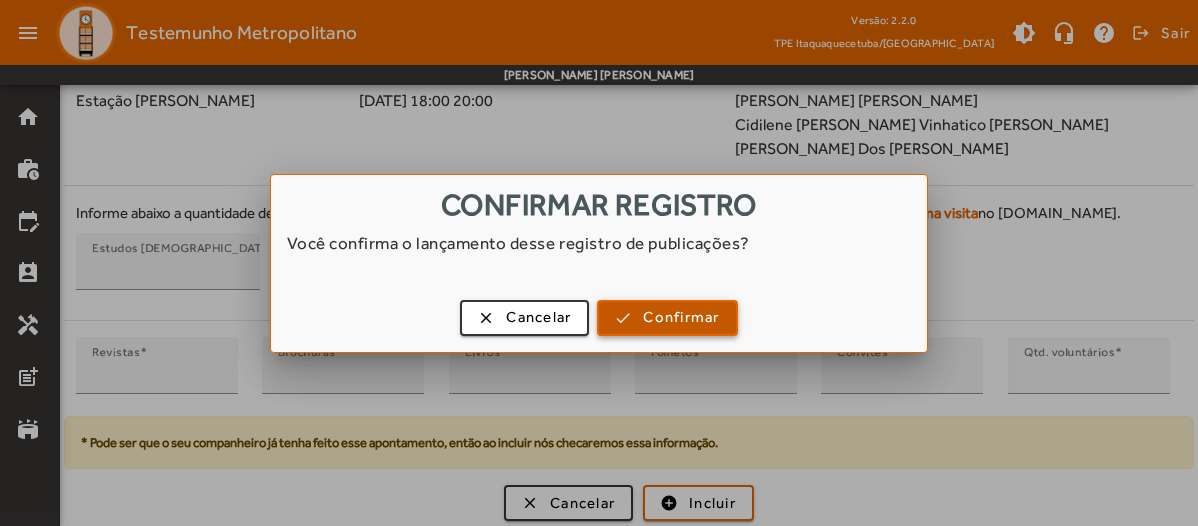 click at bounding box center [667, 318] 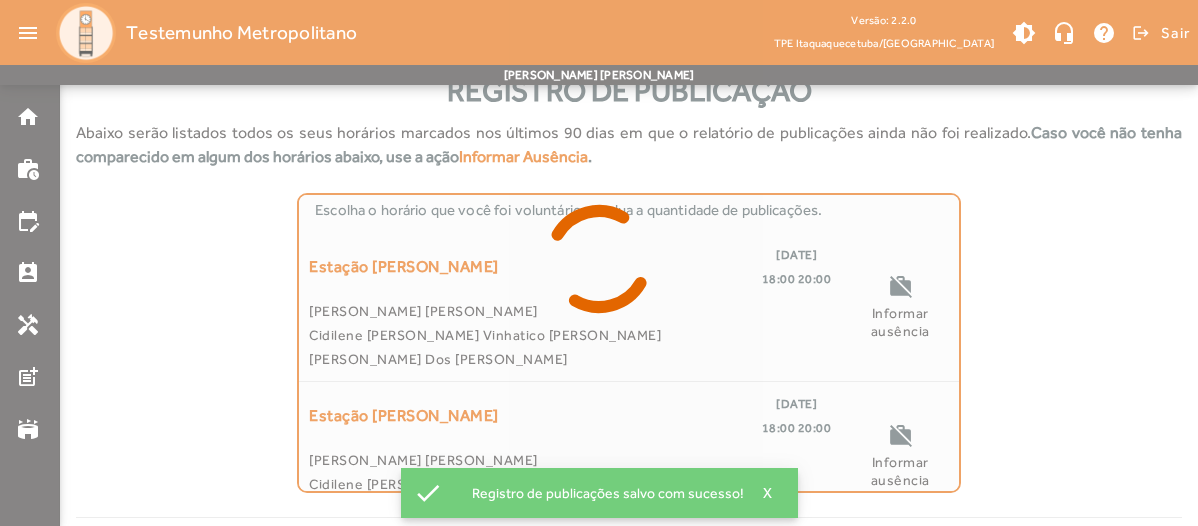 scroll, scrollTop: 0, scrollLeft: 0, axis: both 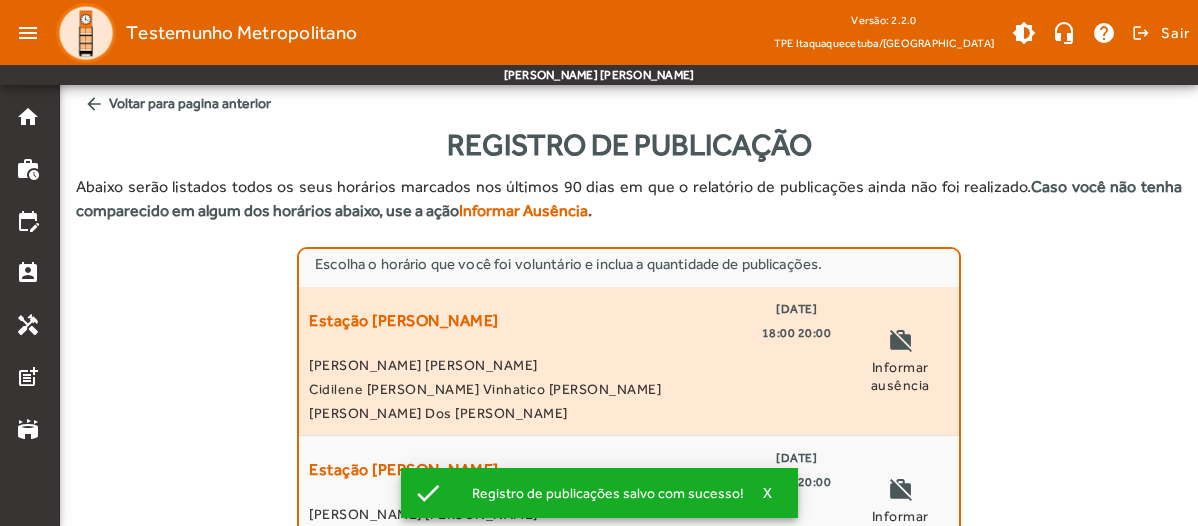 click on "18:00 20:00" 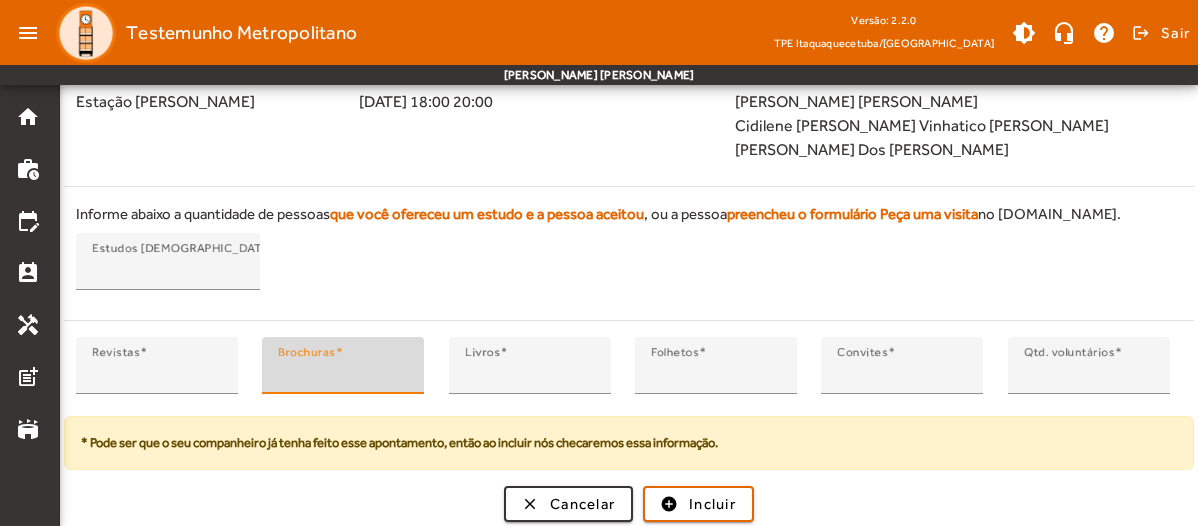 type on "*" 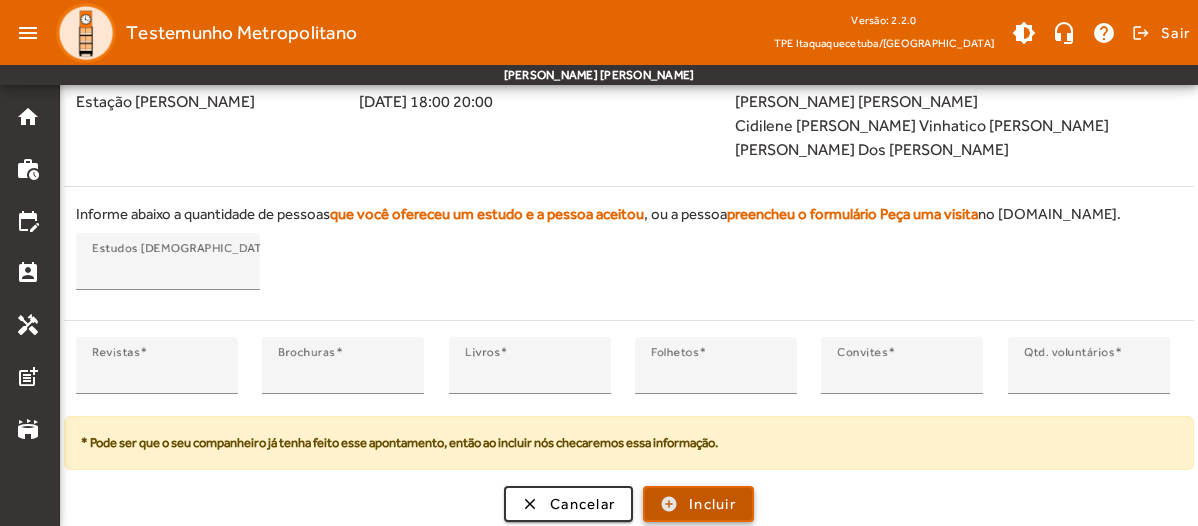 click on "Incluir" 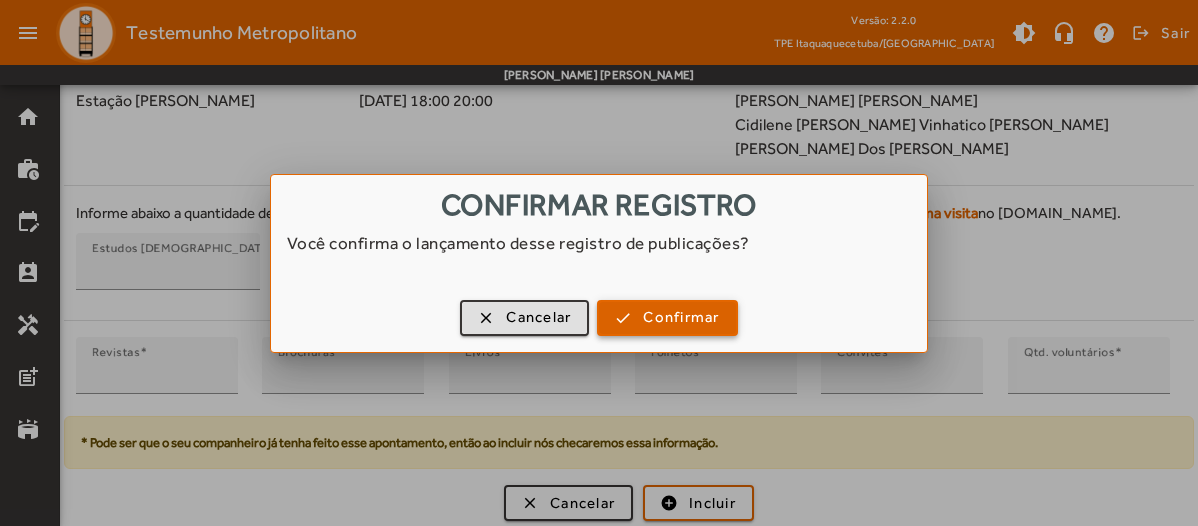 click on "Confirmar" at bounding box center (681, 317) 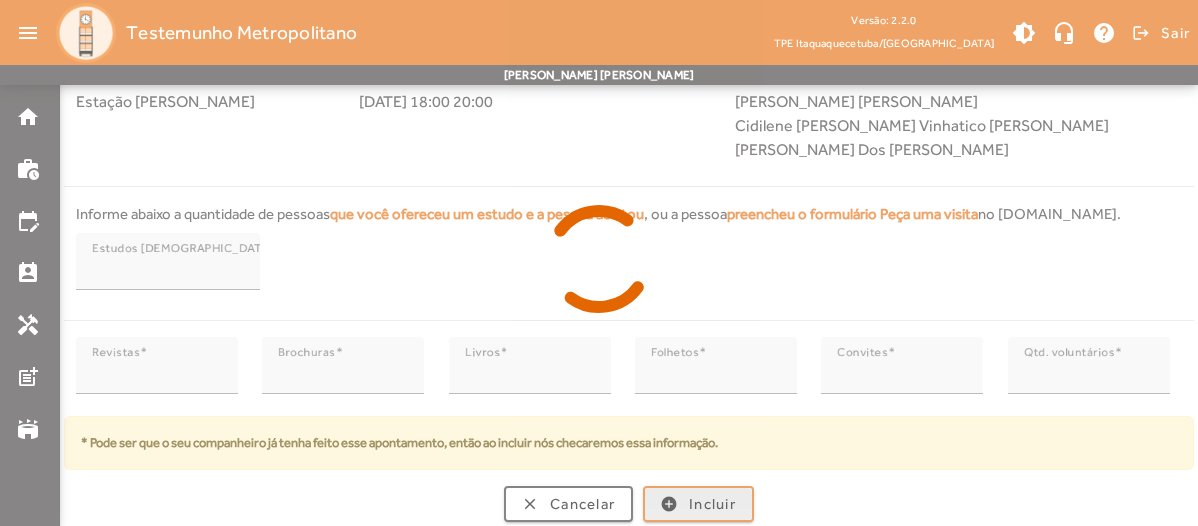 scroll, scrollTop: 0, scrollLeft: 0, axis: both 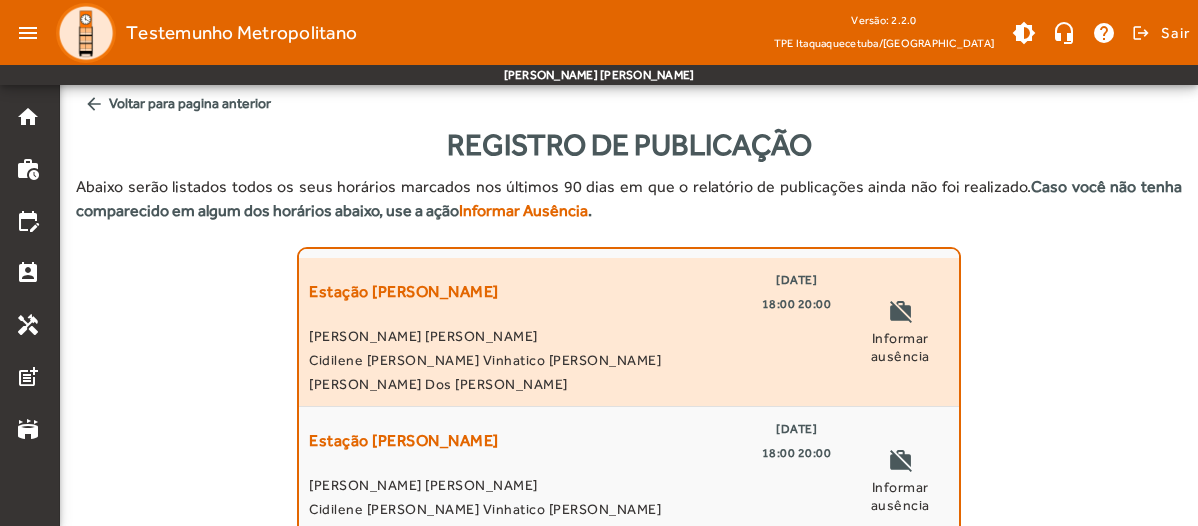 click on "18:00 20:00" 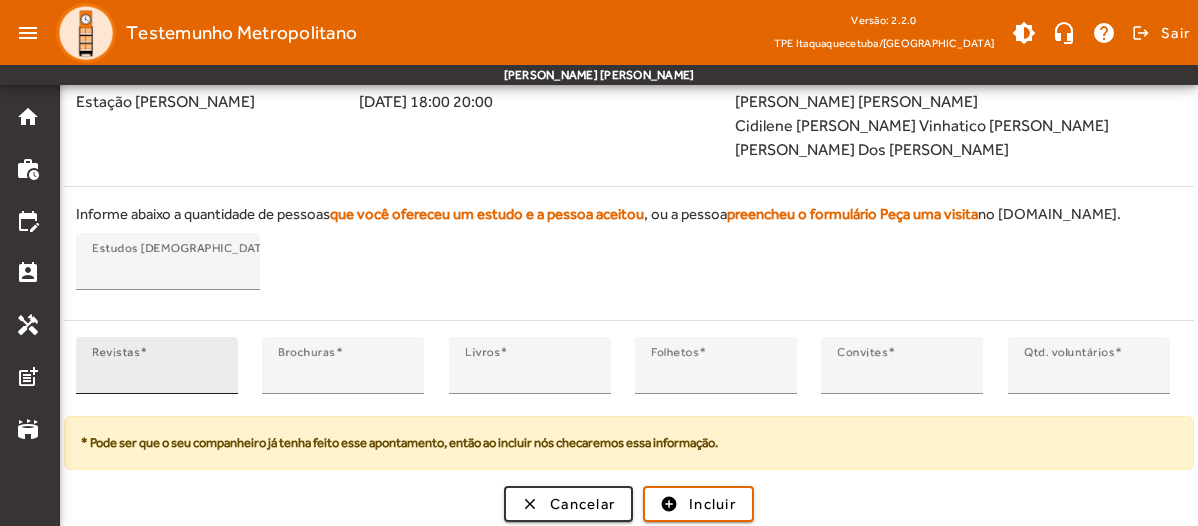 click on "*" at bounding box center [157, 374] 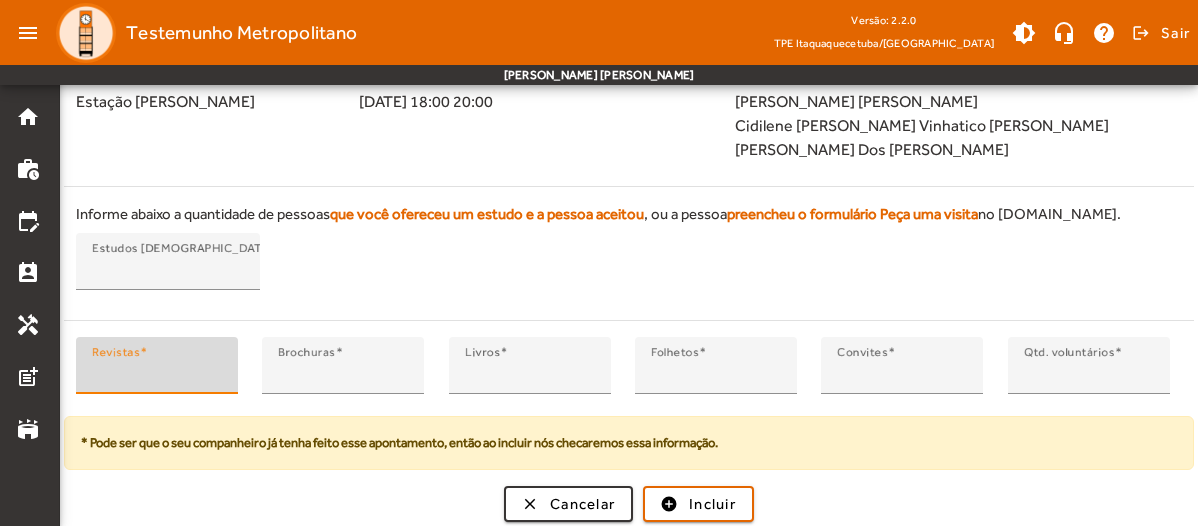 type on "*" 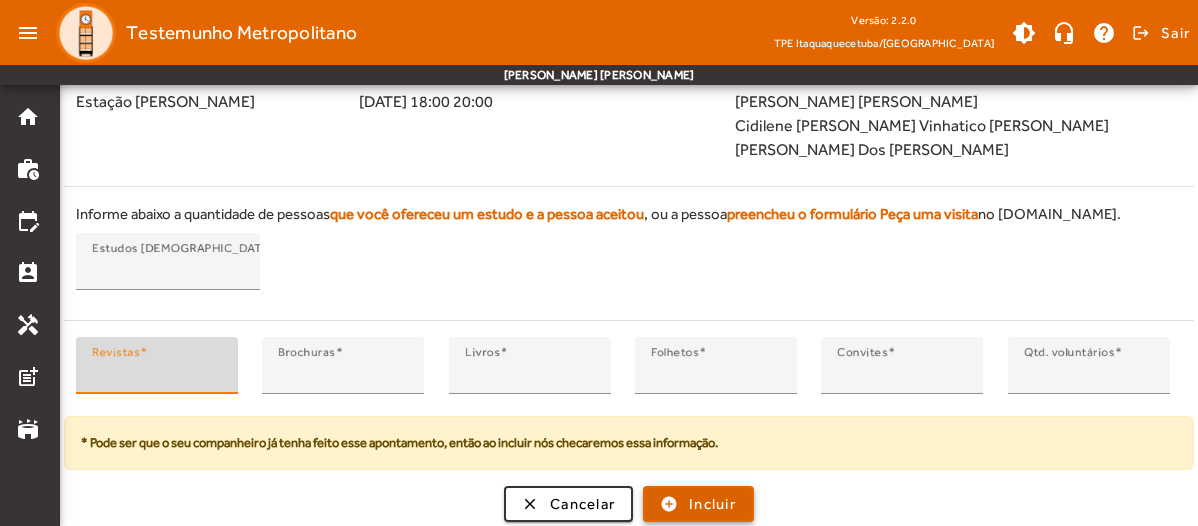 click 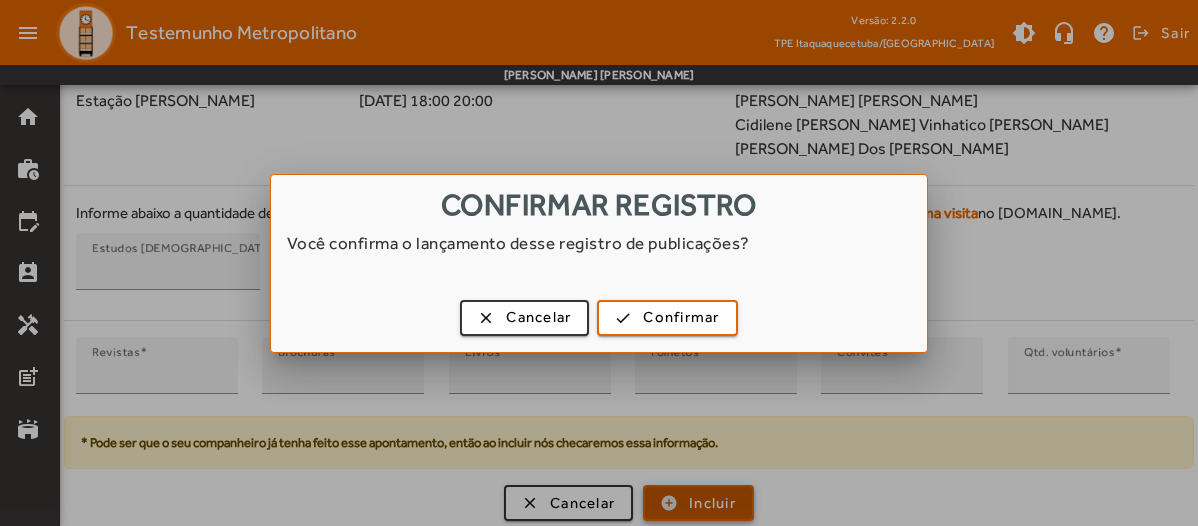 scroll, scrollTop: 0, scrollLeft: 0, axis: both 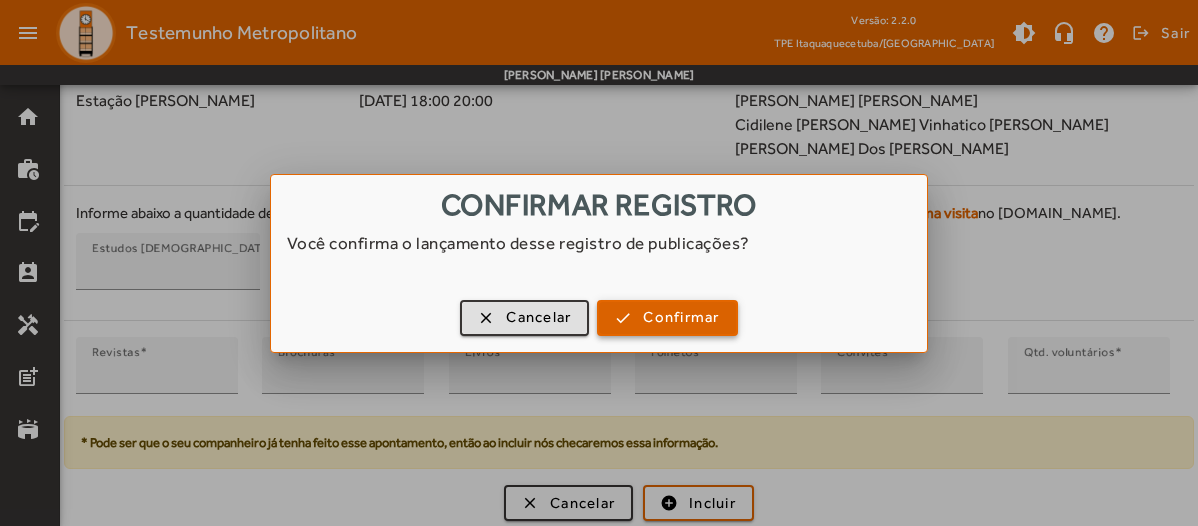 click on "Confirmar" at bounding box center (681, 317) 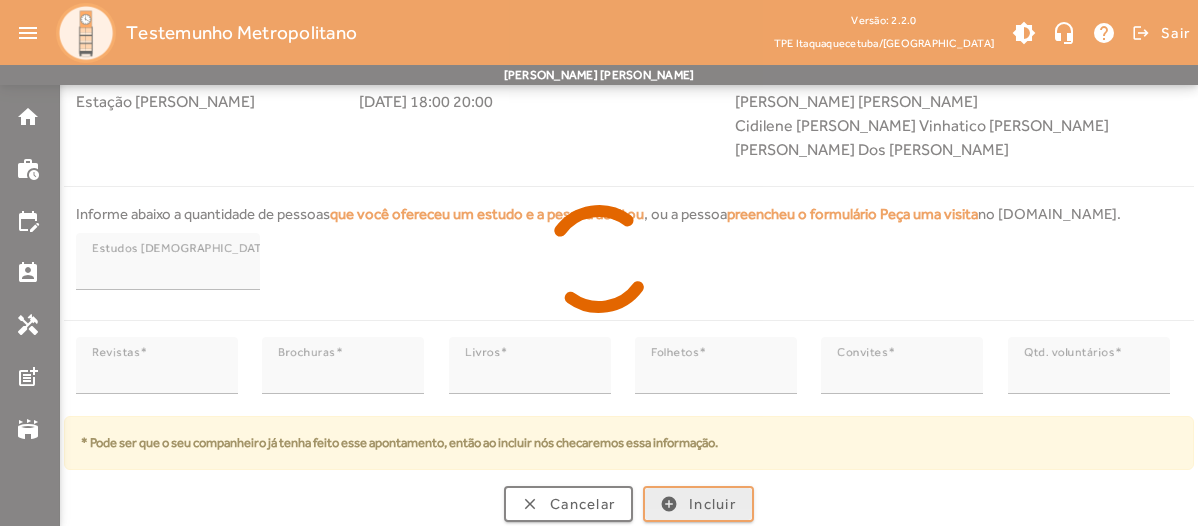 scroll, scrollTop: 0, scrollLeft: 0, axis: both 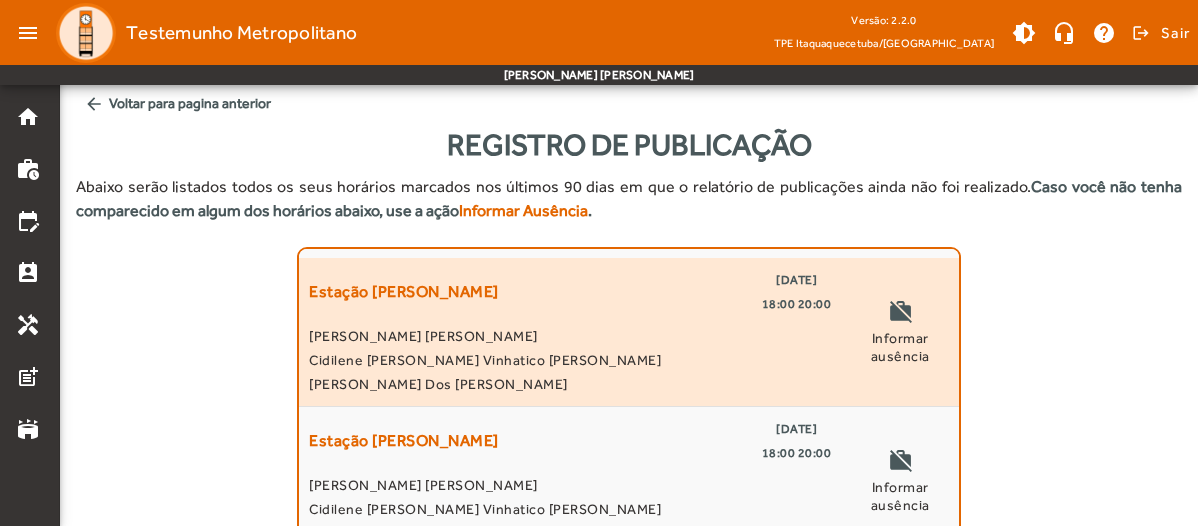 click on "Estação [PERSON_NAME]  [DATE]   18:00 20:00" 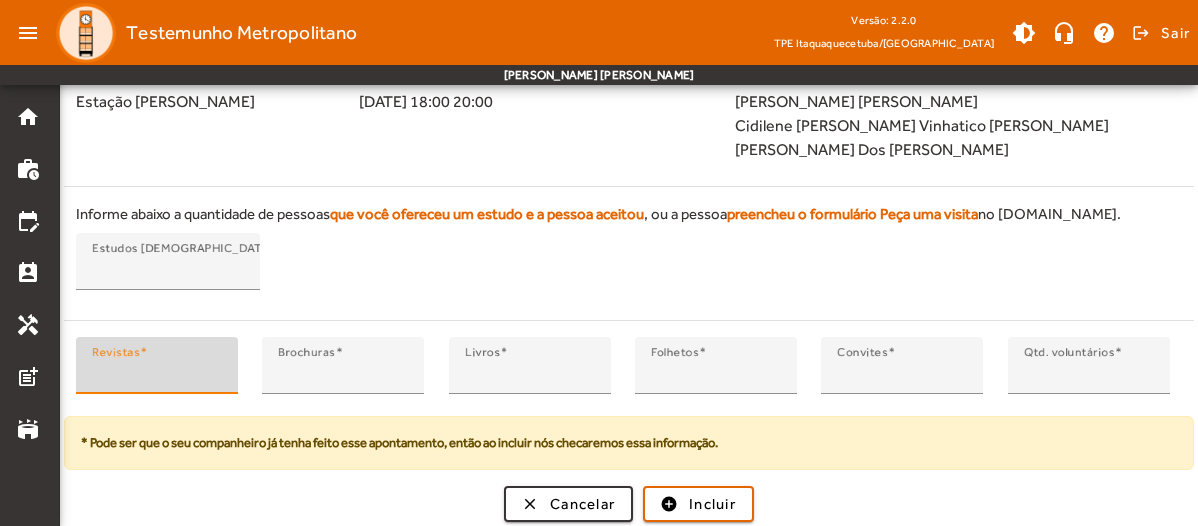 type on "*" 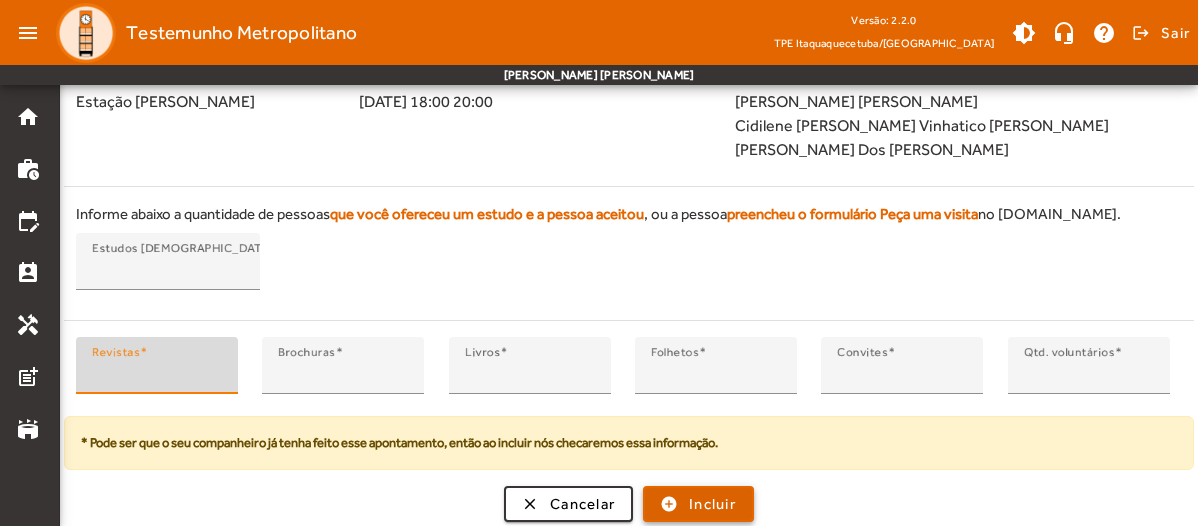click on "Incluir" 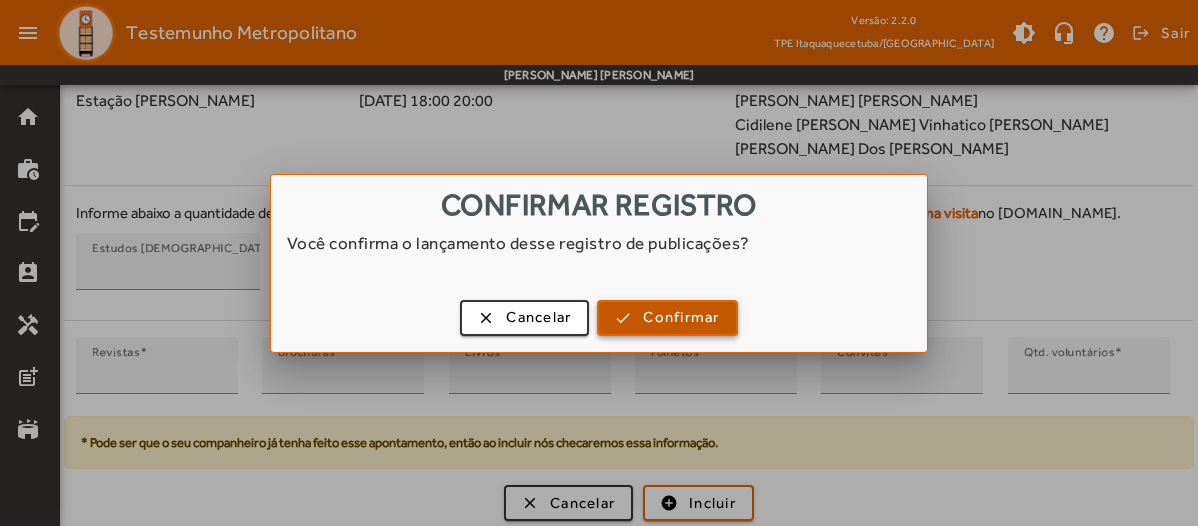 click on "Confirmar" at bounding box center (681, 317) 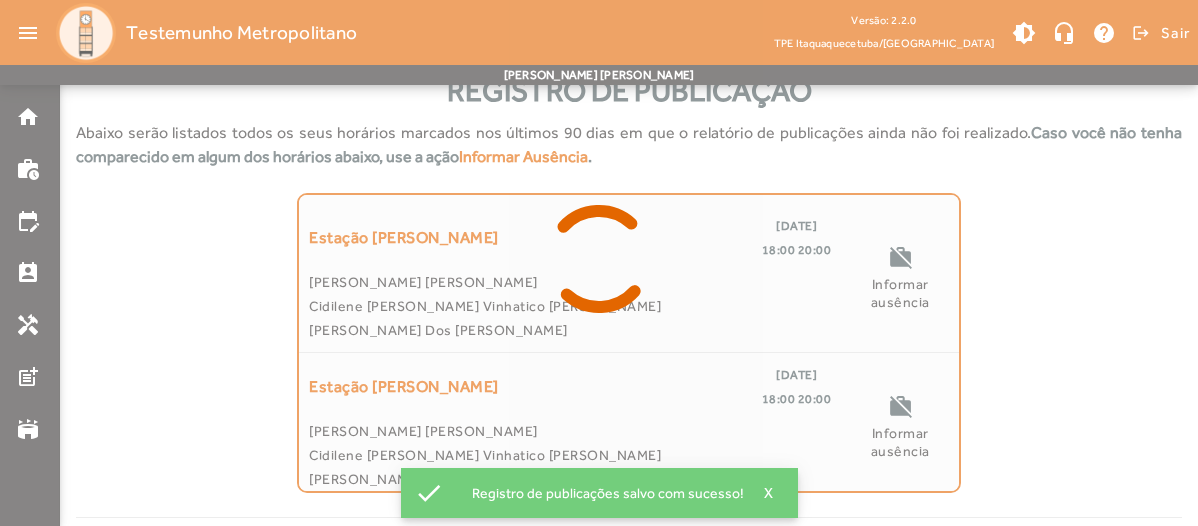 scroll, scrollTop: 0, scrollLeft: 0, axis: both 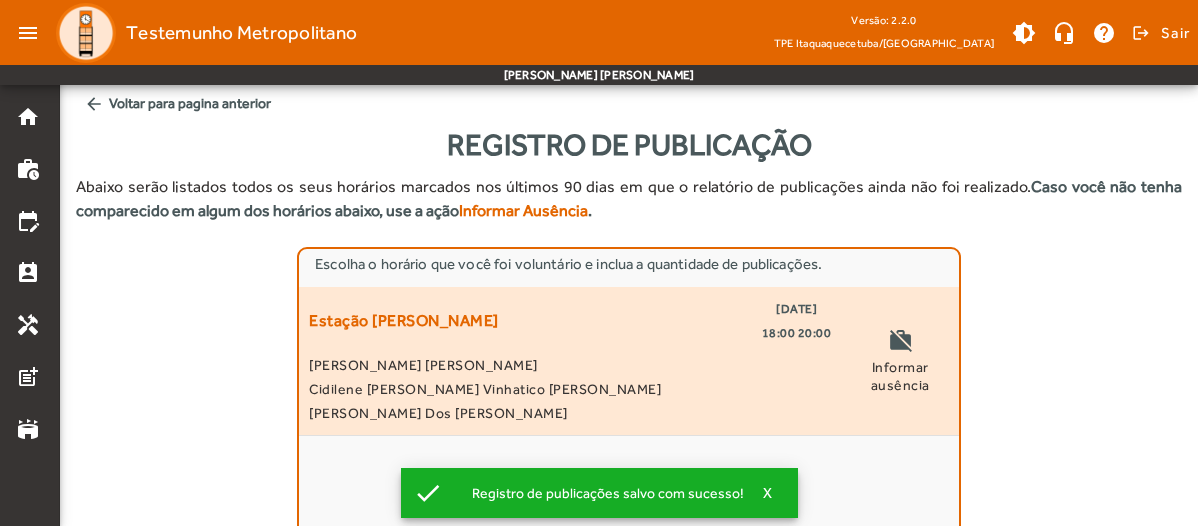 click on "Estação [PERSON_NAME]  [DATE]   18:00 20:00  [PERSON_NAME] [PERSON_NAME] Cidilene [PERSON_NAME] Vinhatico [PERSON_NAME] [PERSON_NAME] Dos [PERSON_NAME]" 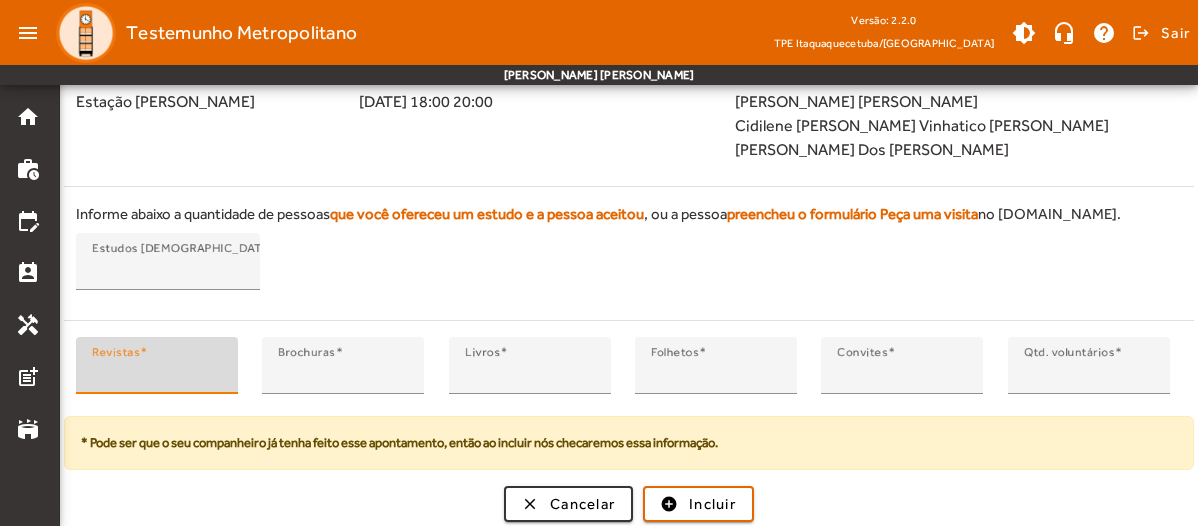 type on "*" 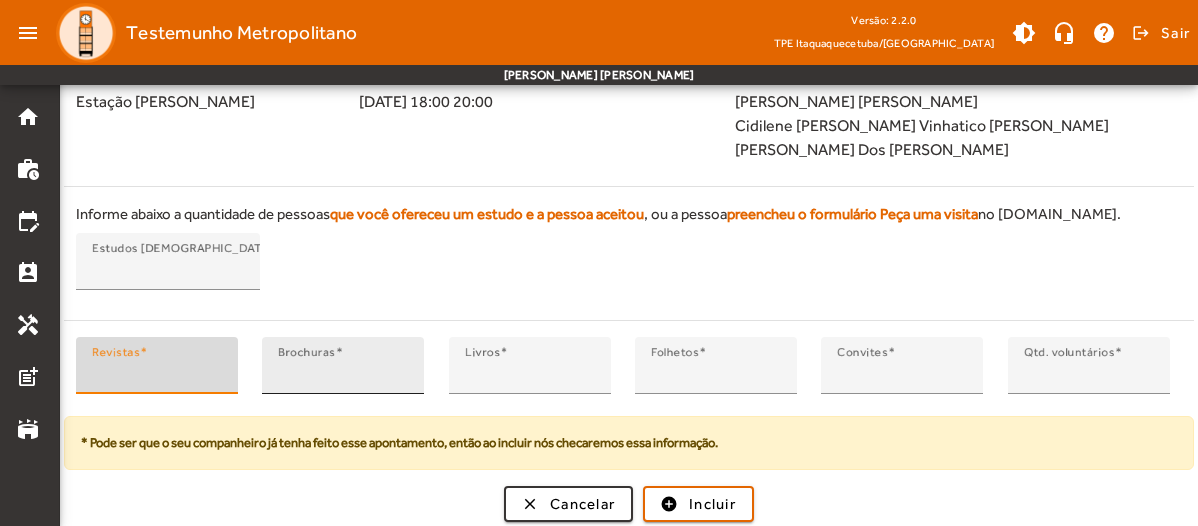 type on "*" 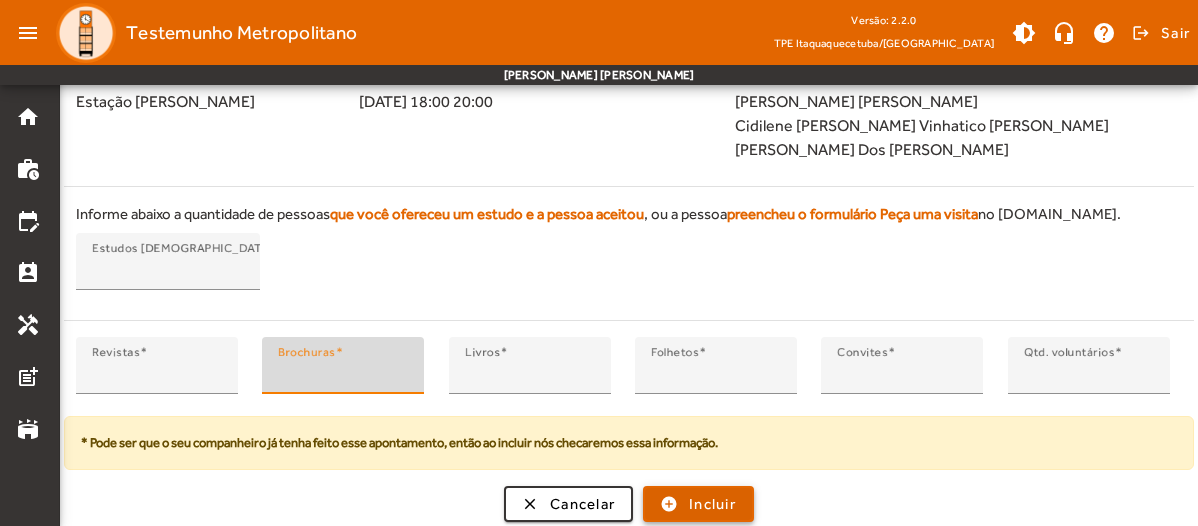 click on "Incluir" 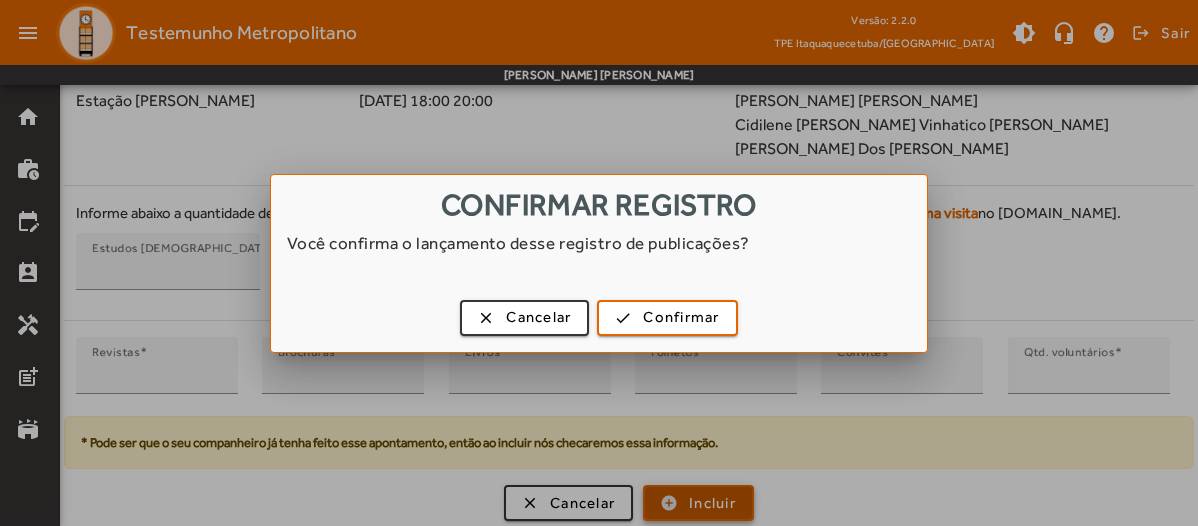 scroll, scrollTop: 0, scrollLeft: 0, axis: both 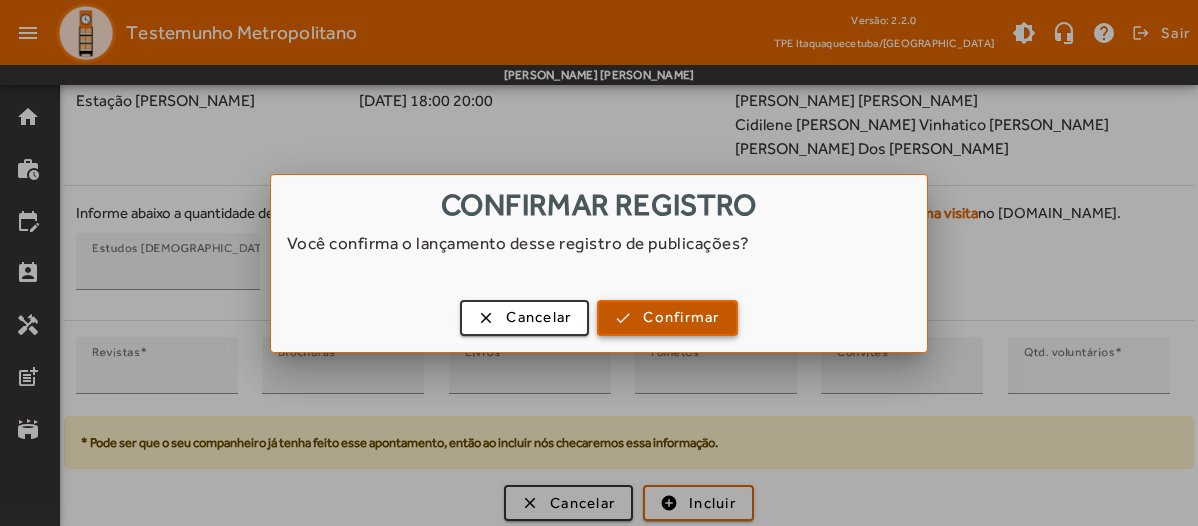 click at bounding box center [667, 318] 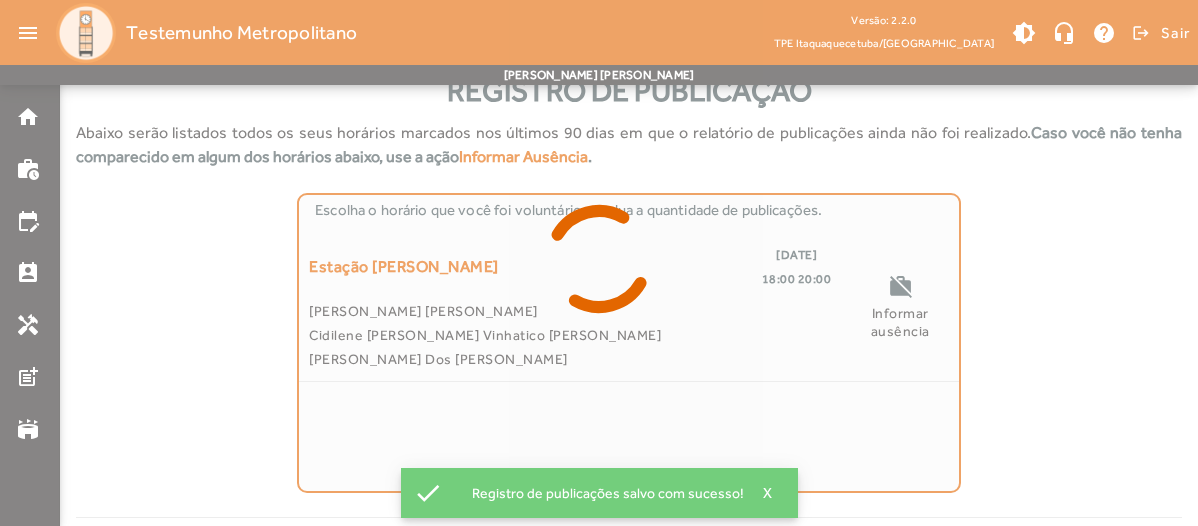 scroll, scrollTop: 0, scrollLeft: 0, axis: both 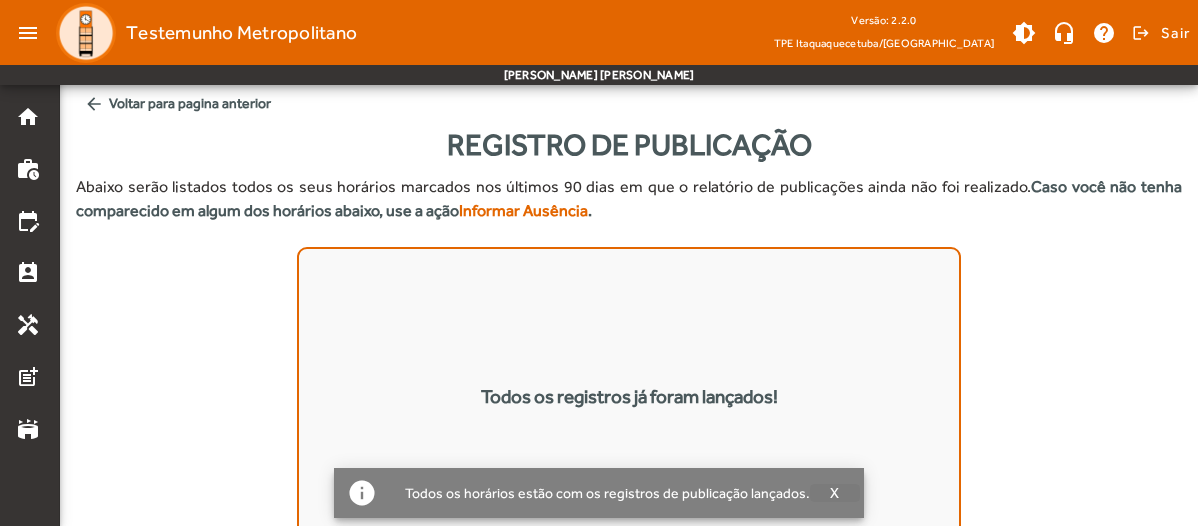 click on "X" at bounding box center (835, 493) 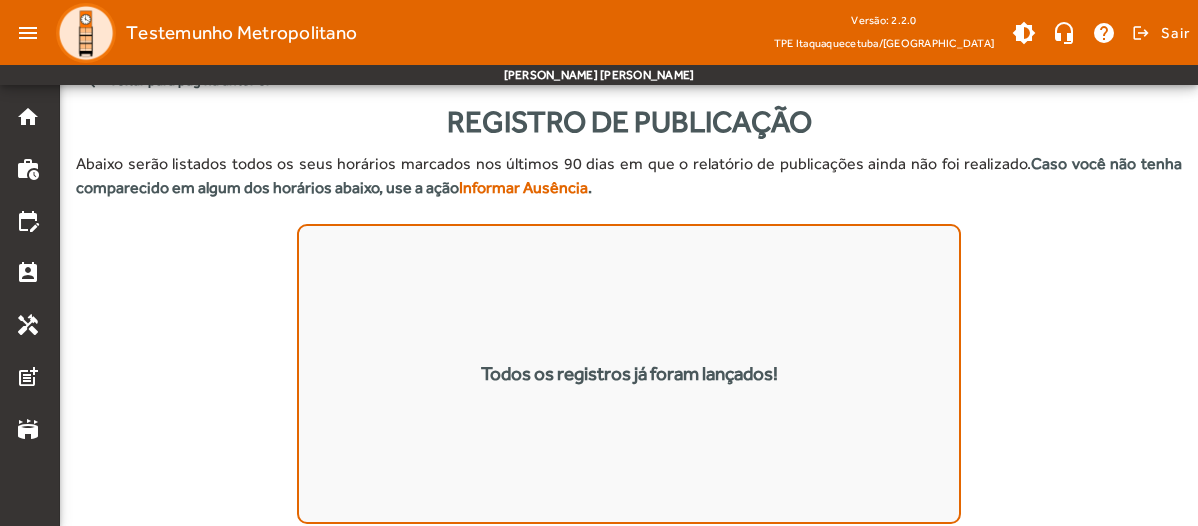 scroll, scrollTop: 0, scrollLeft: 0, axis: both 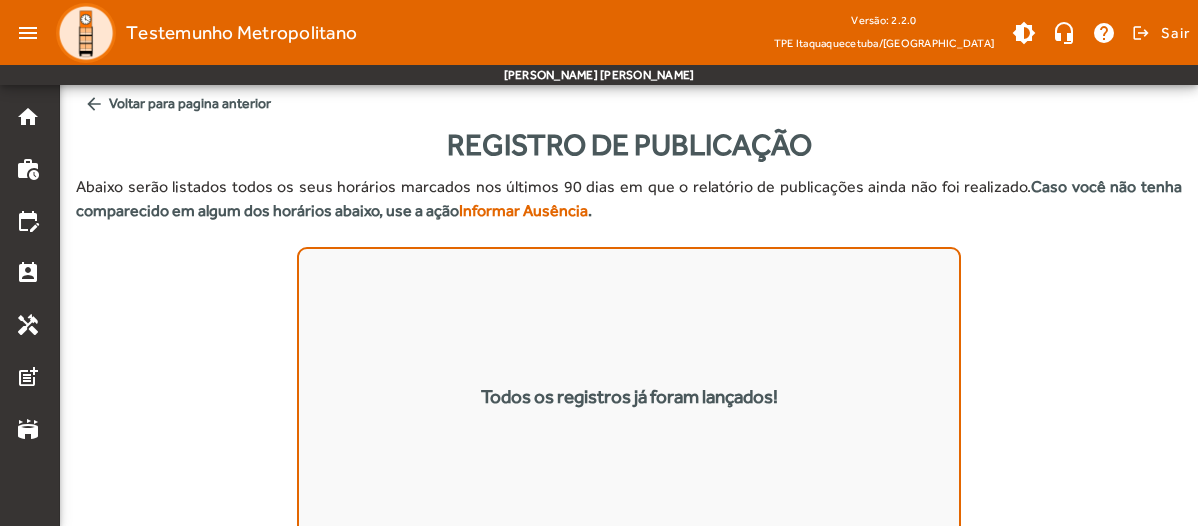 click on "arrow_back" 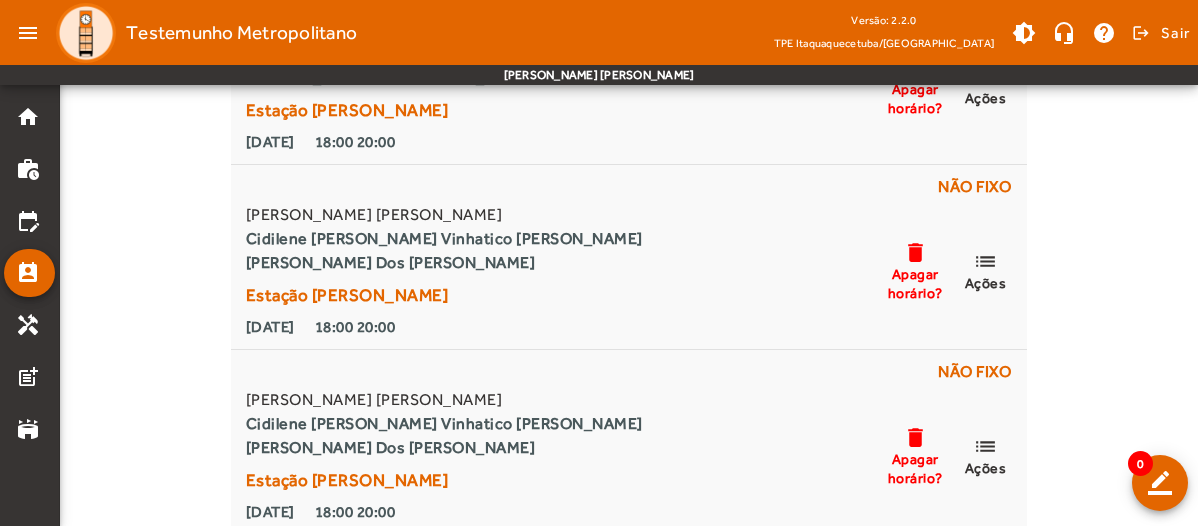 scroll, scrollTop: 641, scrollLeft: 0, axis: vertical 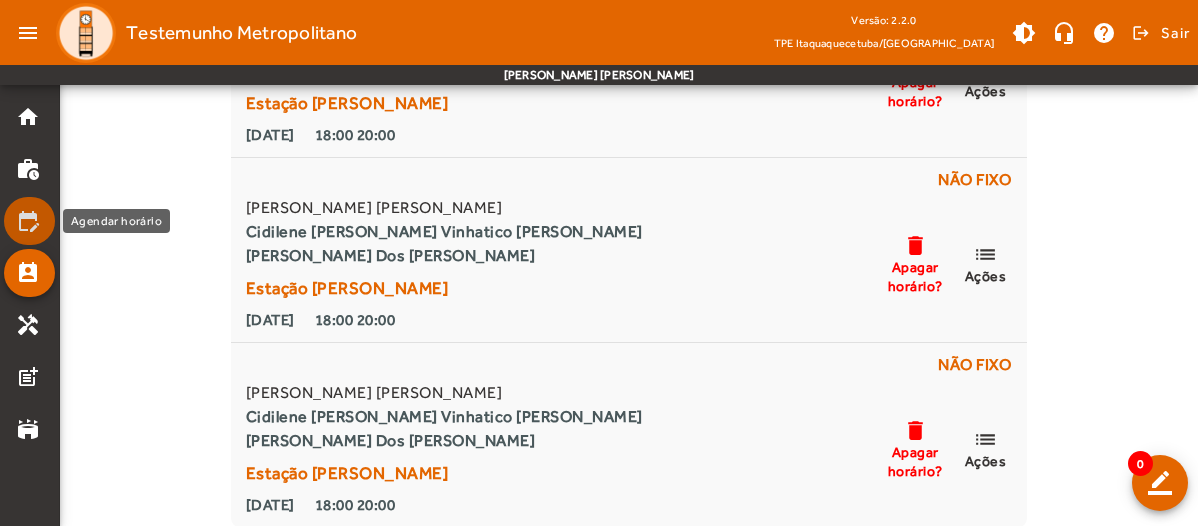 click on "edit_calendar" 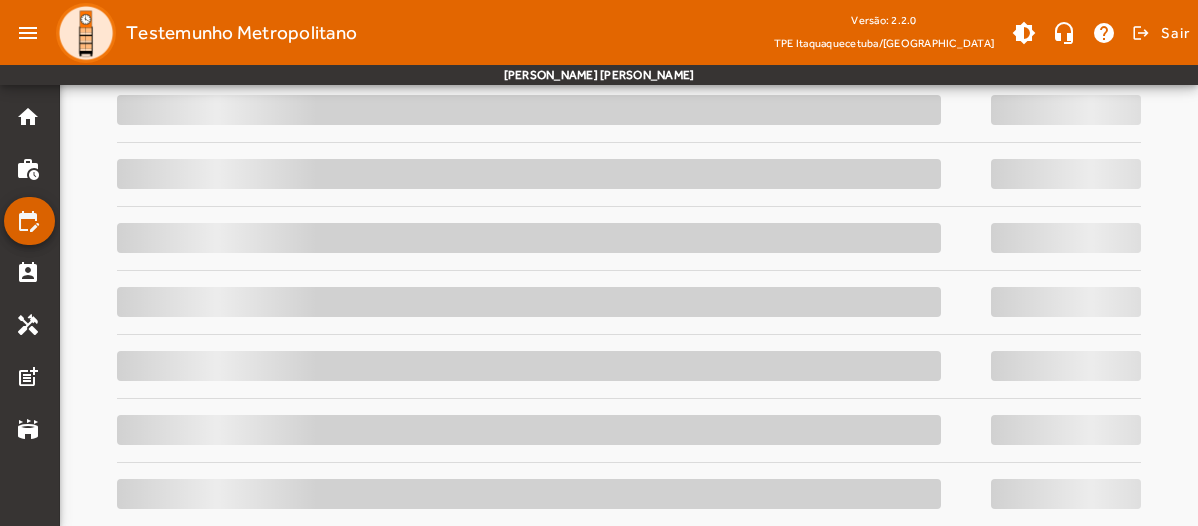scroll, scrollTop: 0, scrollLeft: 0, axis: both 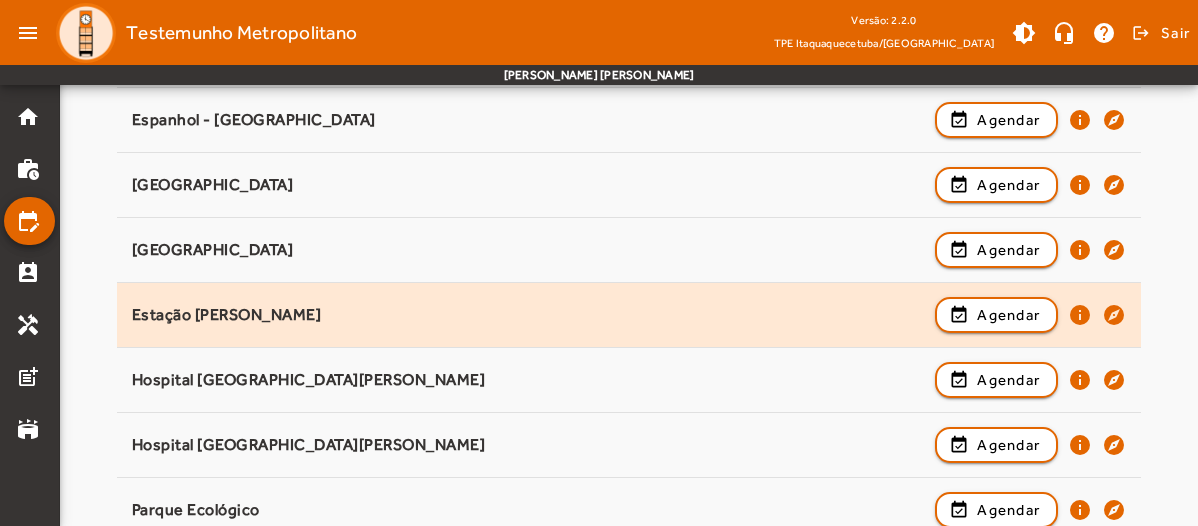 click on "Estação [PERSON_NAME]" at bounding box center [528, 380] 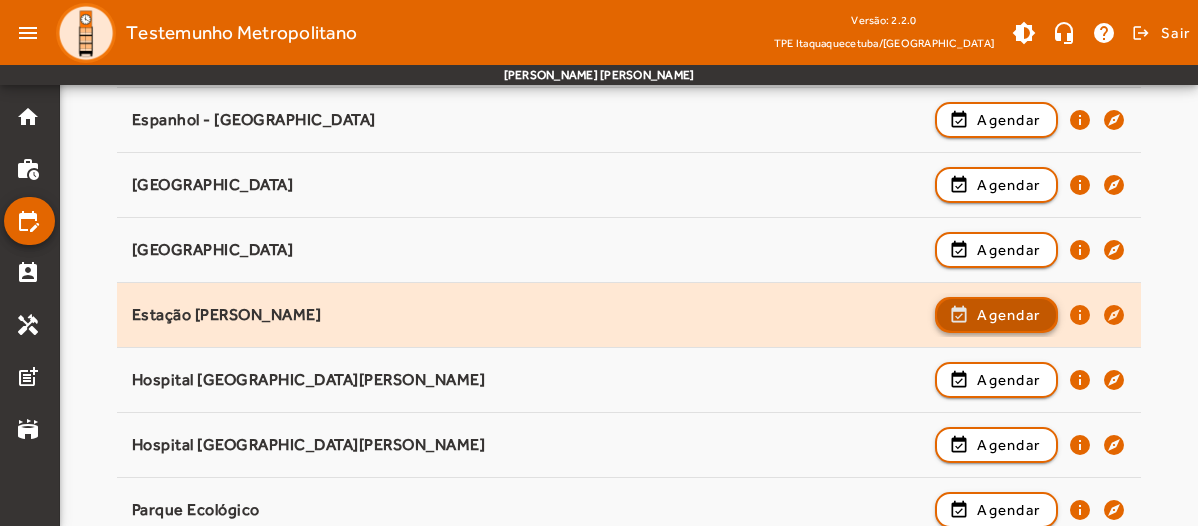 click 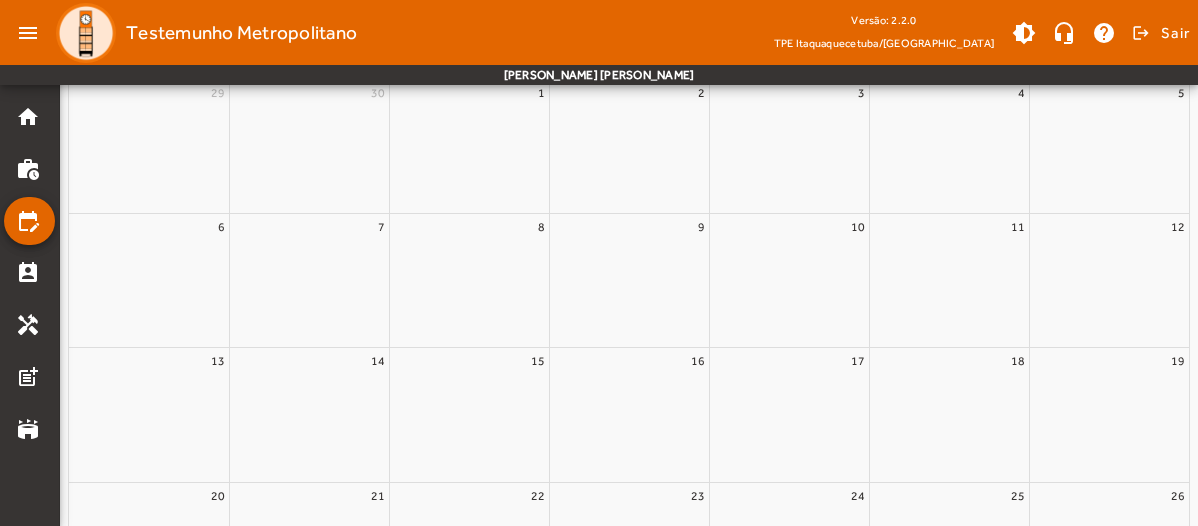 scroll, scrollTop: 0, scrollLeft: 0, axis: both 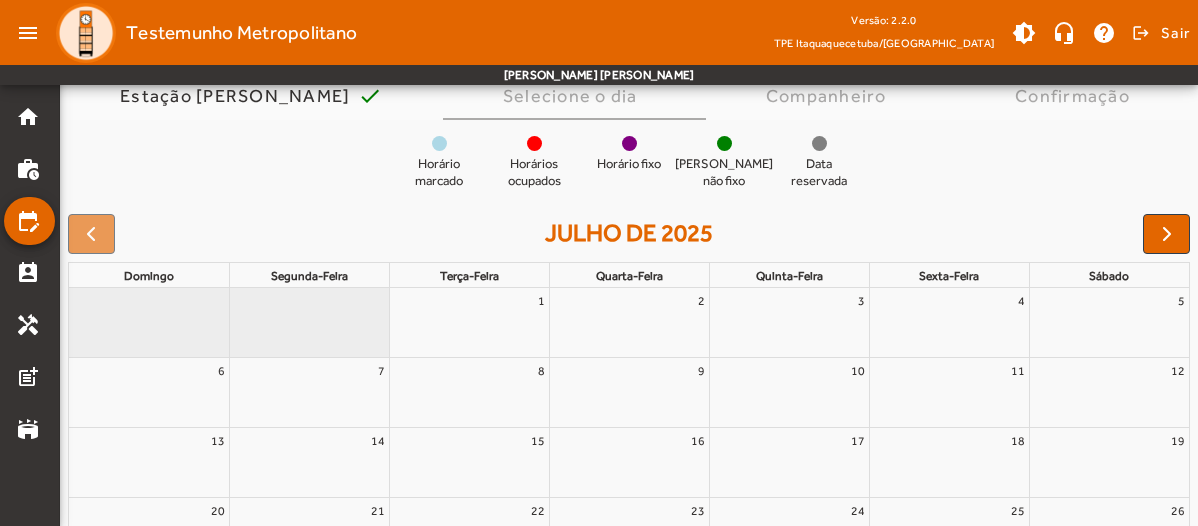 drag, startPoint x: 1192, startPoint y: 249, endPoint x: 1192, endPoint y: 217, distance: 32 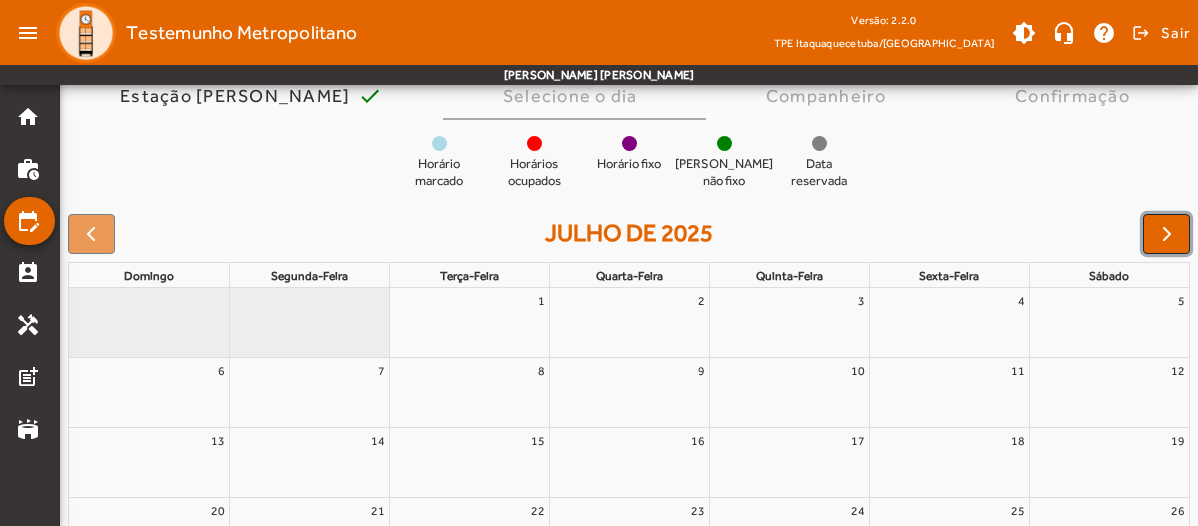 click at bounding box center [1167, 234] 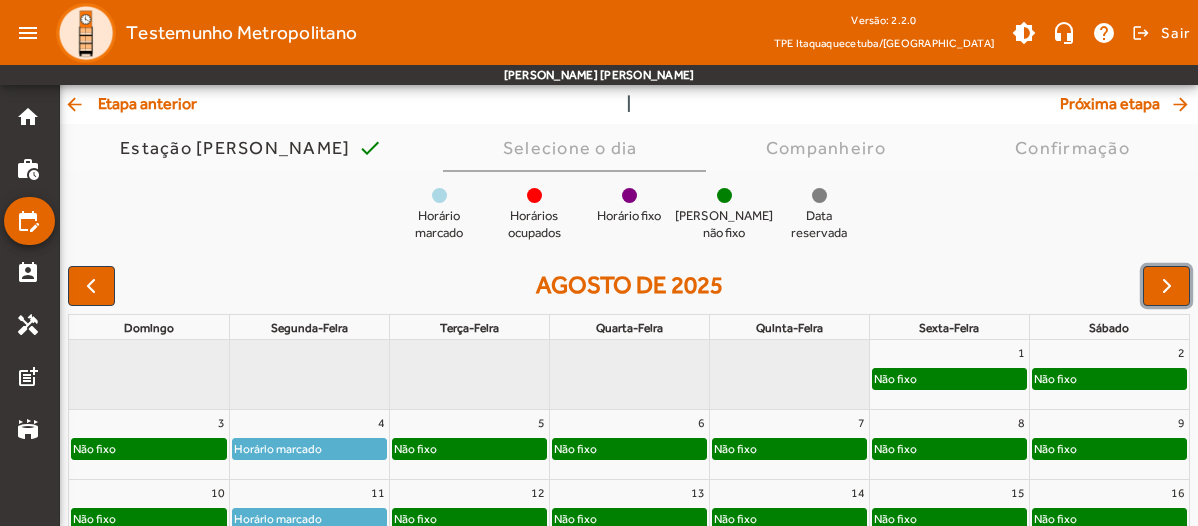 scroll, scrollTop: 113, scrollLeft: 0, axis: vertical 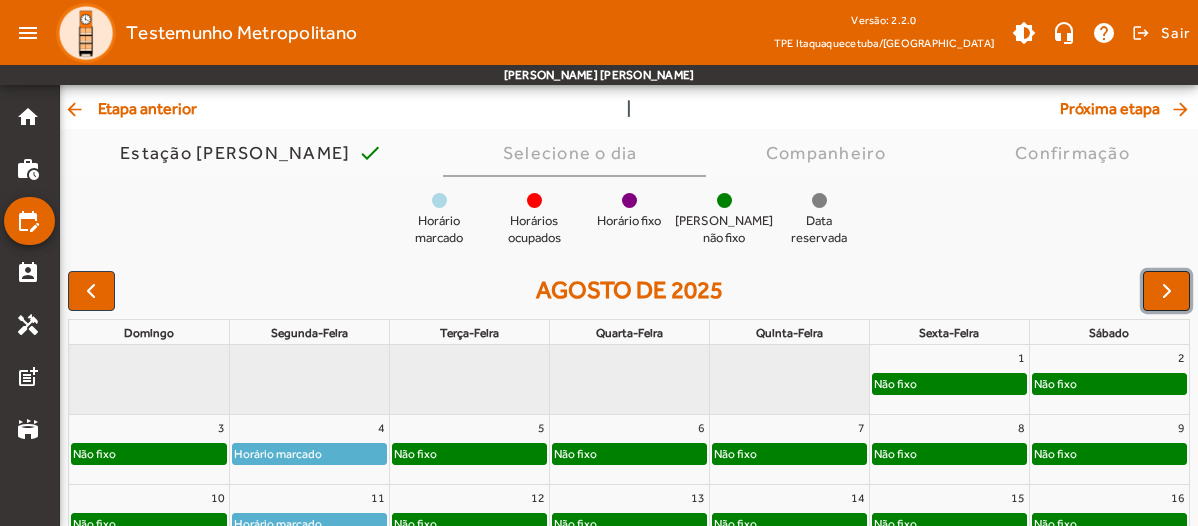click at bounding box center (1167, 291) 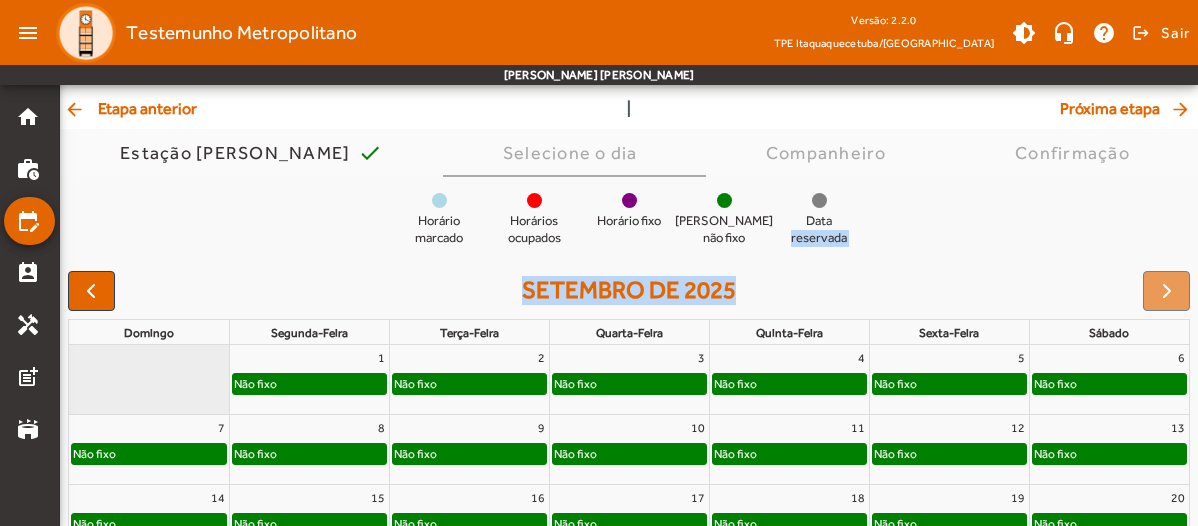 drag, startPoint x: 1196, startPoint y: 202, endPoint x: 1207, endPoint y: 293, distance: 91.66242 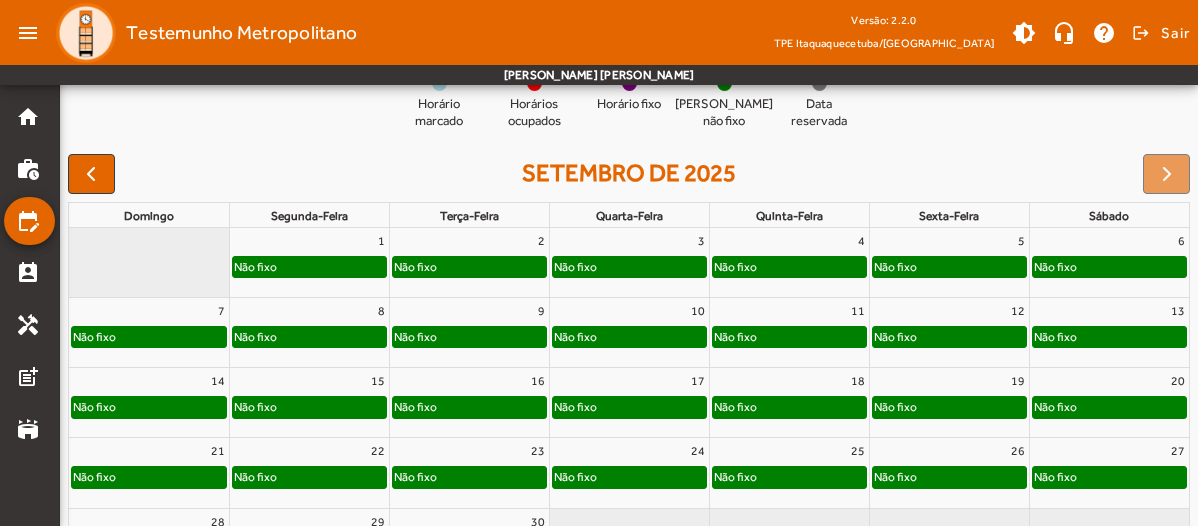 scroll, scrollTop: 229, scrollLeft: 0, axis: vertical 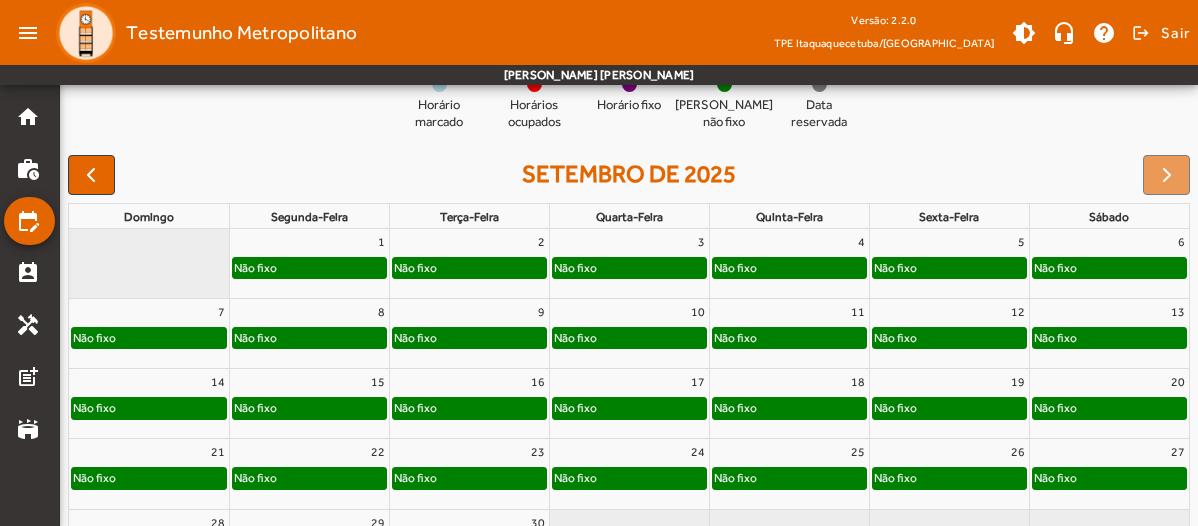 click on "Não fixo" at bounding box center (255, 268) 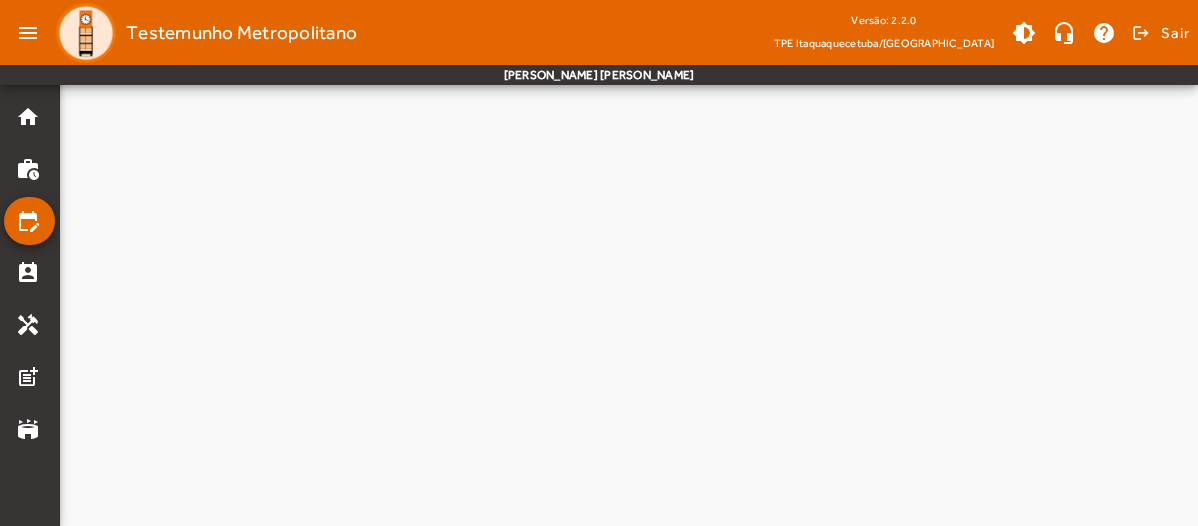 scroll, scrollTop: 0, scrollLeft: 0, axis: both 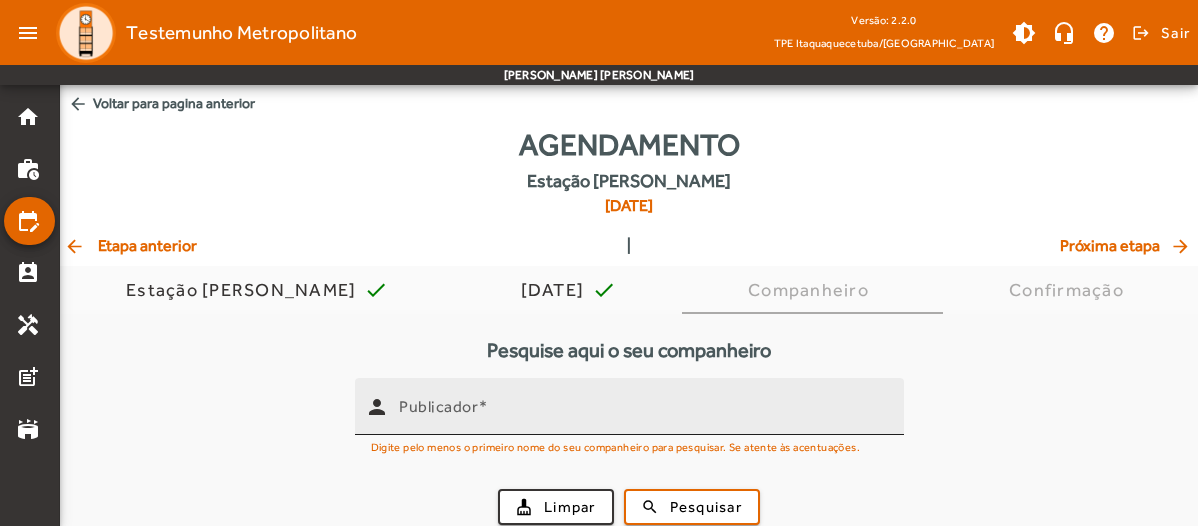 click at bounding box center [483, 406] 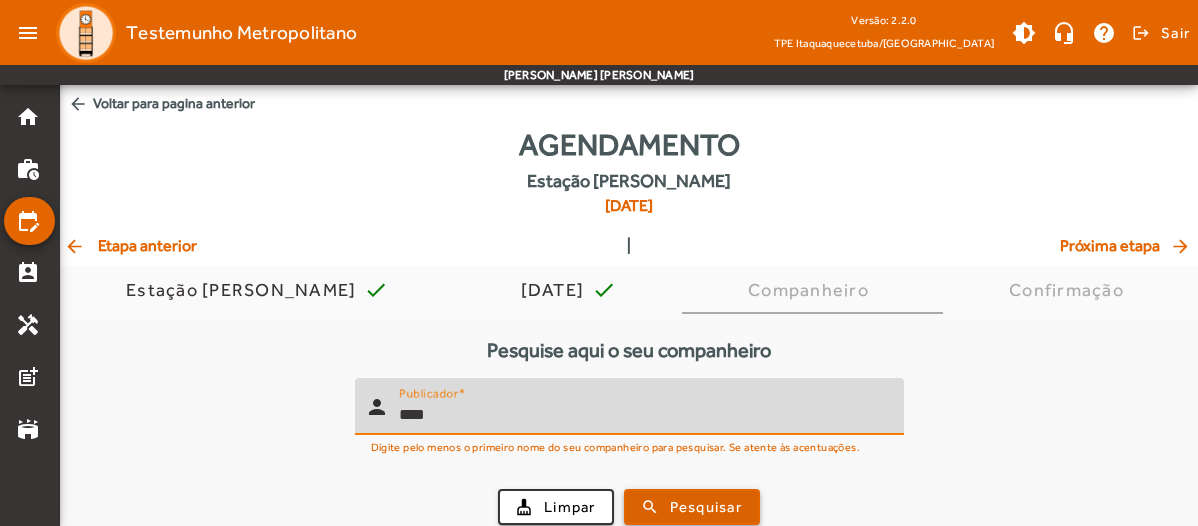 type on "****" 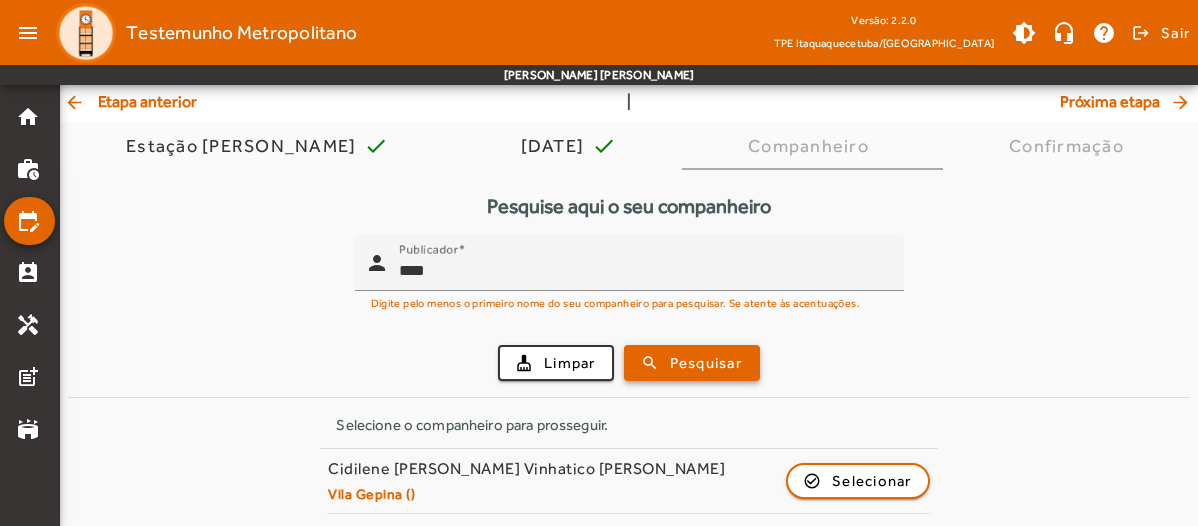 scroll, scrollTop: 146, scrollLeft: 0, axis: vertical 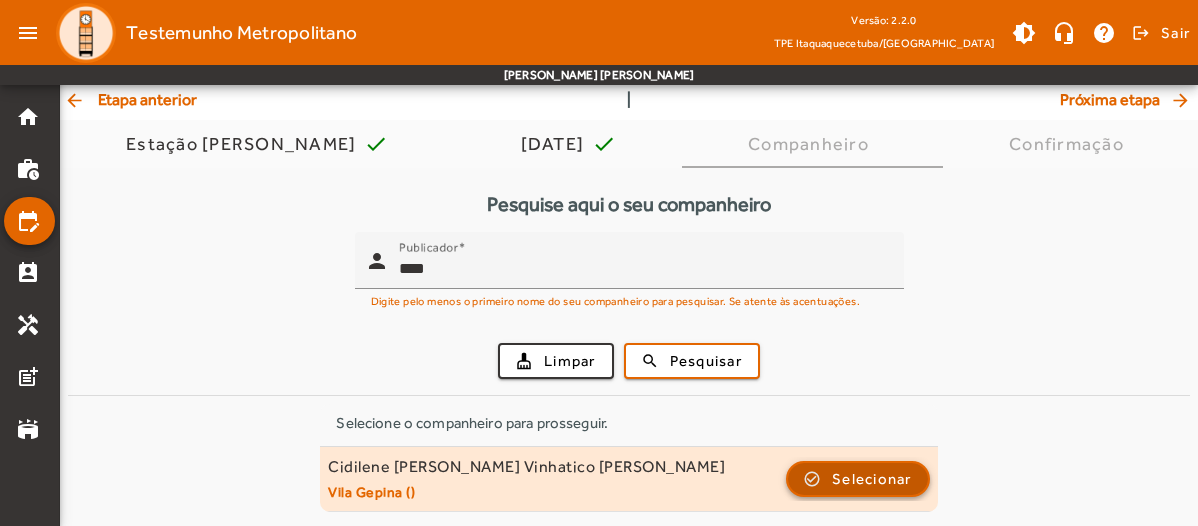 click on "Selecionar" 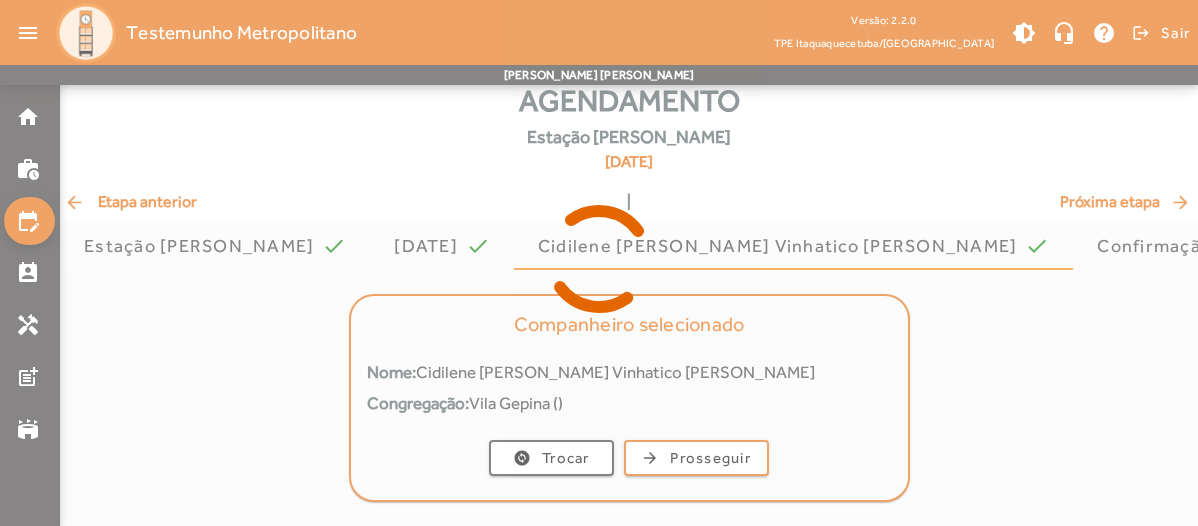 scroll, scrollTop: 0, scrollLeft: 0, axis: both 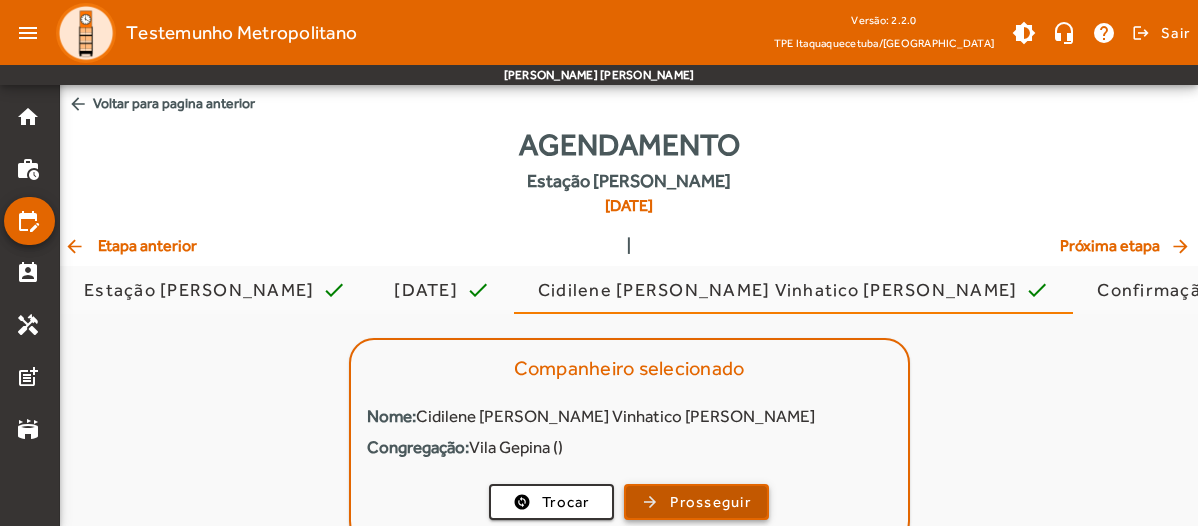 click on "Prosseguir" 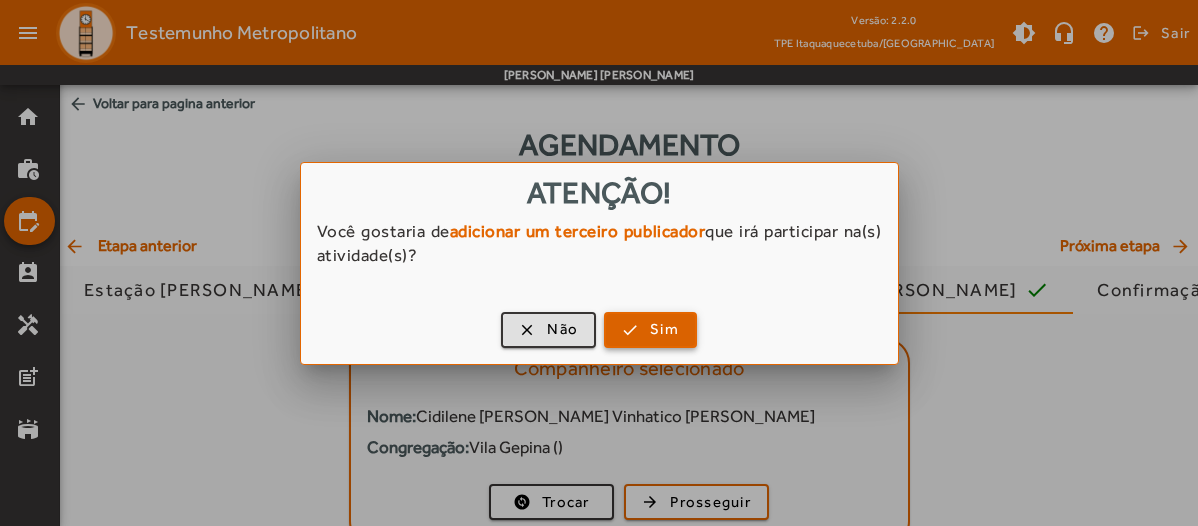 click on "Sim" at bounding box center (664, 329) 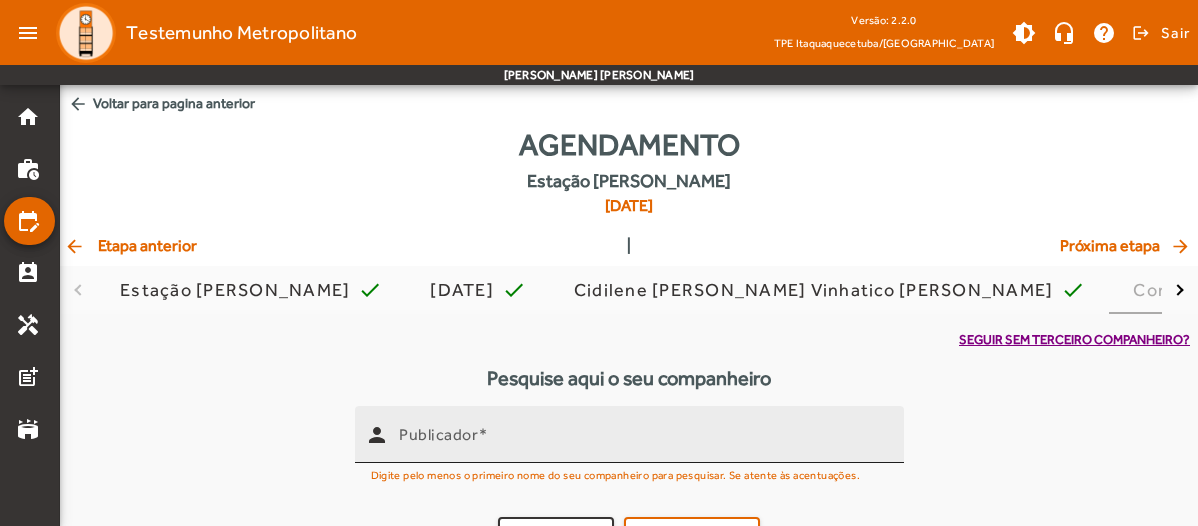 drag, startPoint x: 524, startPoint y: 444, endPoint x: 524, endPoint y: 427, distance: 17 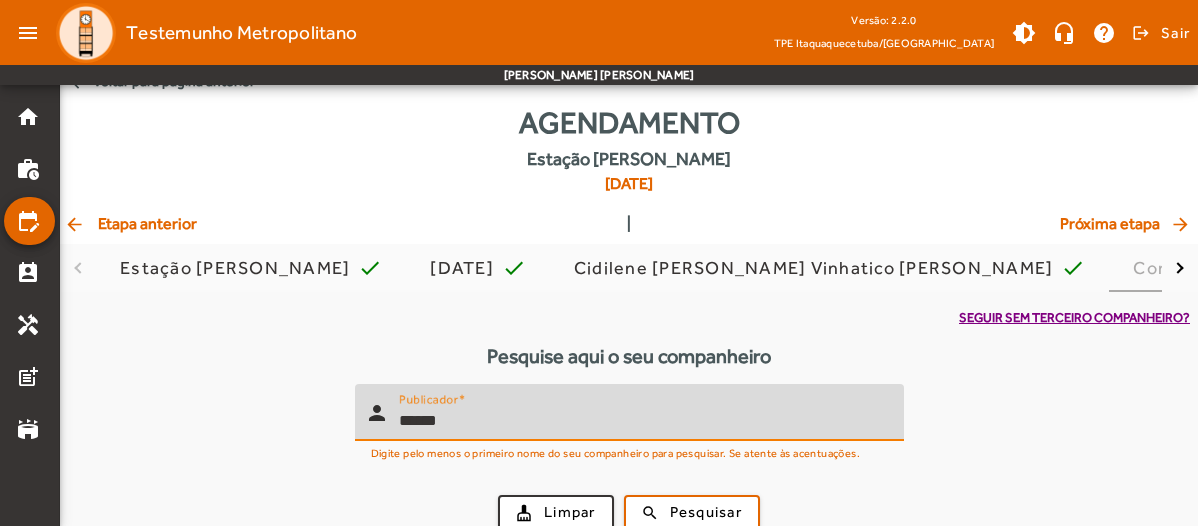 scroll, scrollTop: 42, scrollLeft: 0, axis: vertical 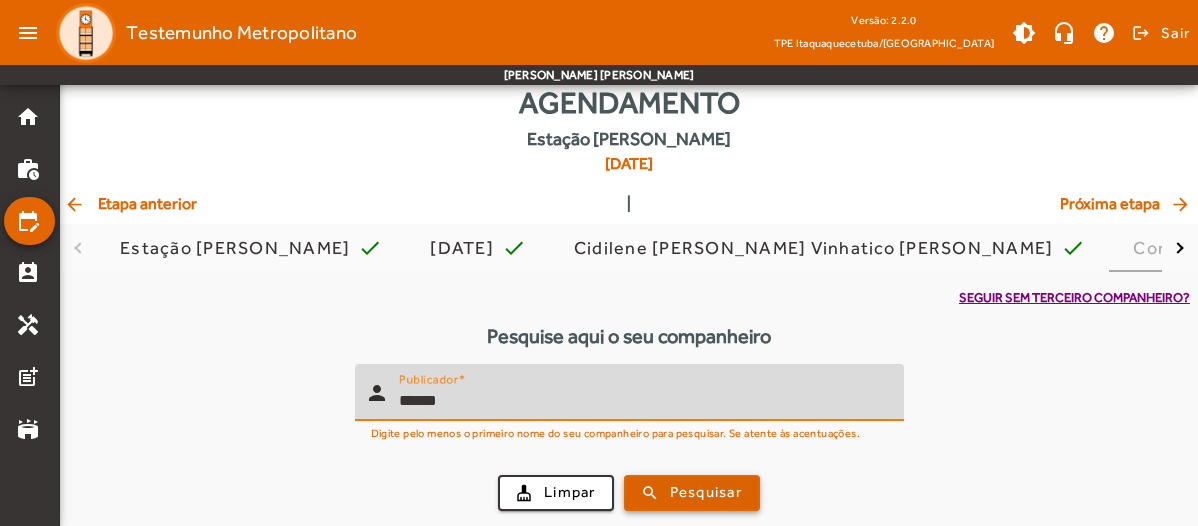 type on "******" 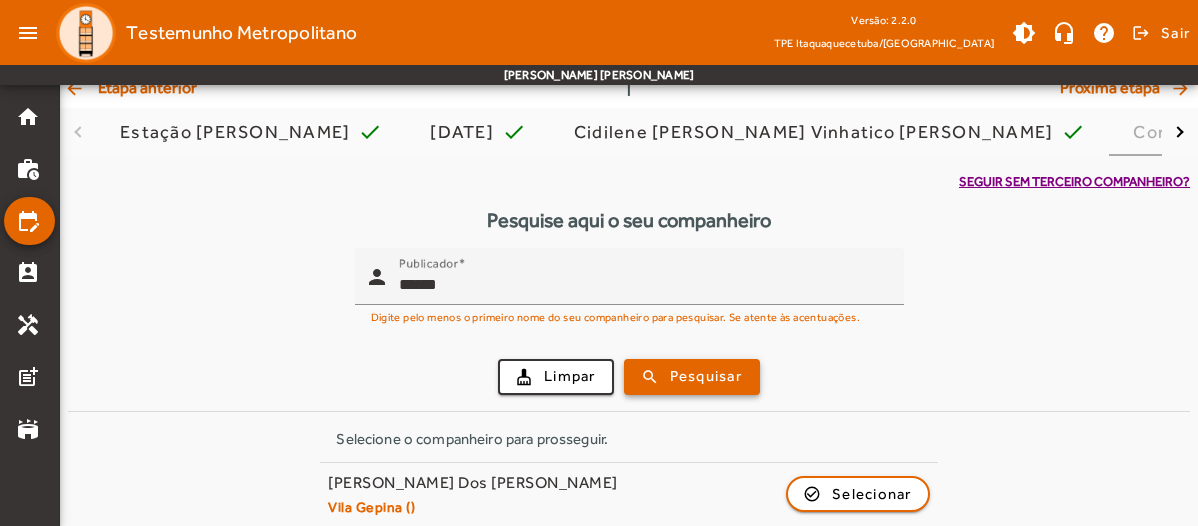 scroll, scrollTop: 173, scrollLeft: 0, axis: vertical 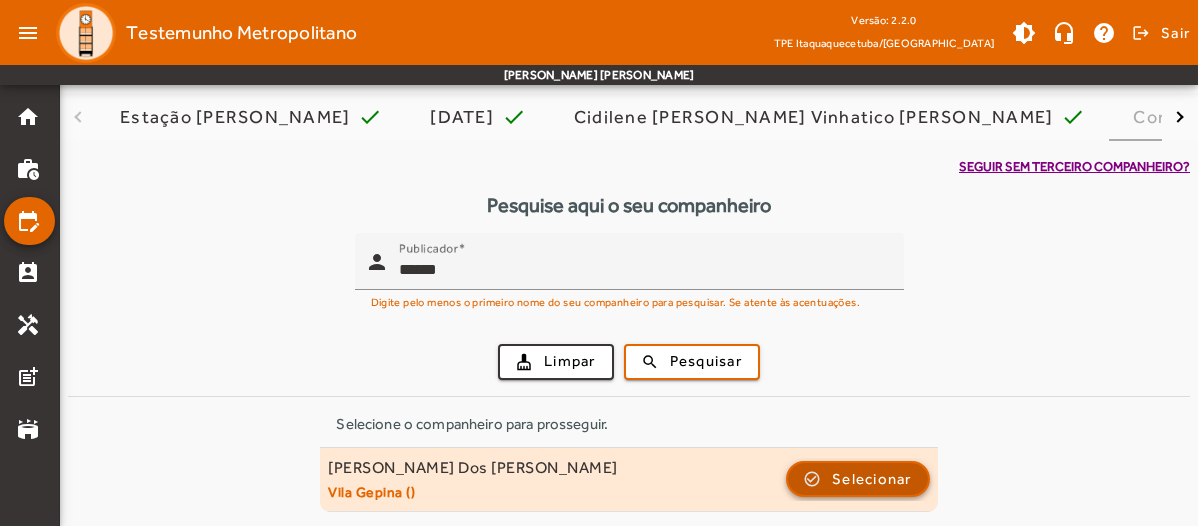 click on "Selecionar" 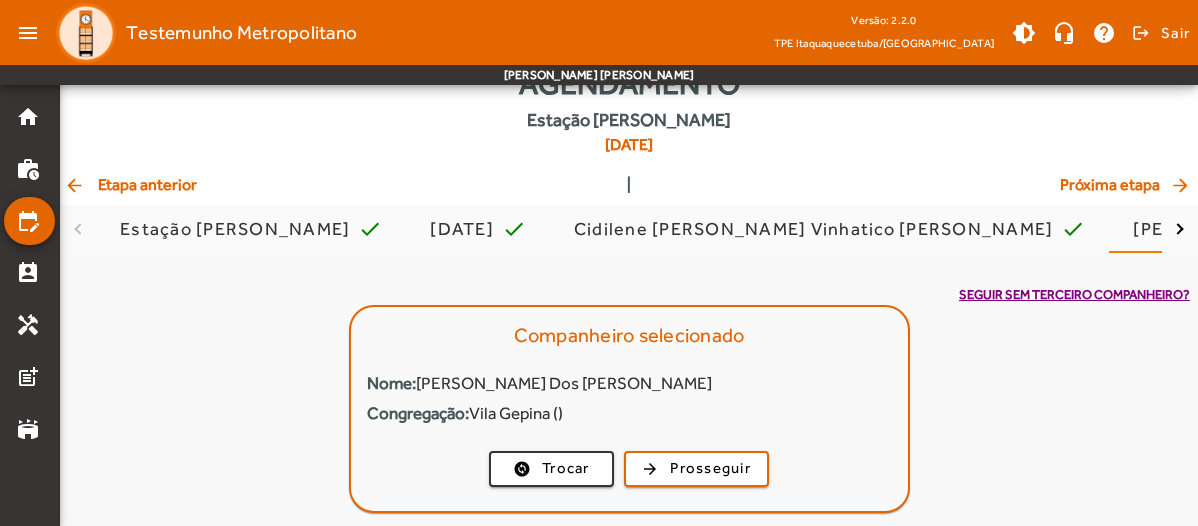 scroll, scrollTop: 71, scrollLeft: 0, axis: vertical 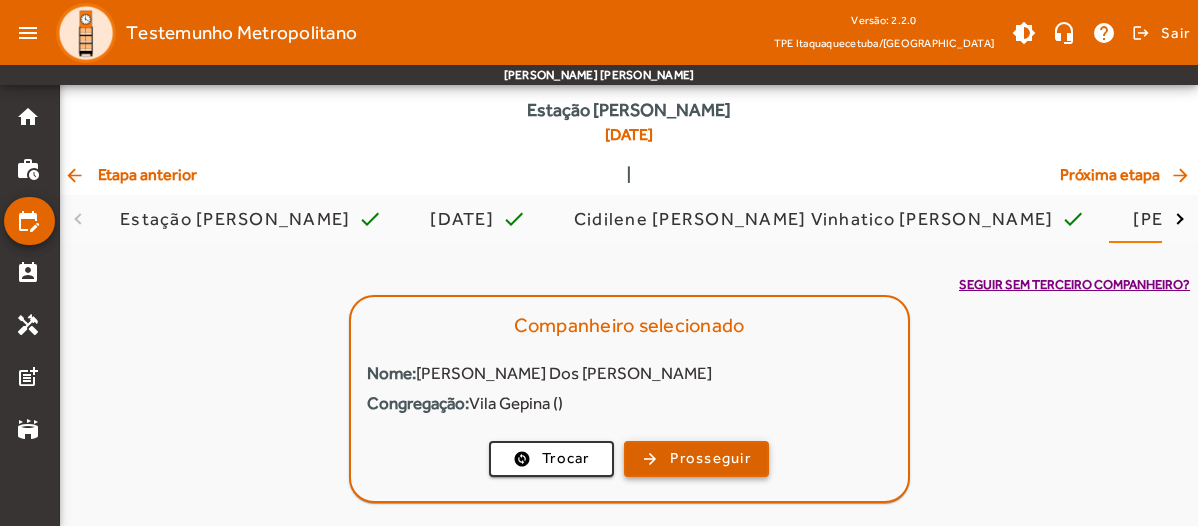 click on "Prosseguir" 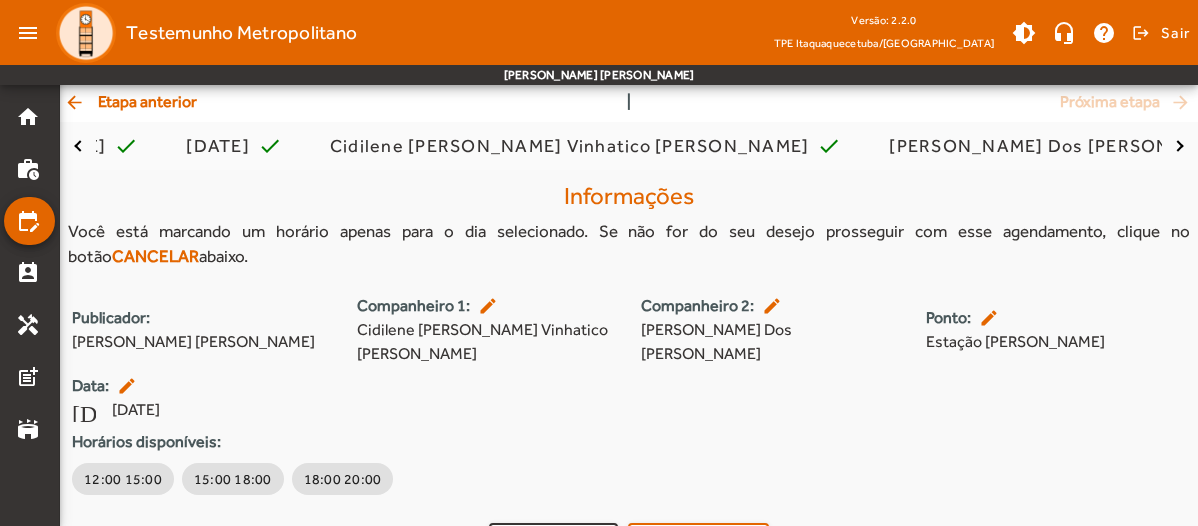 scroll, scrollTop: 168, scrollLeft: 0, axis: vertical 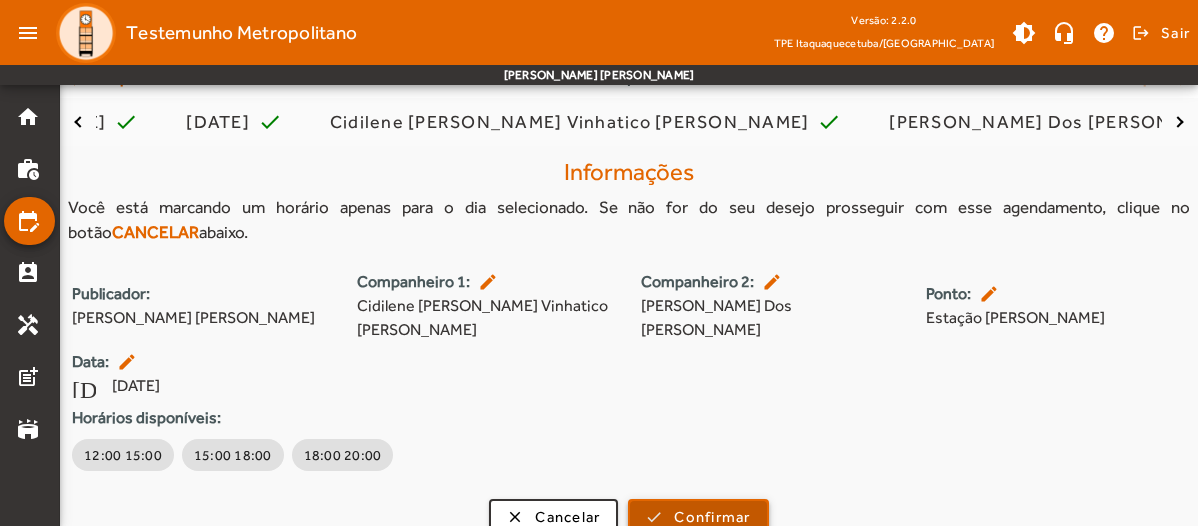 click on "Confirmar" at bounding box center [712, 517] 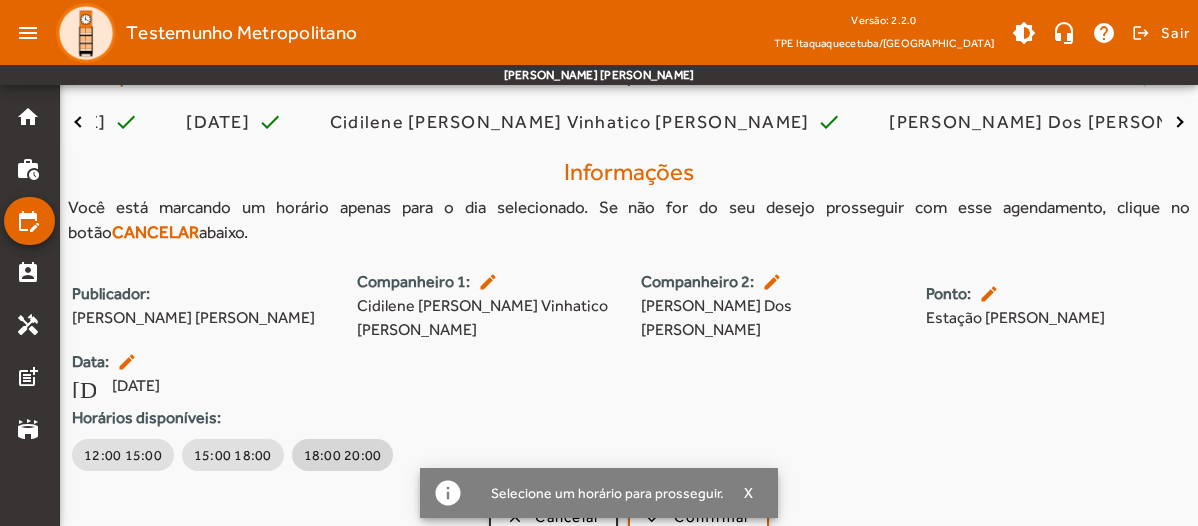 click on "18:00 20:00" at bounding box center (343, 455) 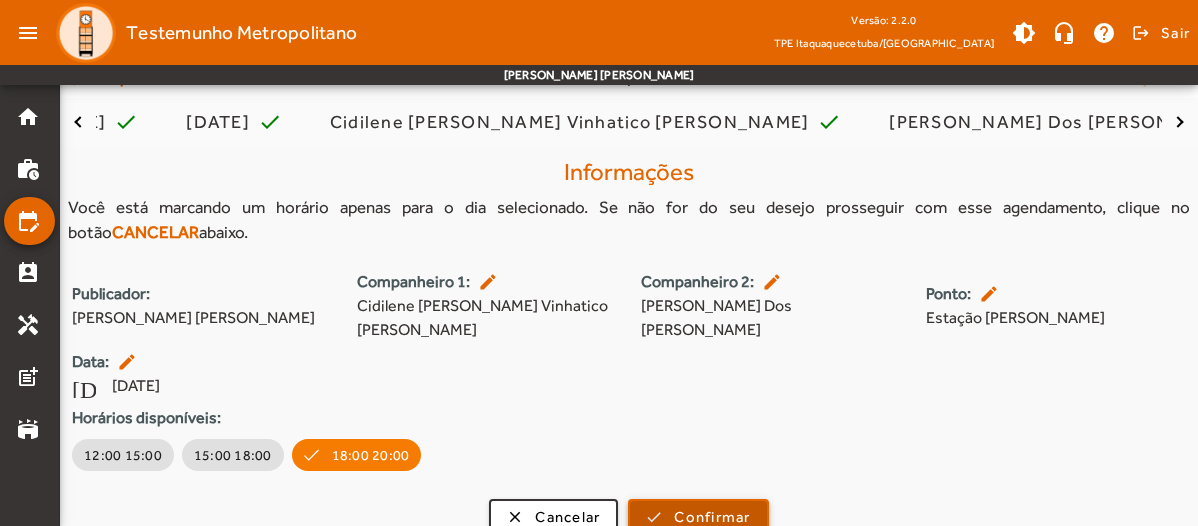 click on "Confirmar" at bounding box center (712, 517) 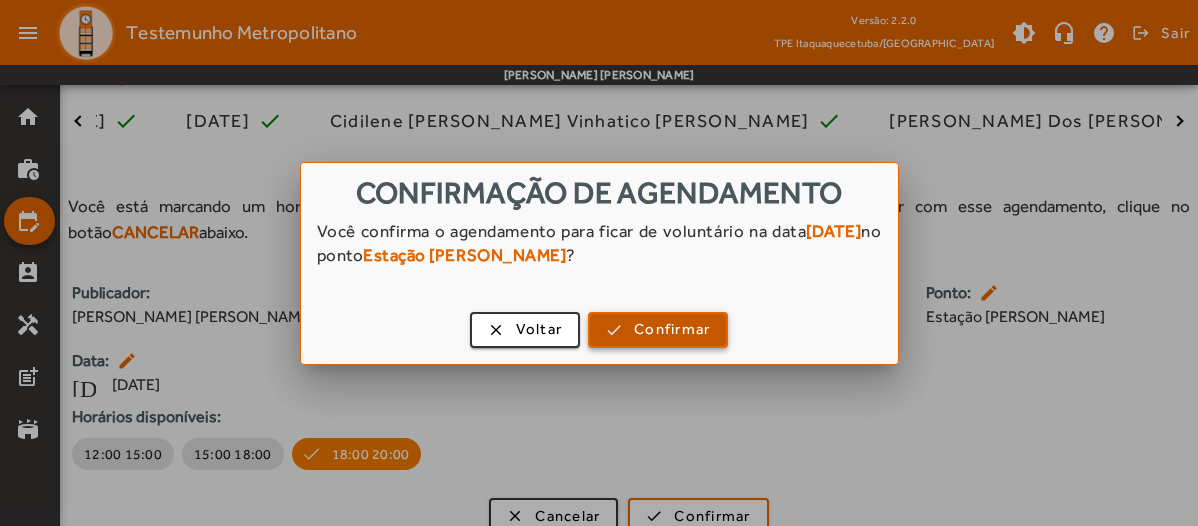 click on "Confirmar" at bounding box center (672, 329) 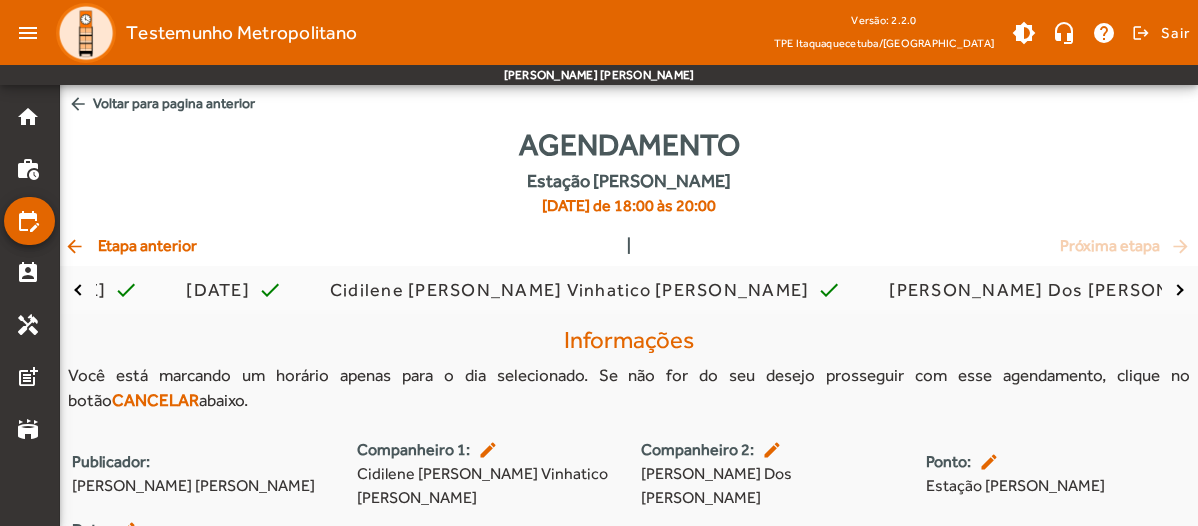 scroll, scrollTop: 168, scrollLeft: 0, axis: vertical 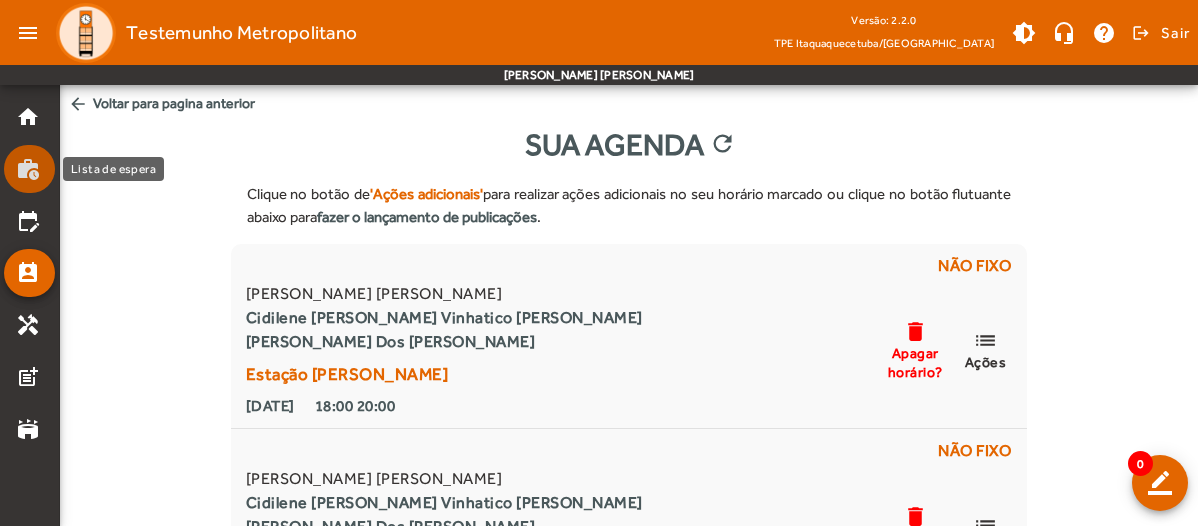 click on "work_history" 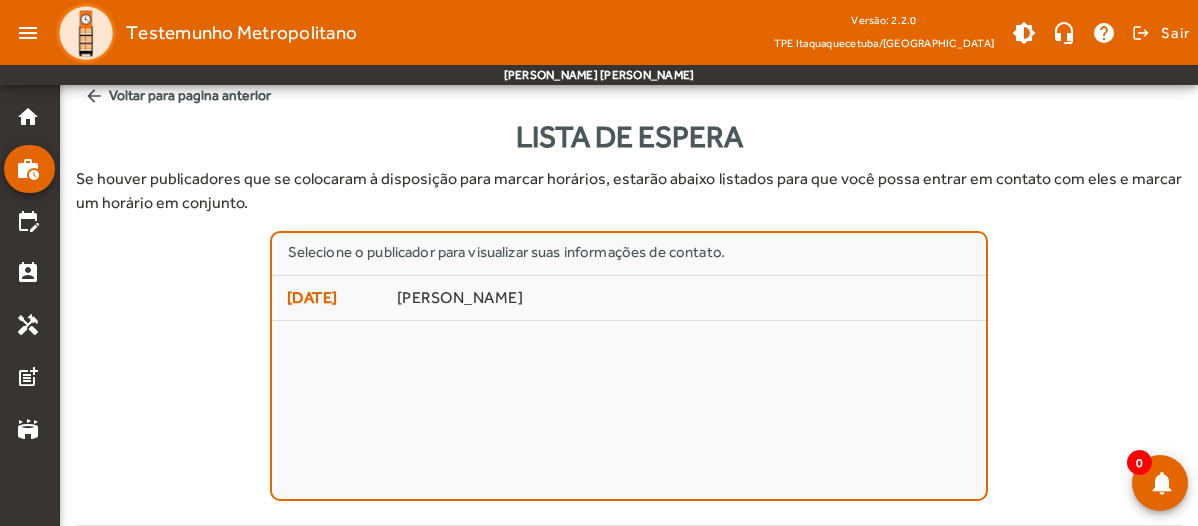 scroll, scrollTop: 0, scrollLeft: 0, axis: both 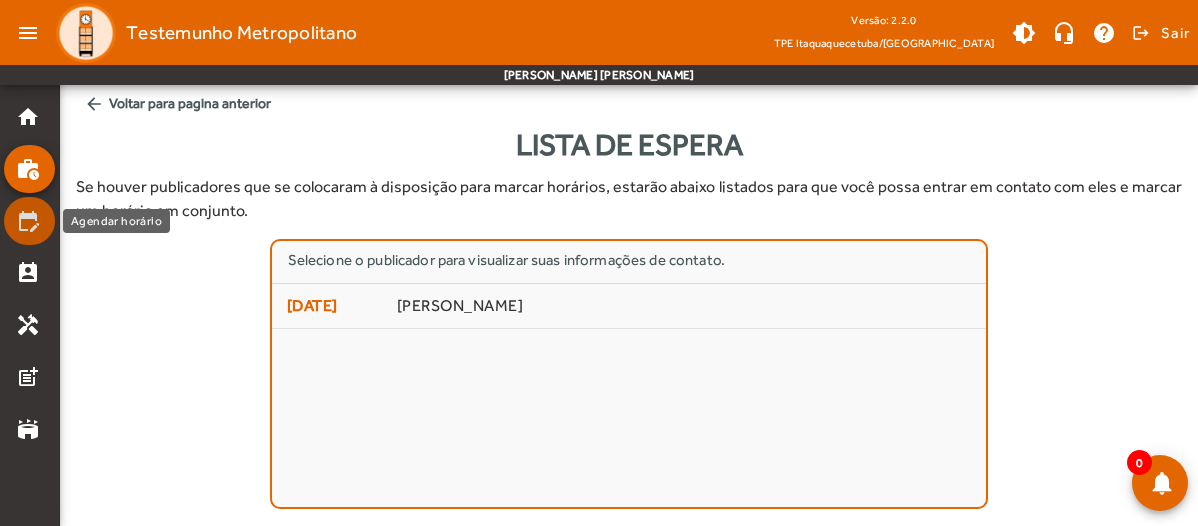 click on "edit_calendar" 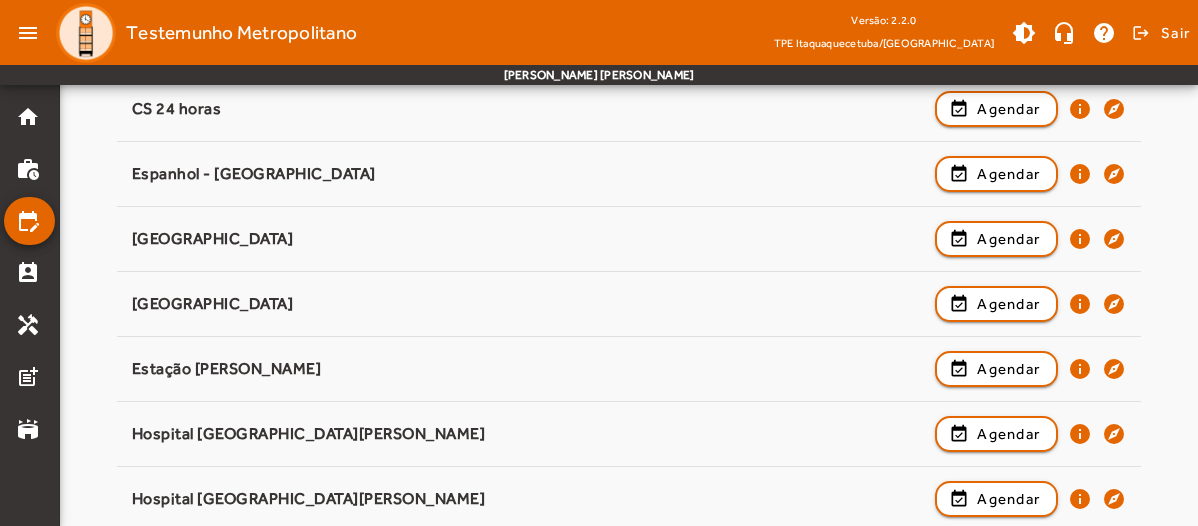 scroll, scrollTop: 331, scrollLeft: 0, axis: vertical 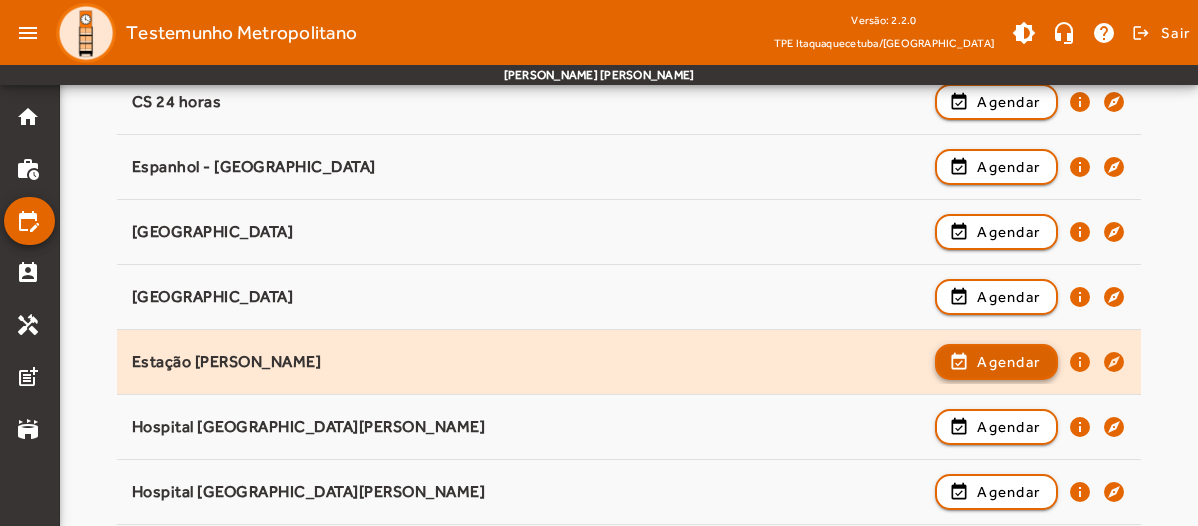 click on "Agendar" at bounding box center (1008, 427) 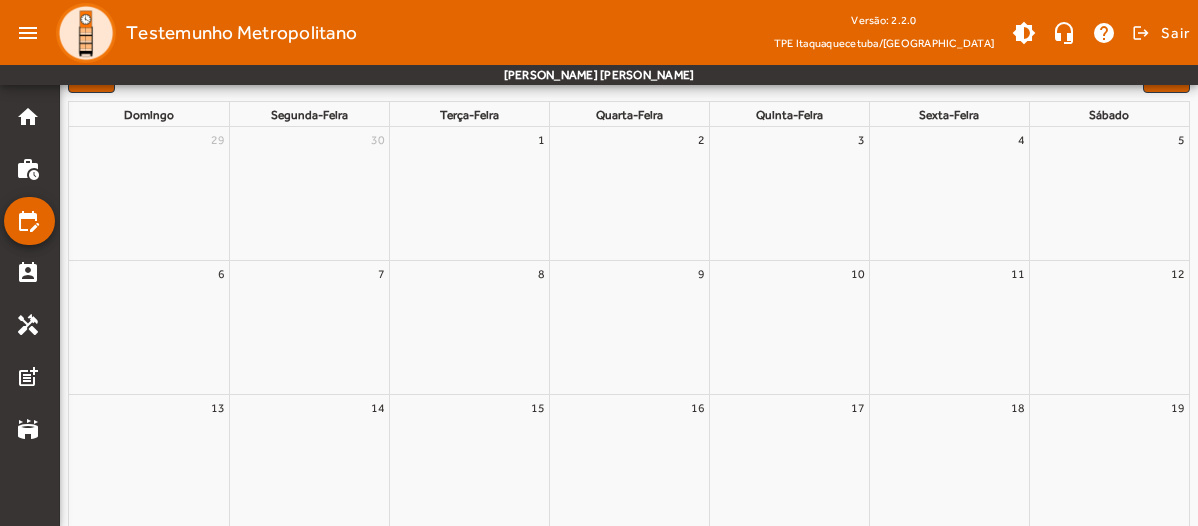 scroll, scrollTop: 0, scrollLeft: 0, axis: both 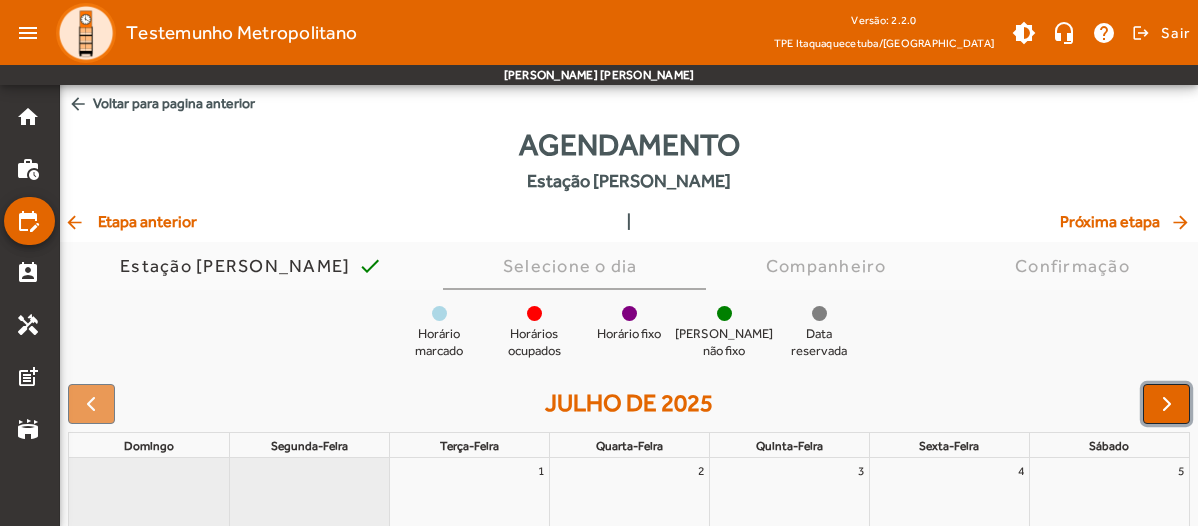 click at bounding box center [1167, 404] 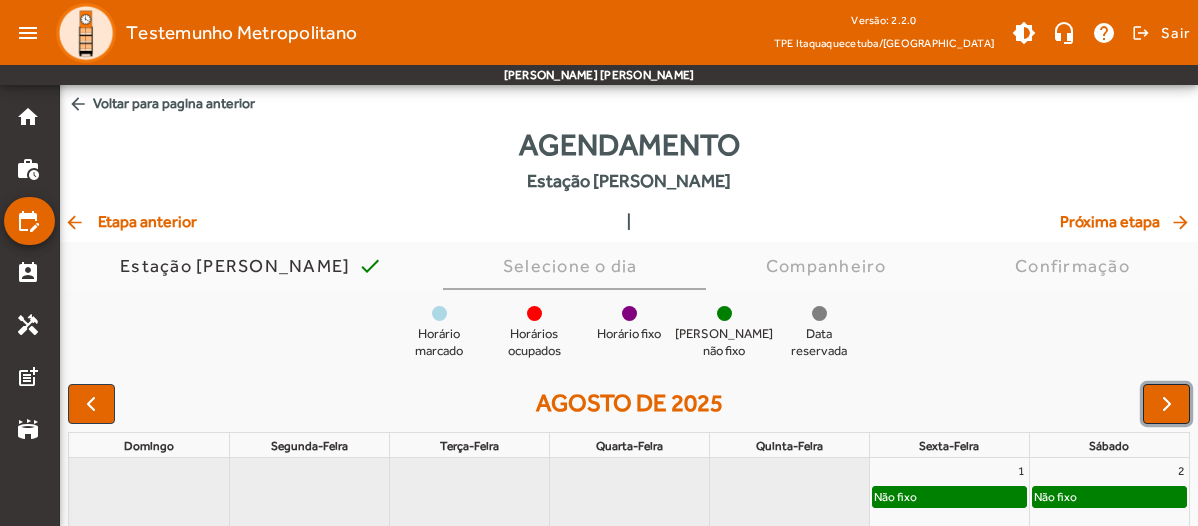 click at bounding box center (1167, 404) 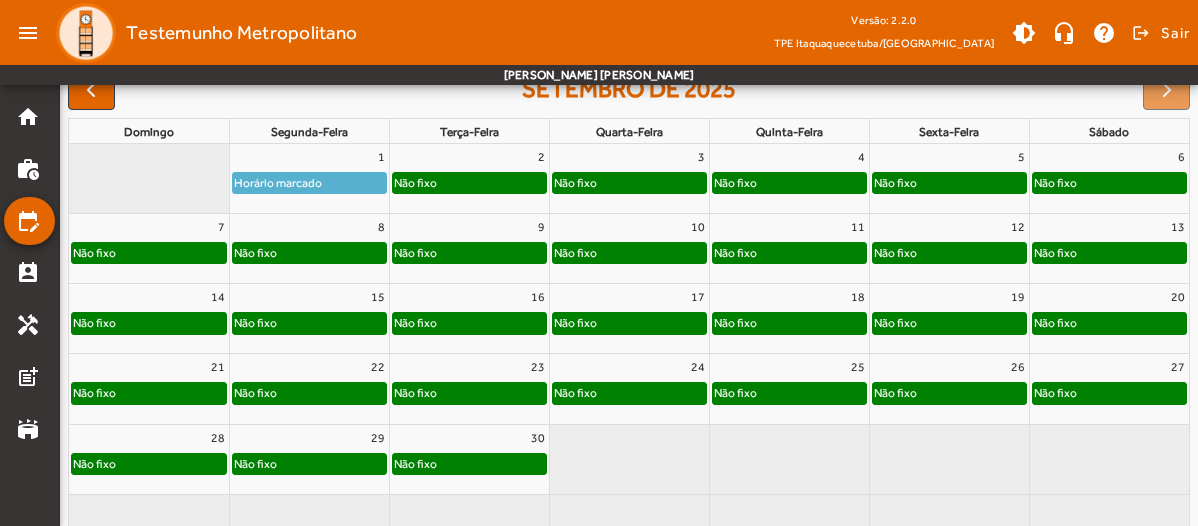 scroll, scrollTop: 318, scrollLeft: 0, axis: vertical 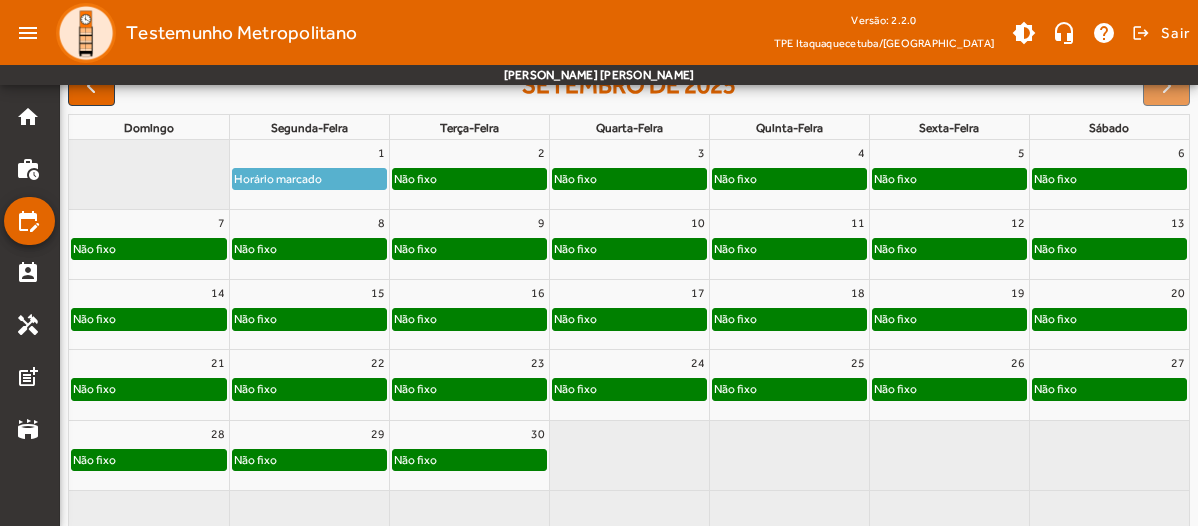 click on "Não fixo" at bounding box center (255, 249) 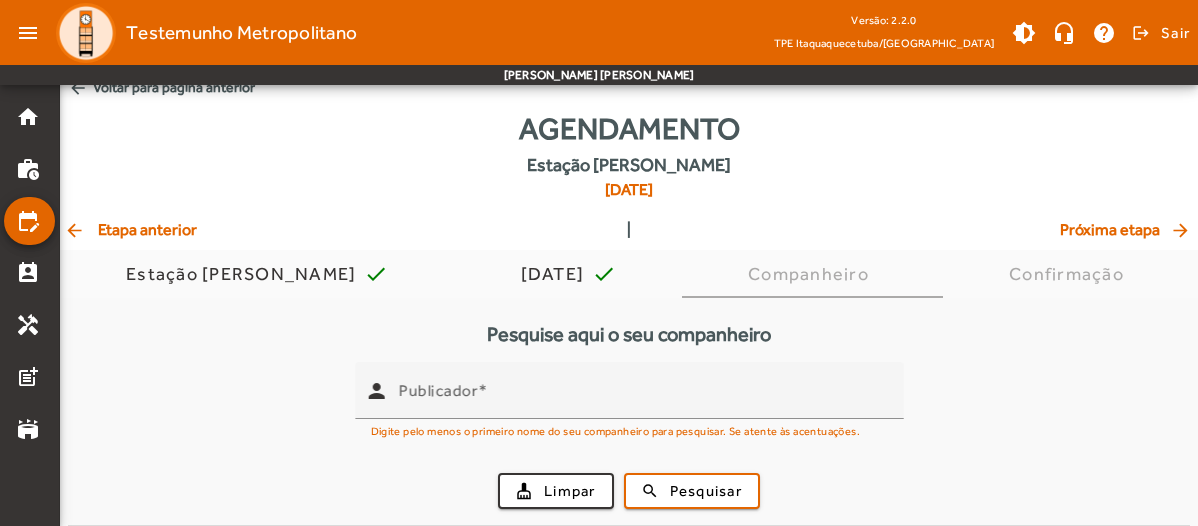 scroll, scrollTop: 0, scrollLeft: 0, axis: both 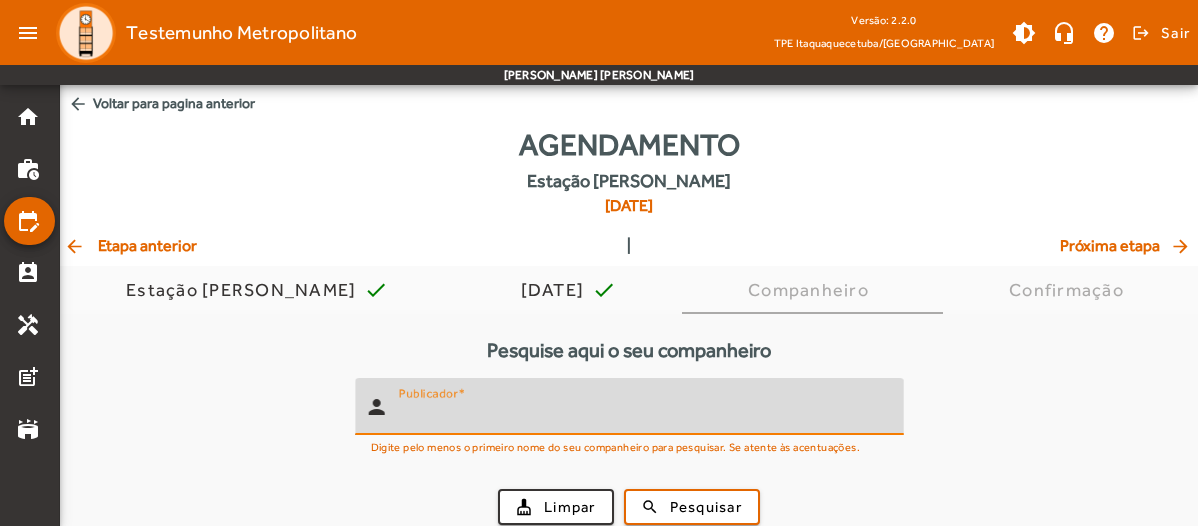 click on "Publicador" at bounding box center (643, 415) 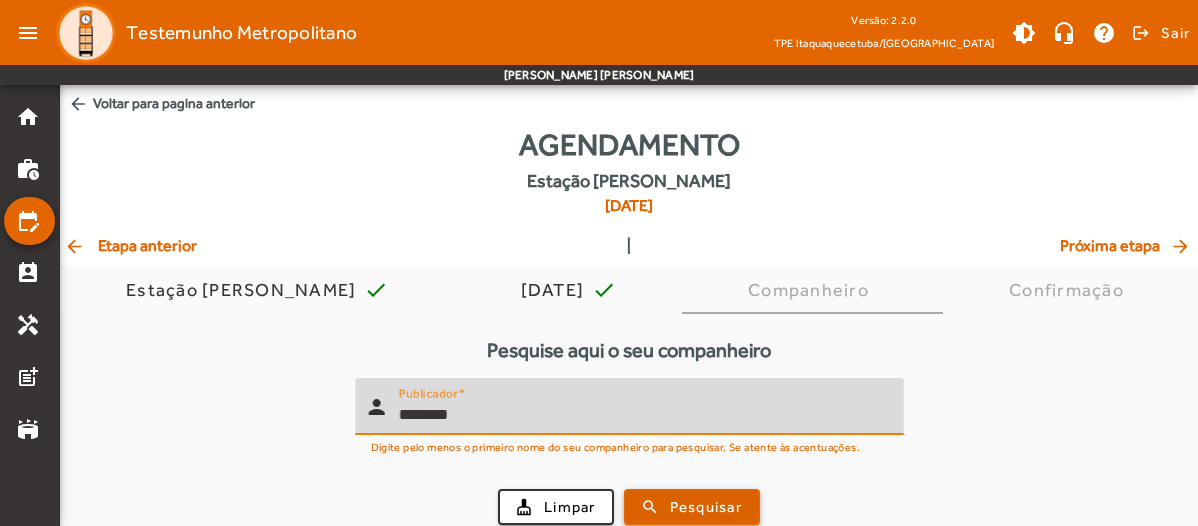 type on "********" 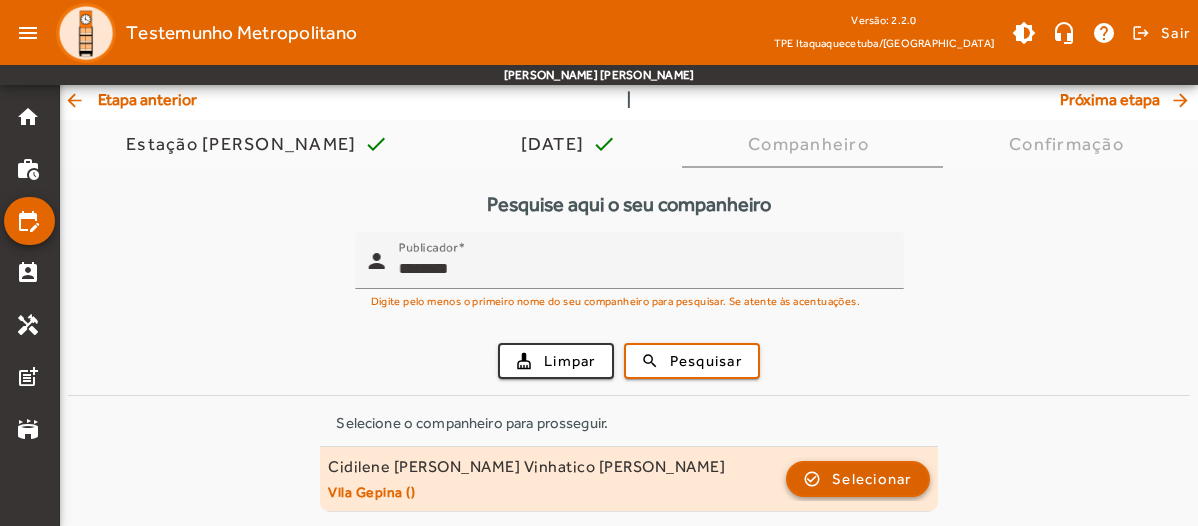 click on "Selecionar" 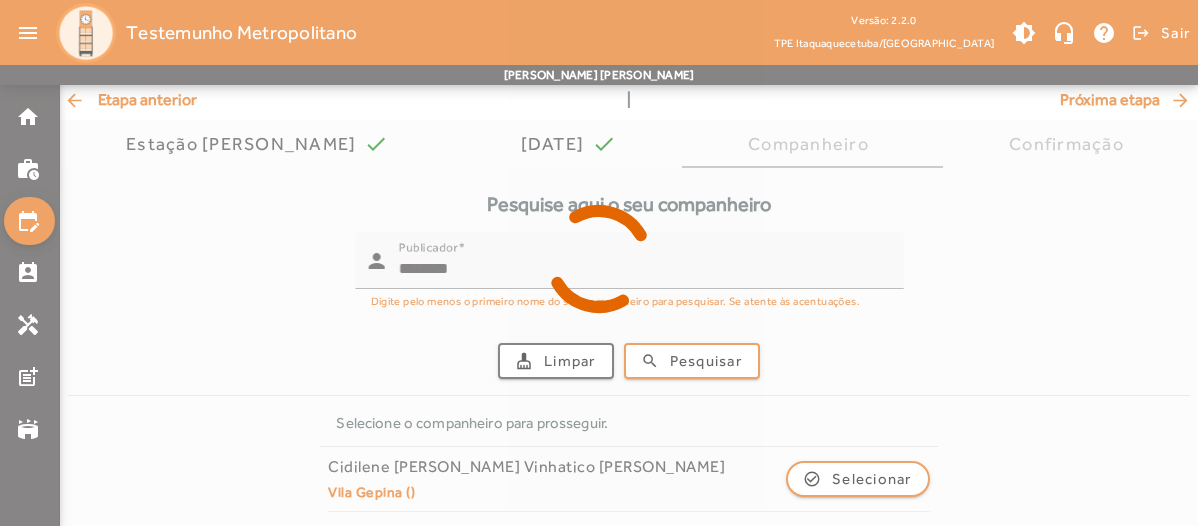 scroll, scrollTop: 0, scrollLeft: 0, axis: both 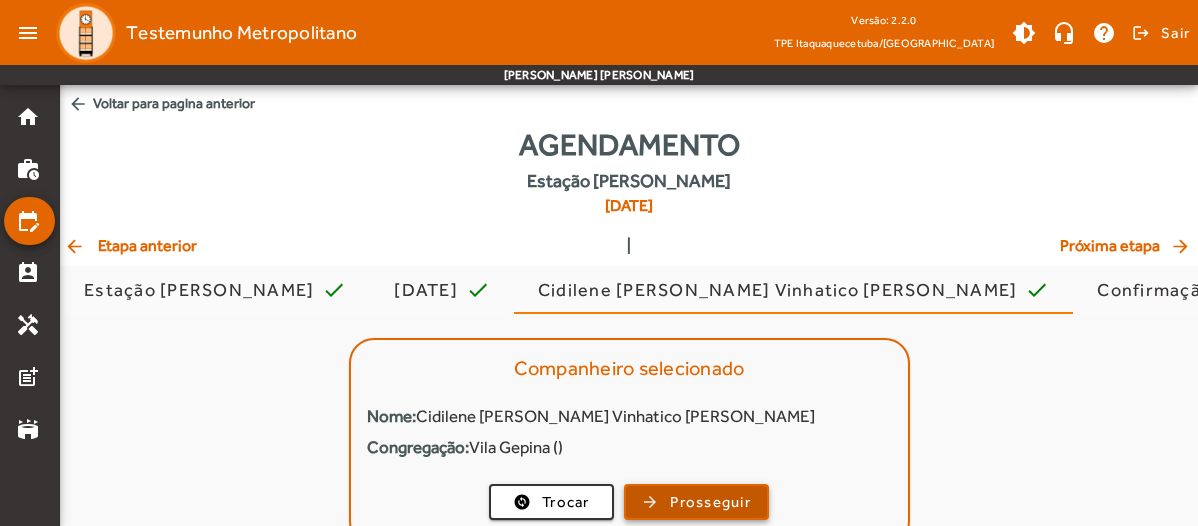 click on "Prosseguir" 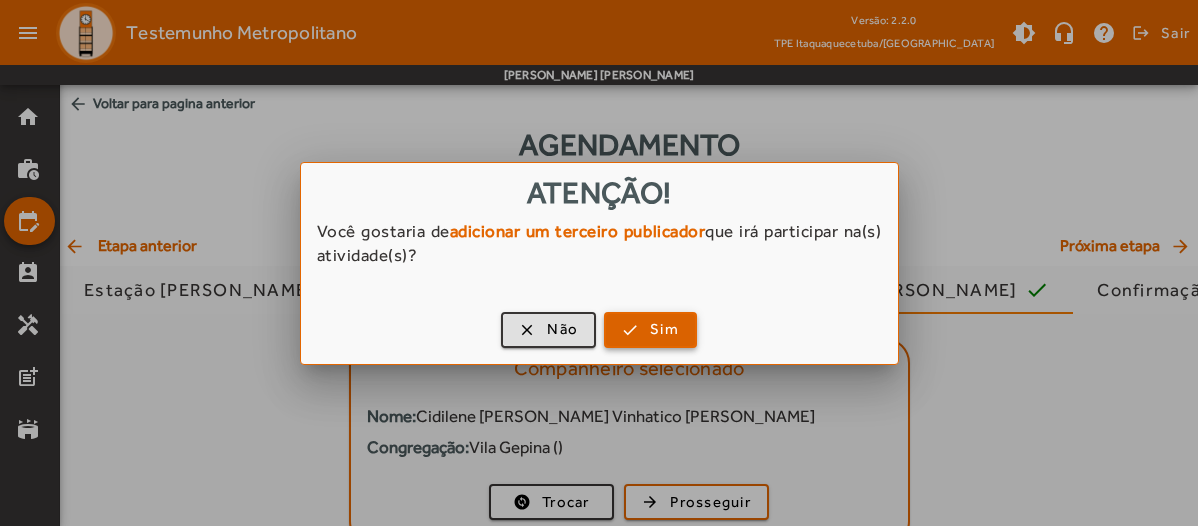 click on "Sim" at bounding box center [664, 329] 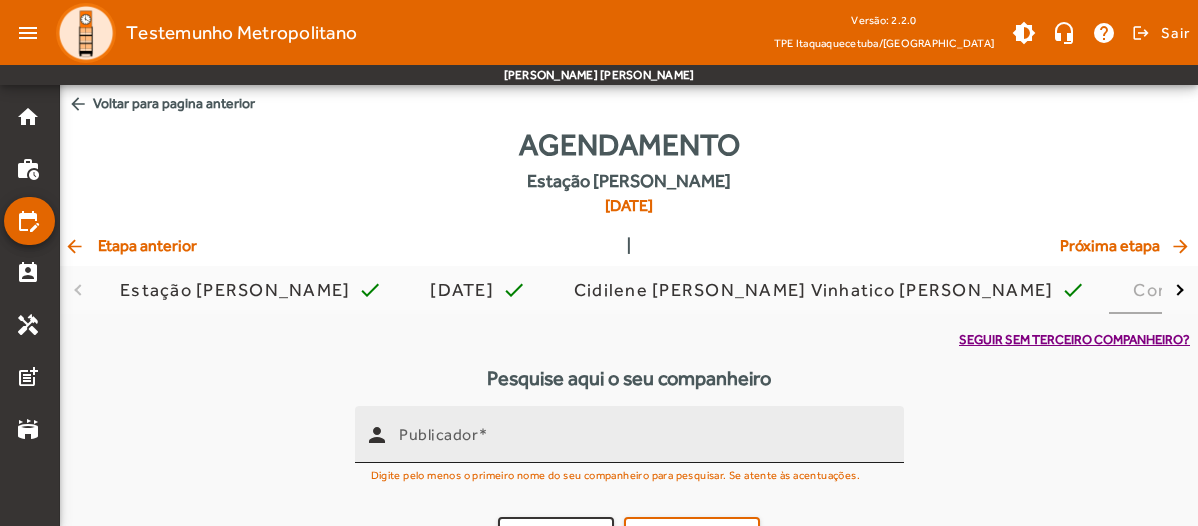 click on "Publicador" at bounding box center (643, 443) 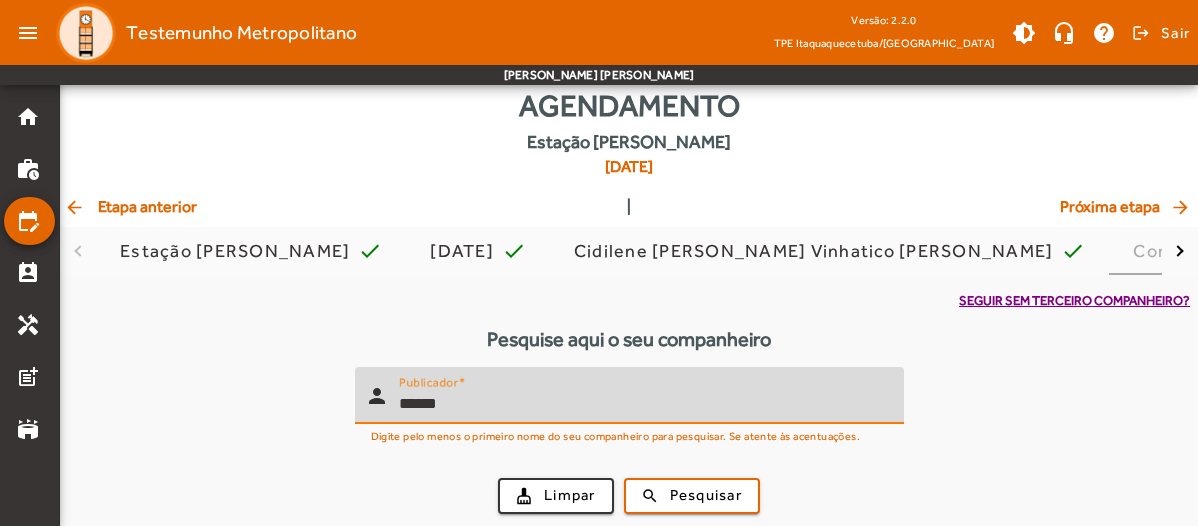 scroll, scrollTop: 42, scrollLeft: 0, axis: vertical 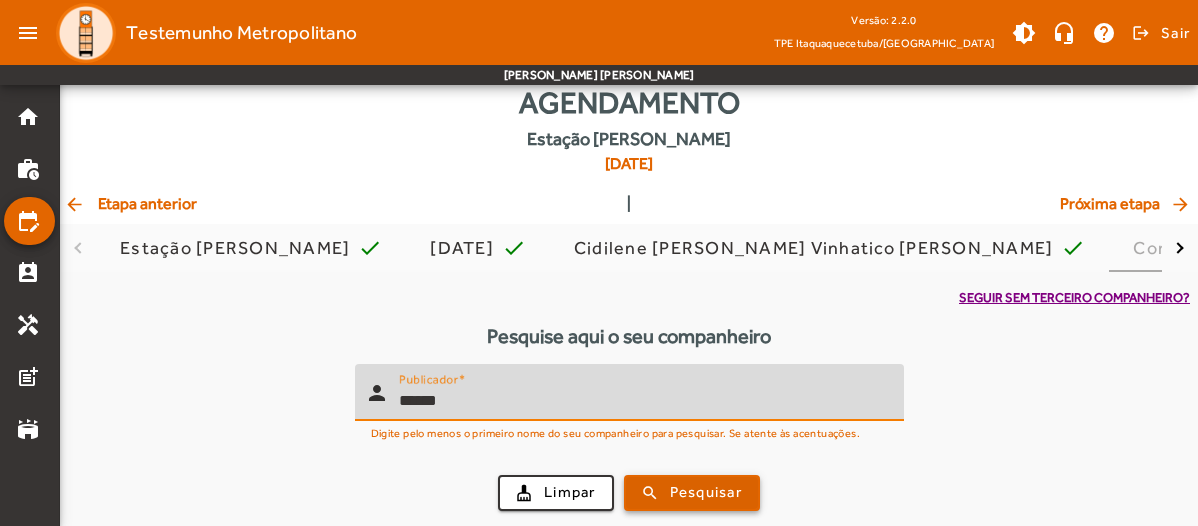 type on "******" 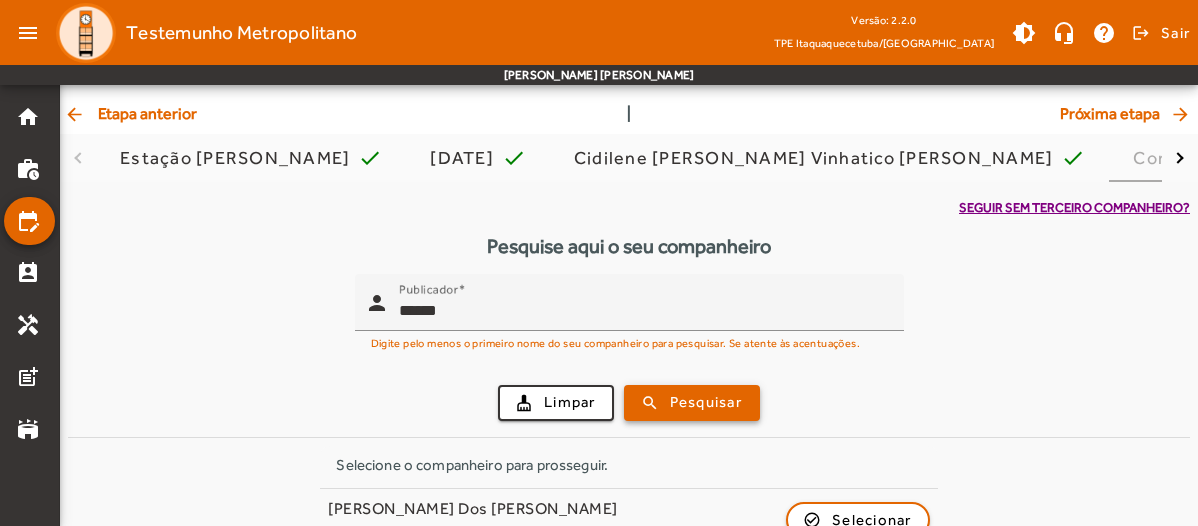 scroll, scrollTop: 173, scrollLeft: 0, axis: vertical 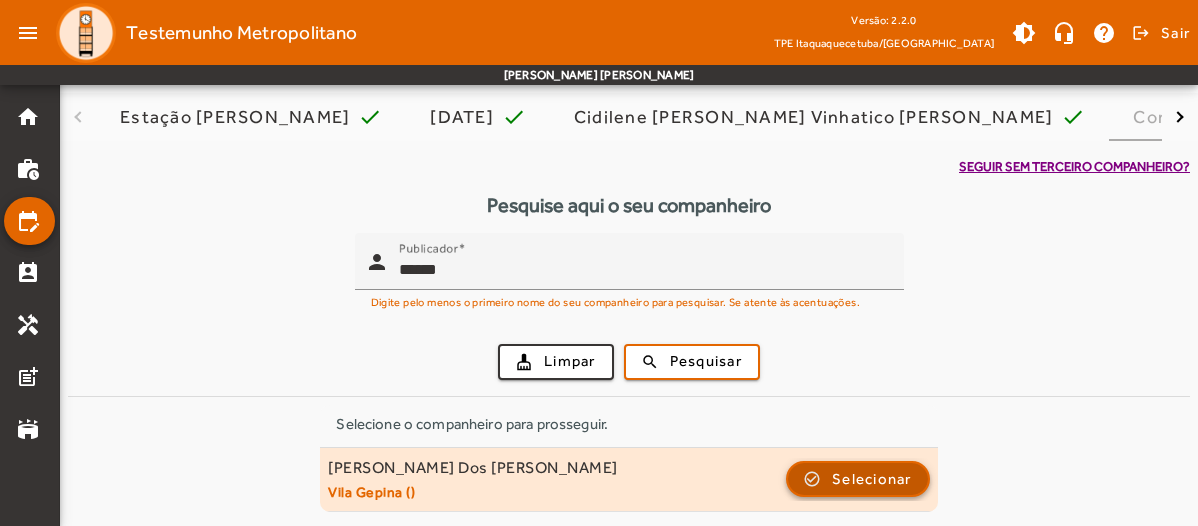 click on "Selecionar" 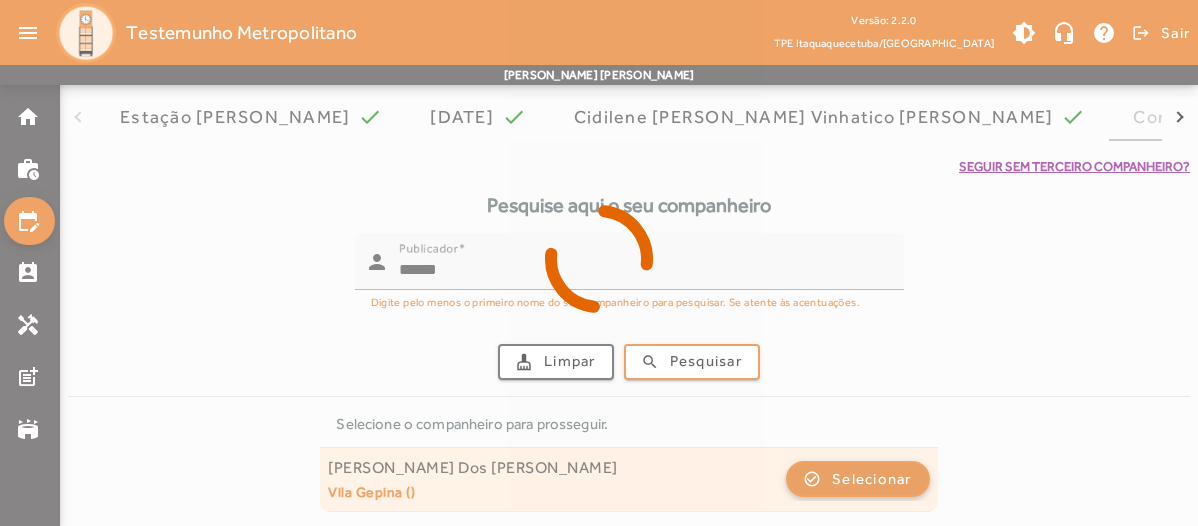 scroll, scrollTop: 0, scrollLeft: 0, axis: both 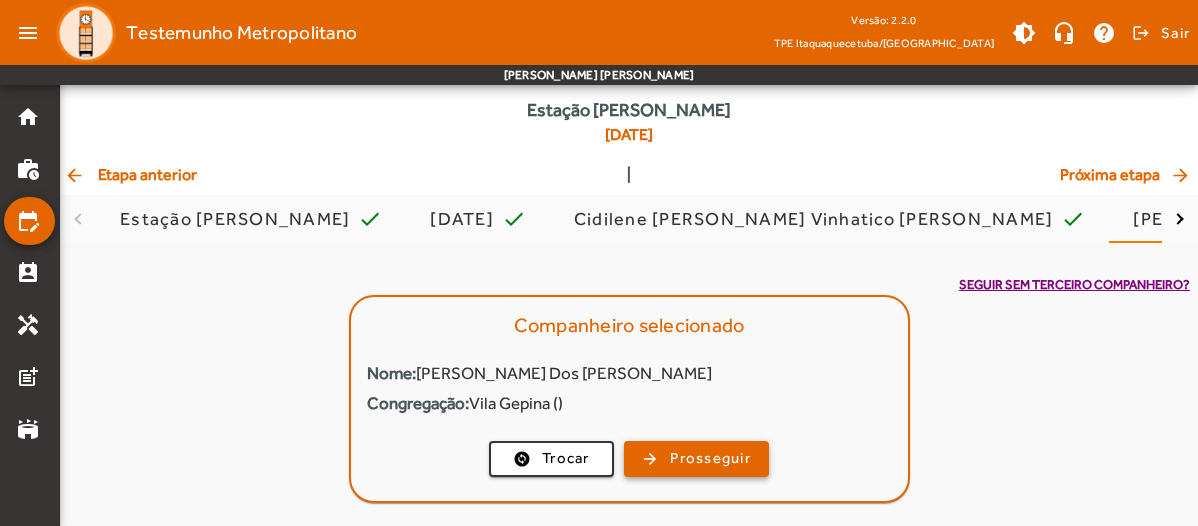click on "Prosseguir" 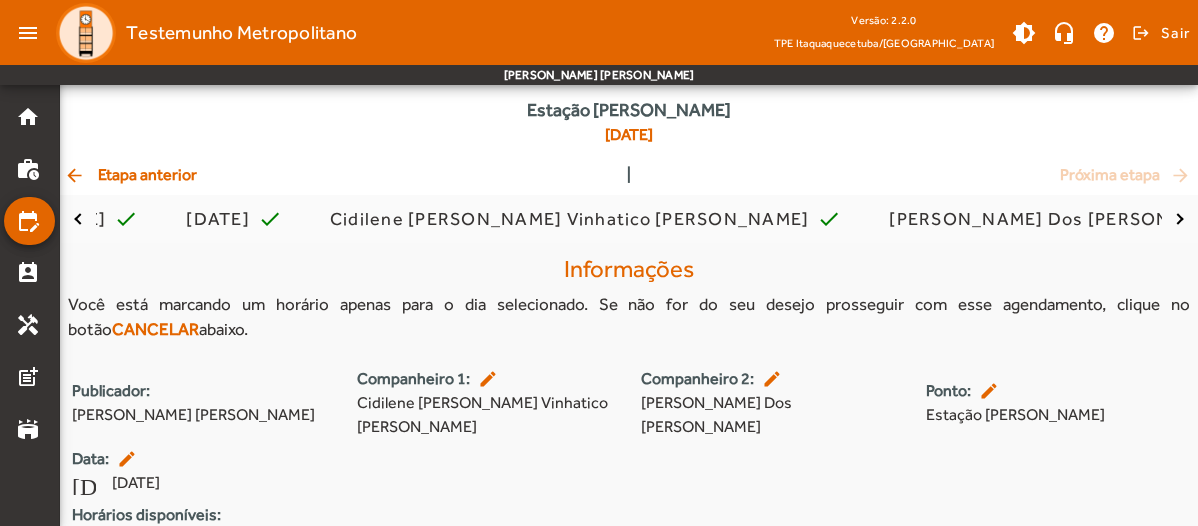 scroll, scrollTop: 0, scrollLeft: 0, axis: both 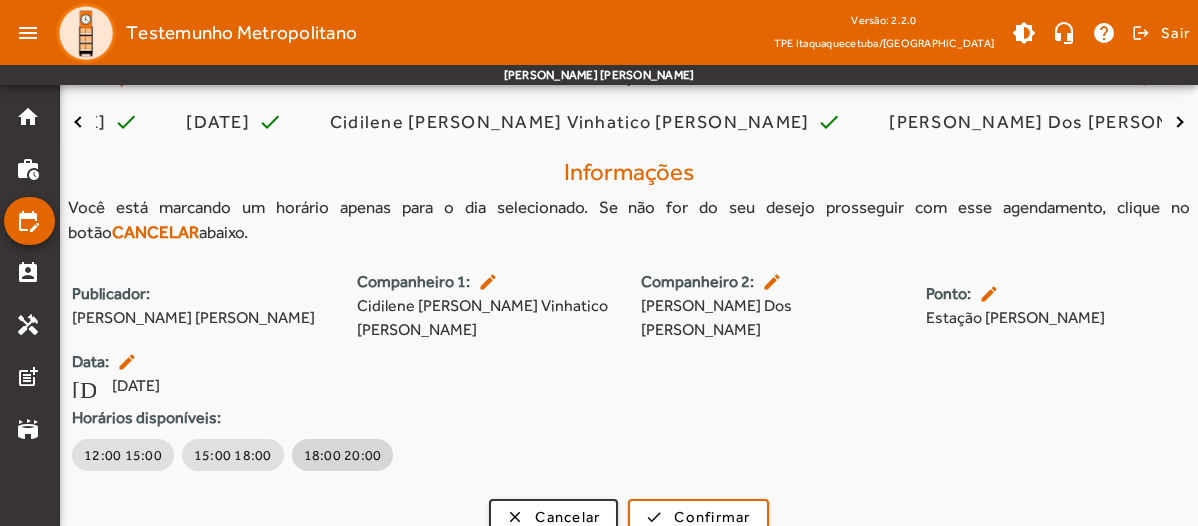 click on "18:00 20:00" at bounding box center [343, 455] 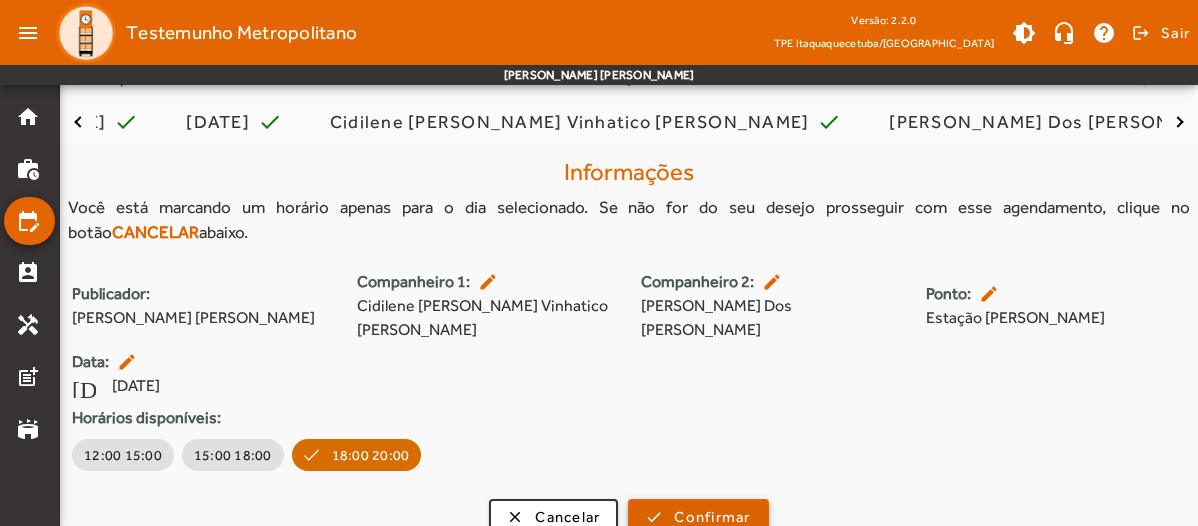click on "Confirmar" at bounding box center (712, 517) 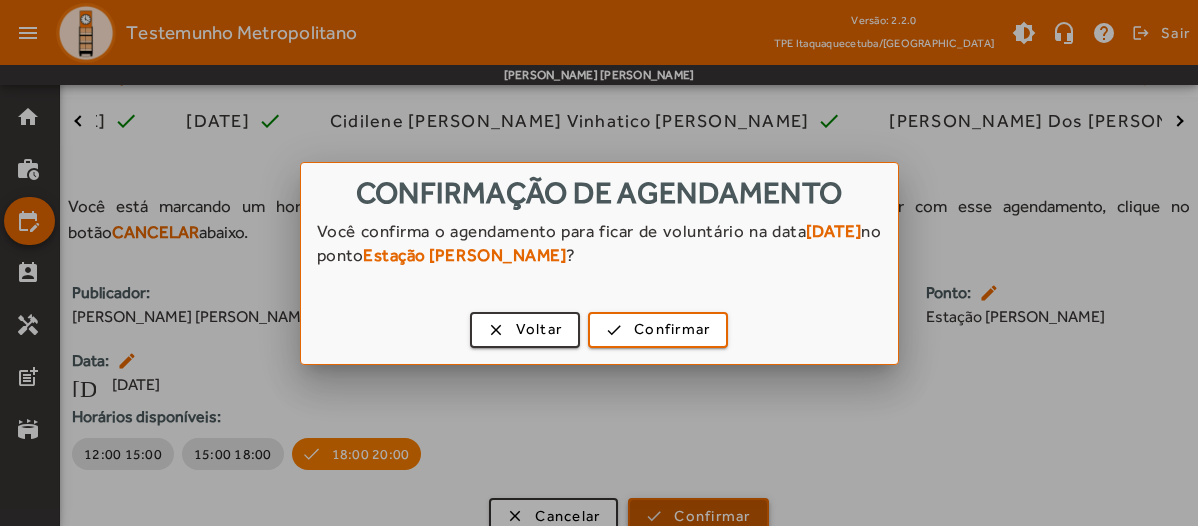 scroll, scrollTop: 0, scrollLeft: 0, axis: both 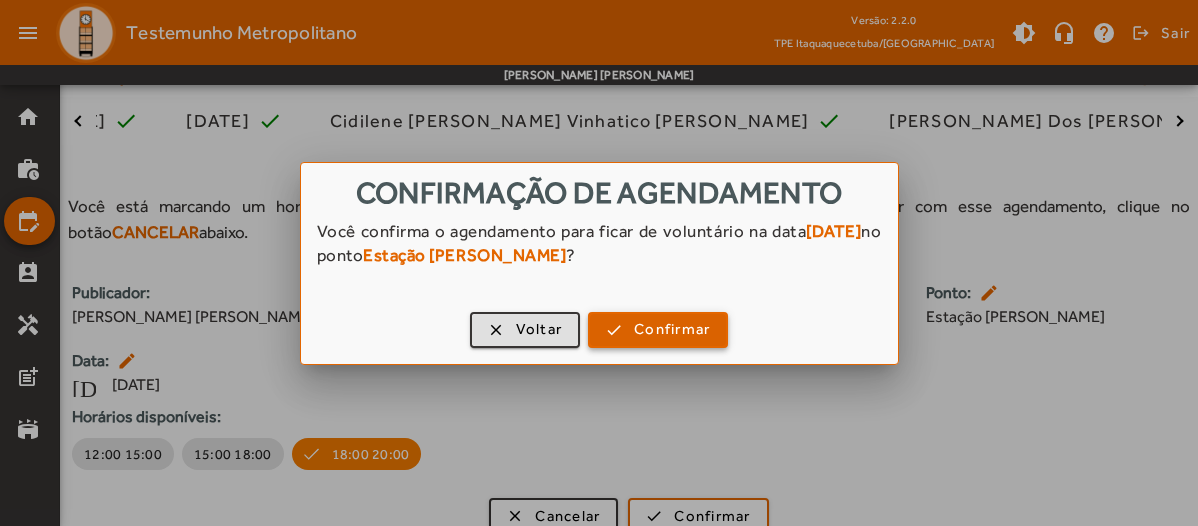 click on "Confirmar" at bounding box center (672, 329) 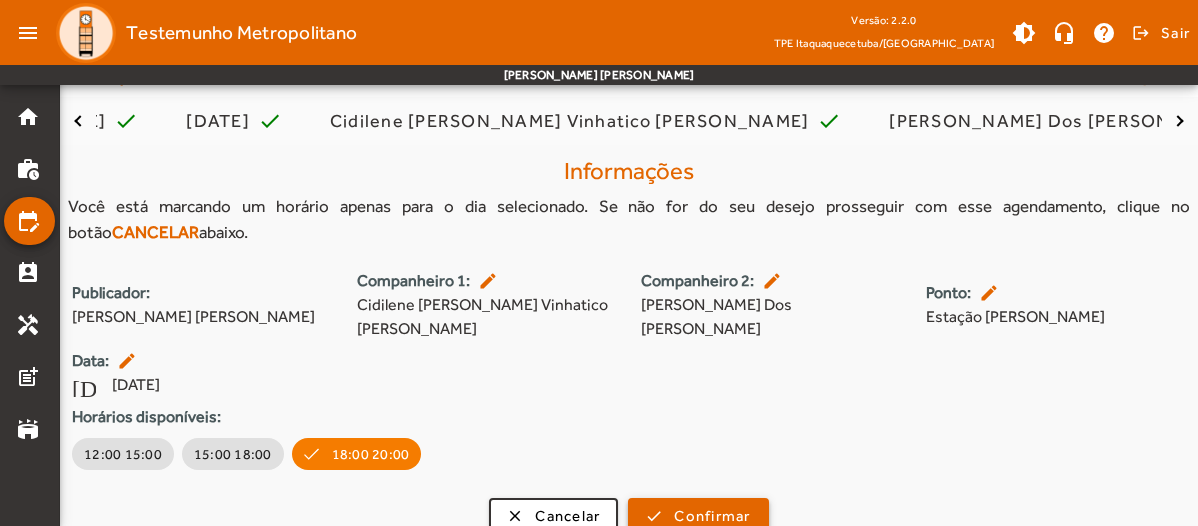 scroll, scrollTop: 168, scrollLeft: 0, axis: vertical 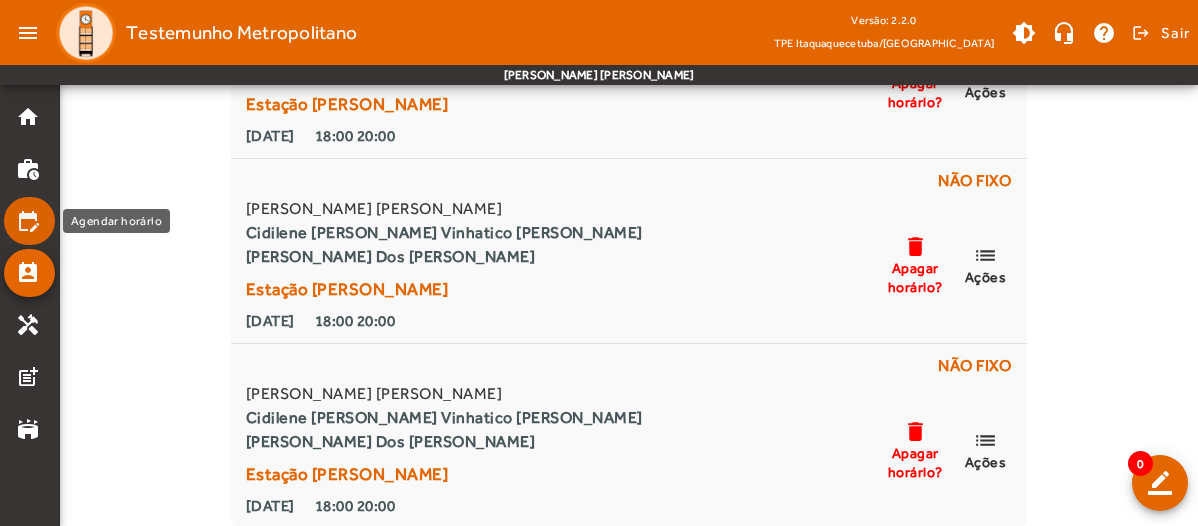 click on "edit_calendar" 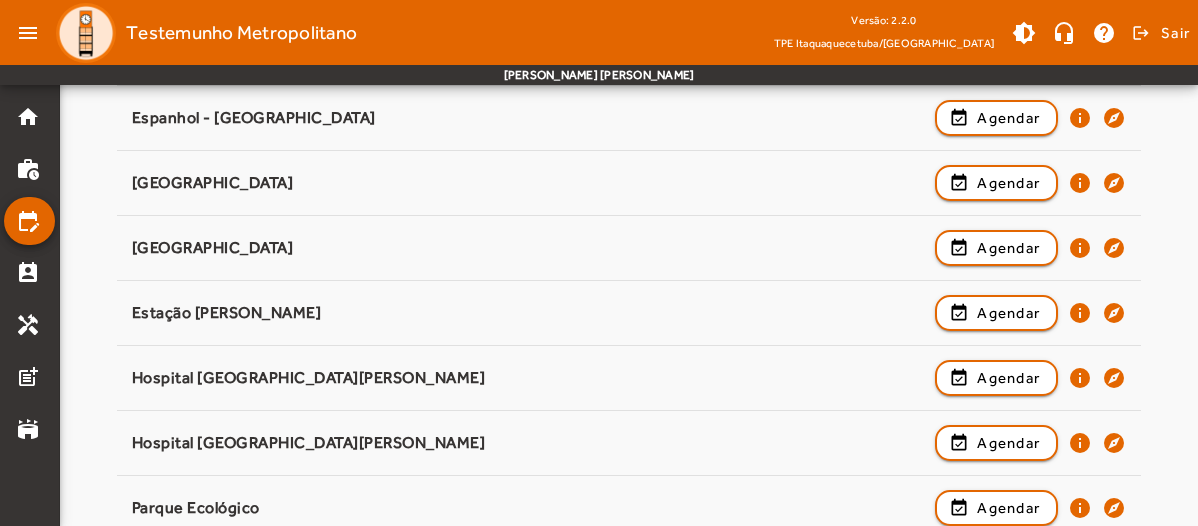 scroll, scrollTop: 392, scrollLeft: 0, axis: vertical 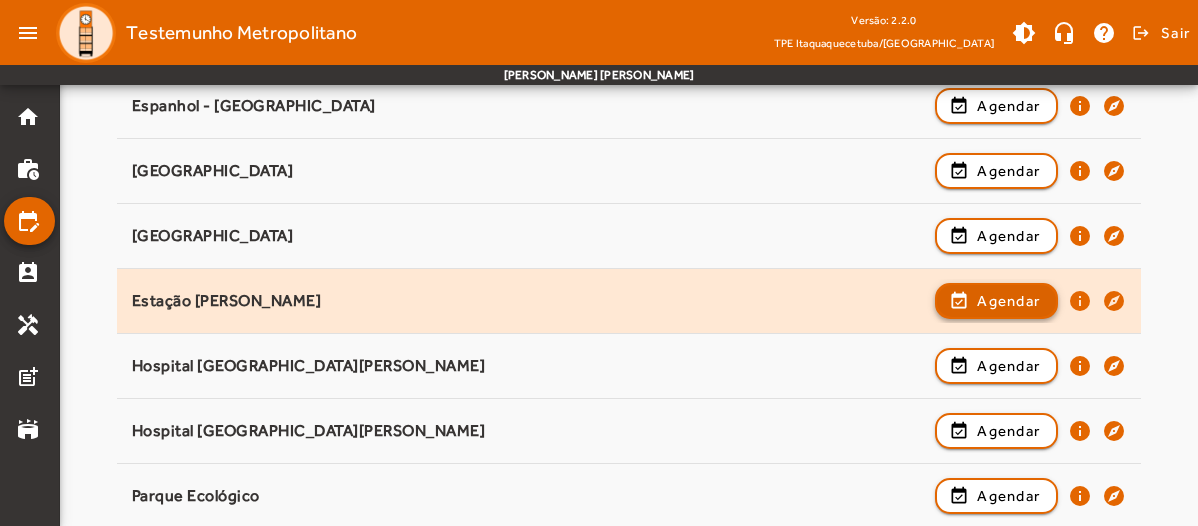 click on "Agendar" at bounding box center [1008, 366] 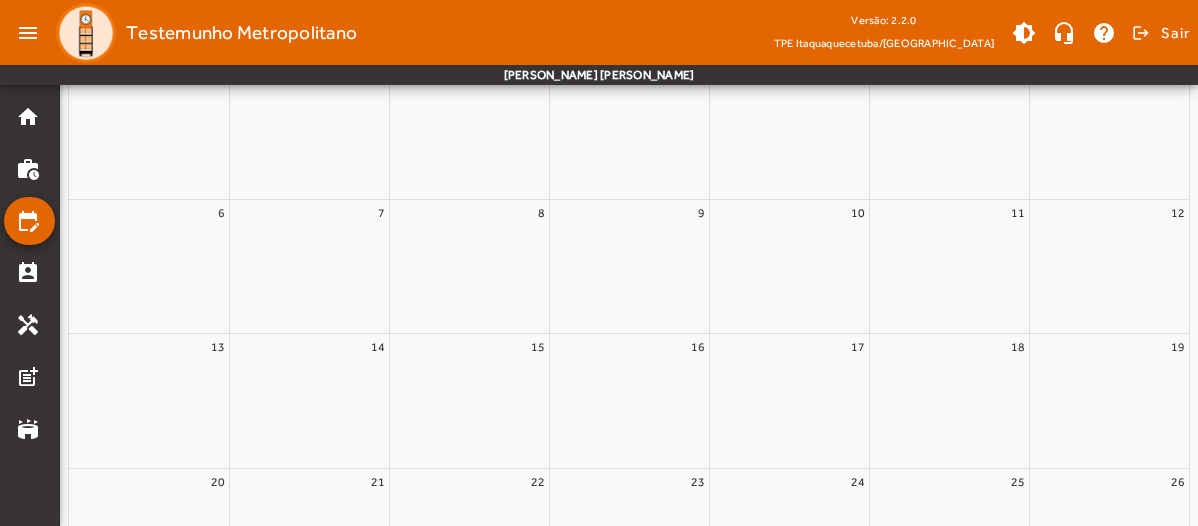scroll, scrollTop: 0, scrollLeft: 0, axis: both 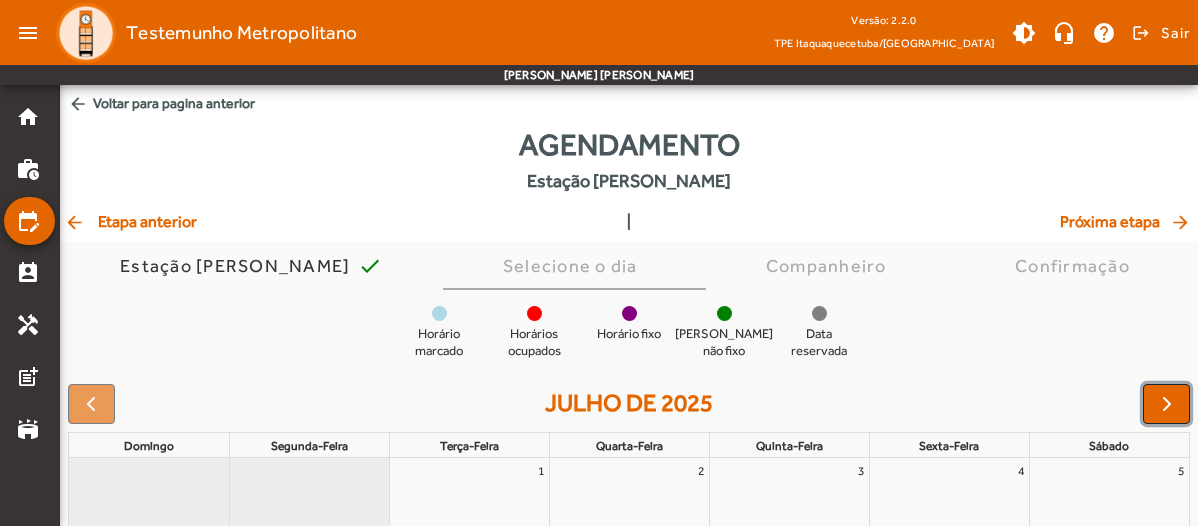 click at bounding box center [1167, 404] 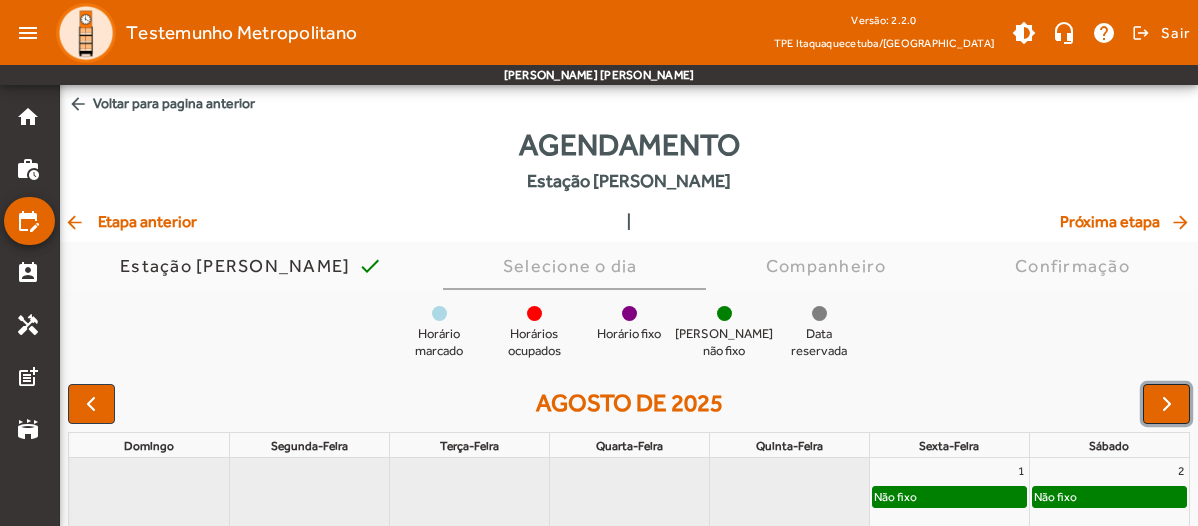 click at bounding box center [1167, 404] 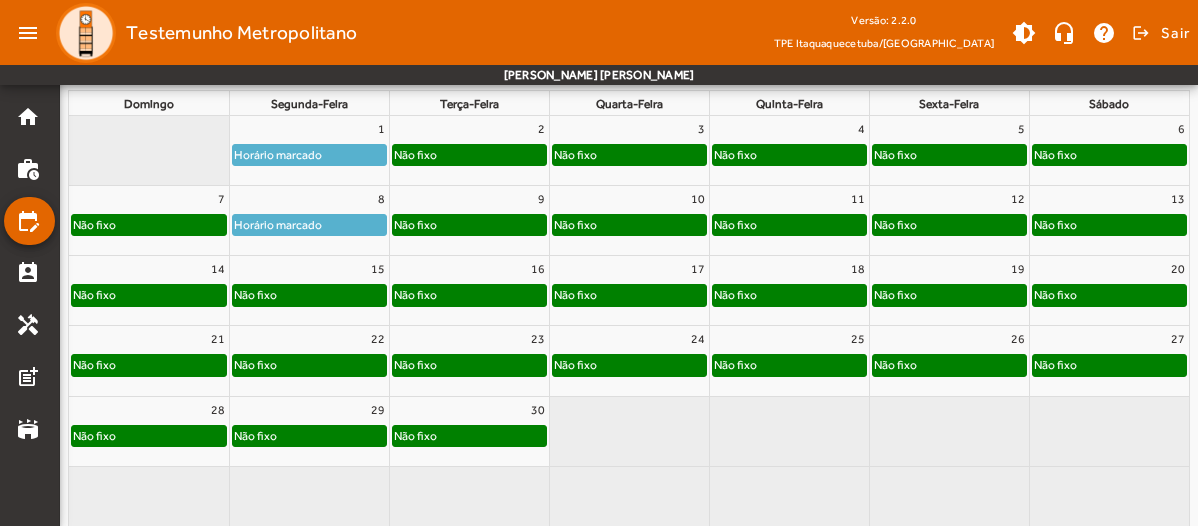 scroll, scrollTop: 352, scrollLeft: 0, axis: vertical 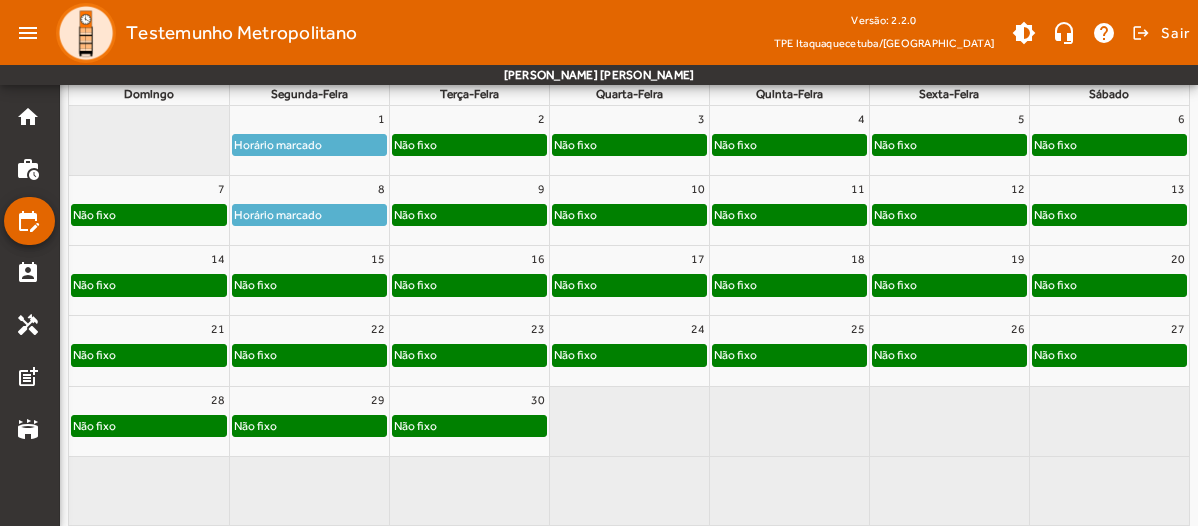 click on "Não fixo" 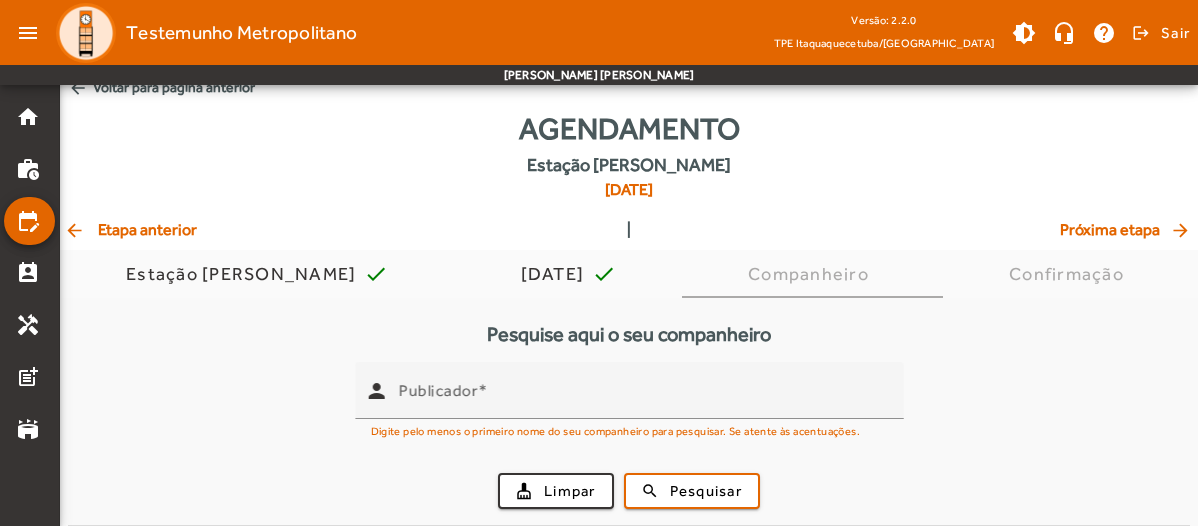 scroll, scrollTop: 0, scrollLeft: 0, axis: both 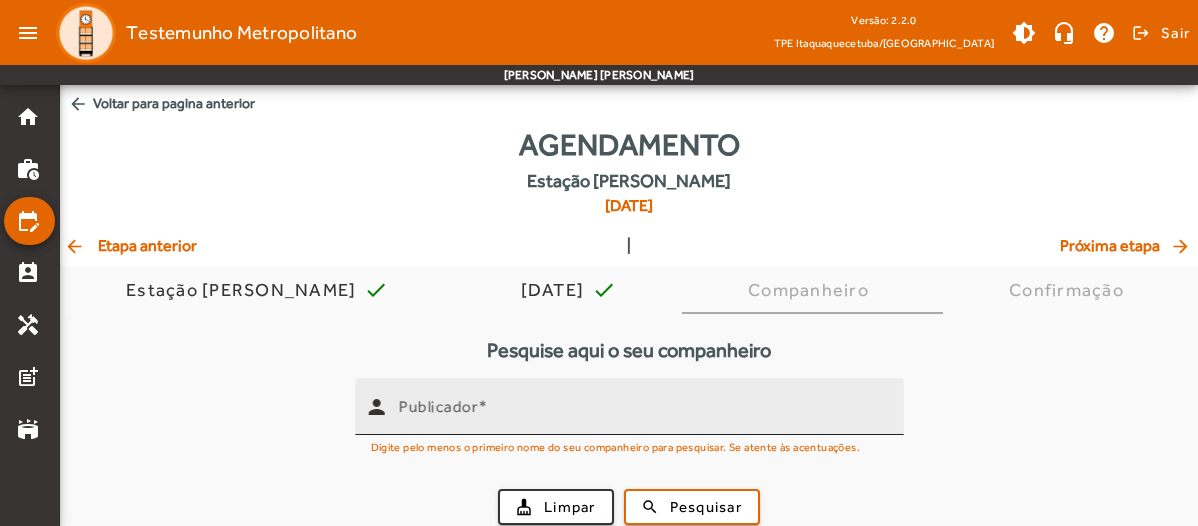 click on "Publicador" at bounding box center (643, 415) 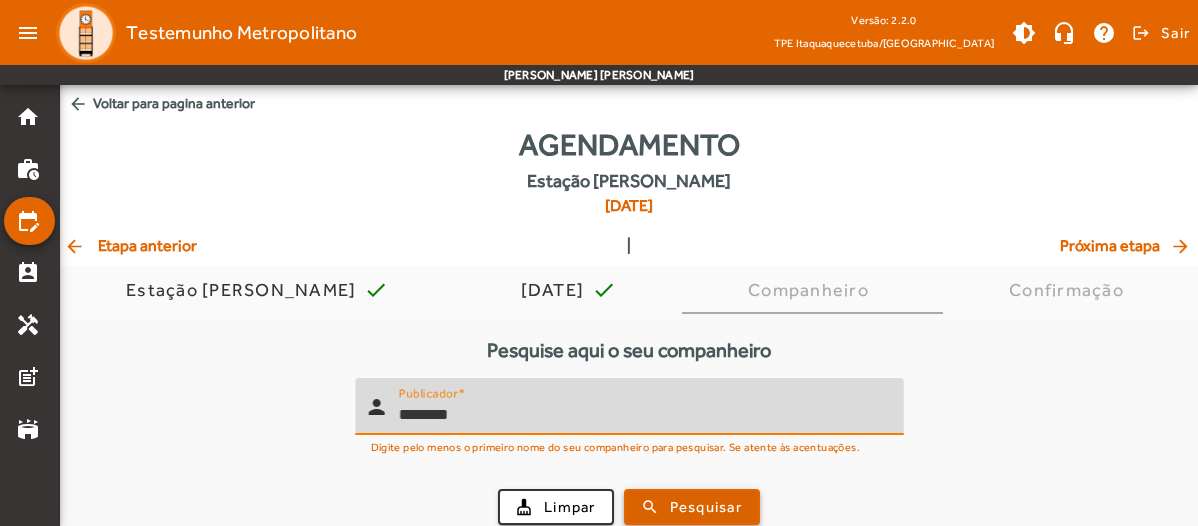 type on "********" 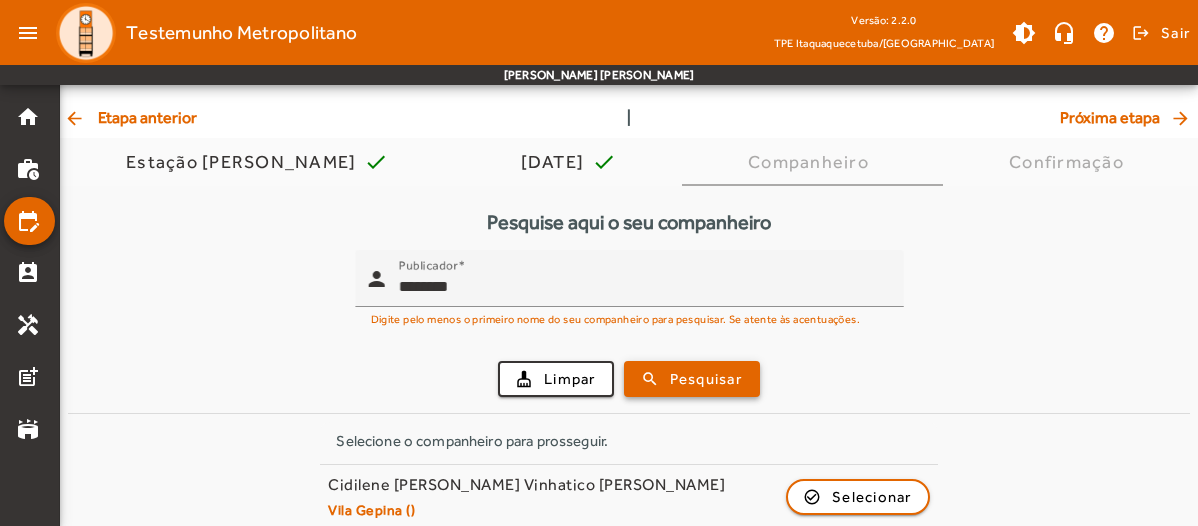 scroll, scrollTop: 146, scrollLeft: 0, axis: vertical 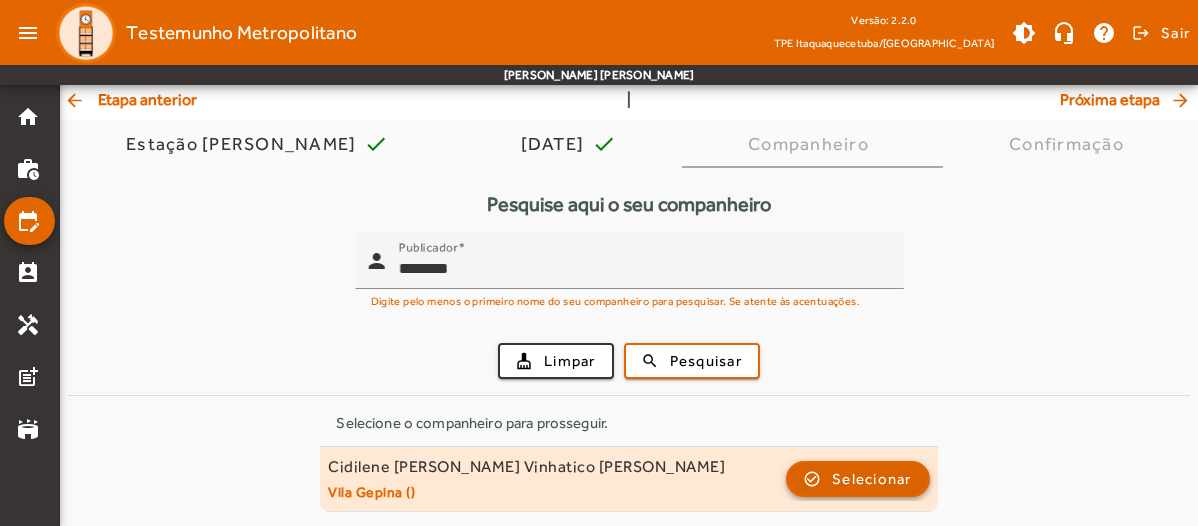 click on "Selecionar" 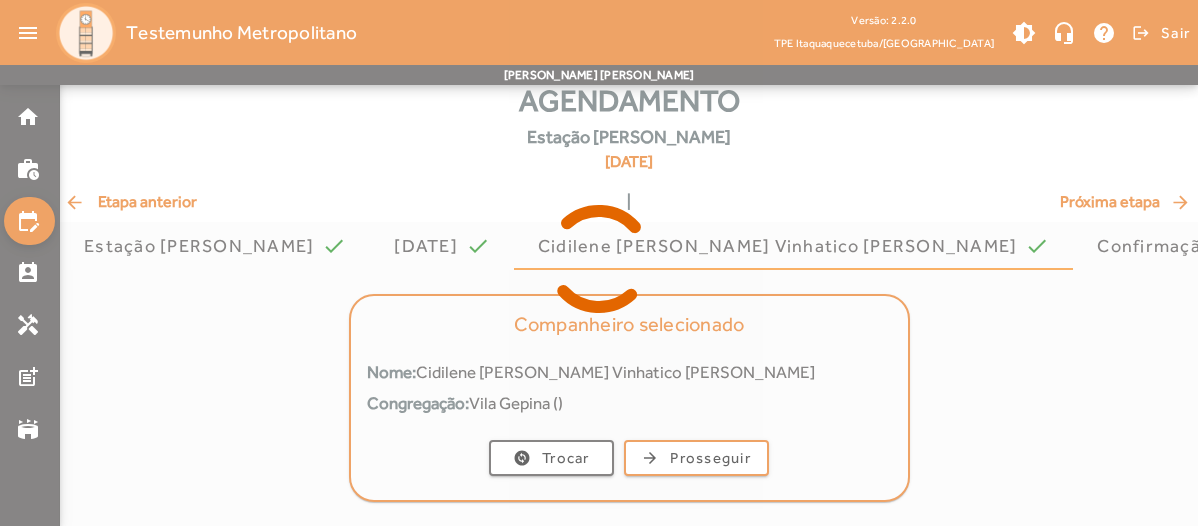 scroll, scrollTop: 0, scrollLeft: 0, axis: both 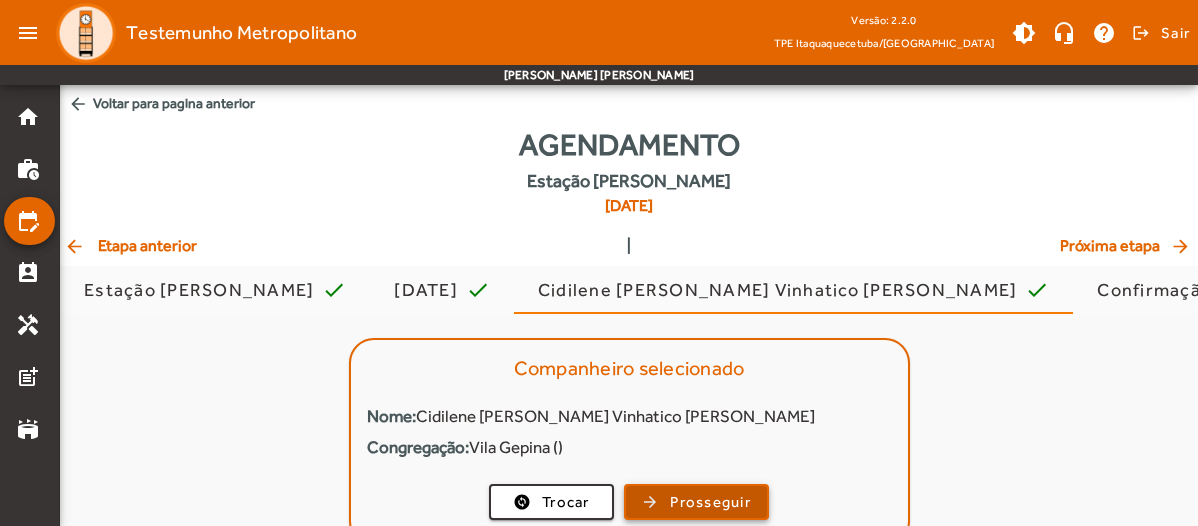 click on "Prosseguir" 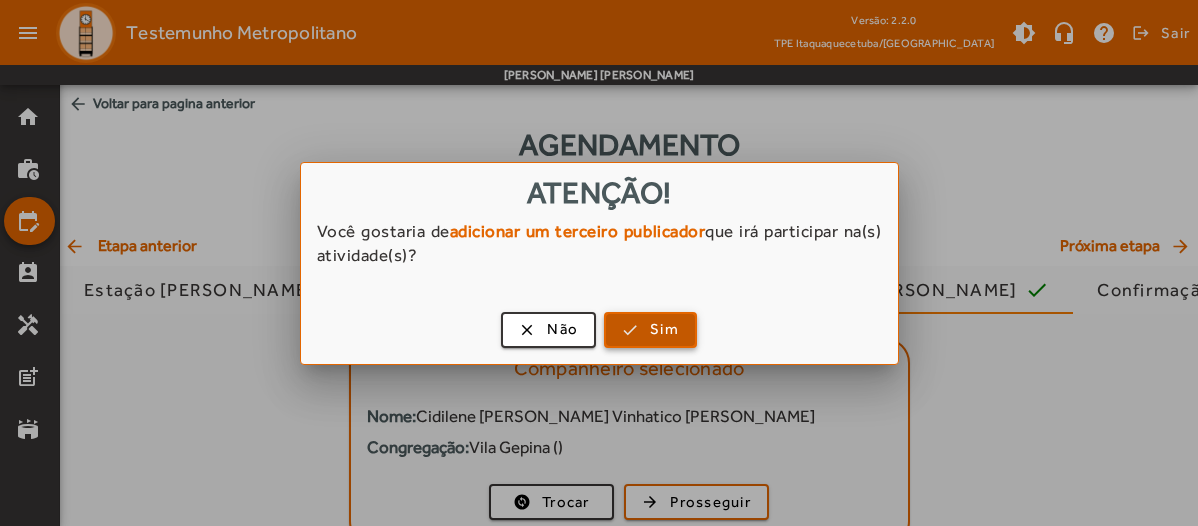 click on "Sim" at bounding box center (664, 329) 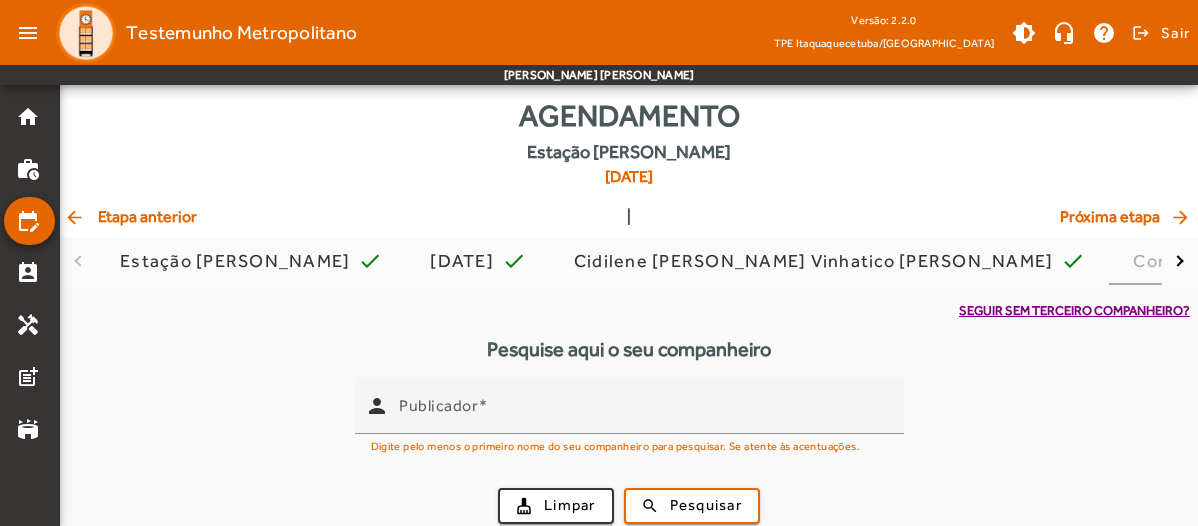scroll, scrollTop: 42, scrollLeft: 0, axis: vertical 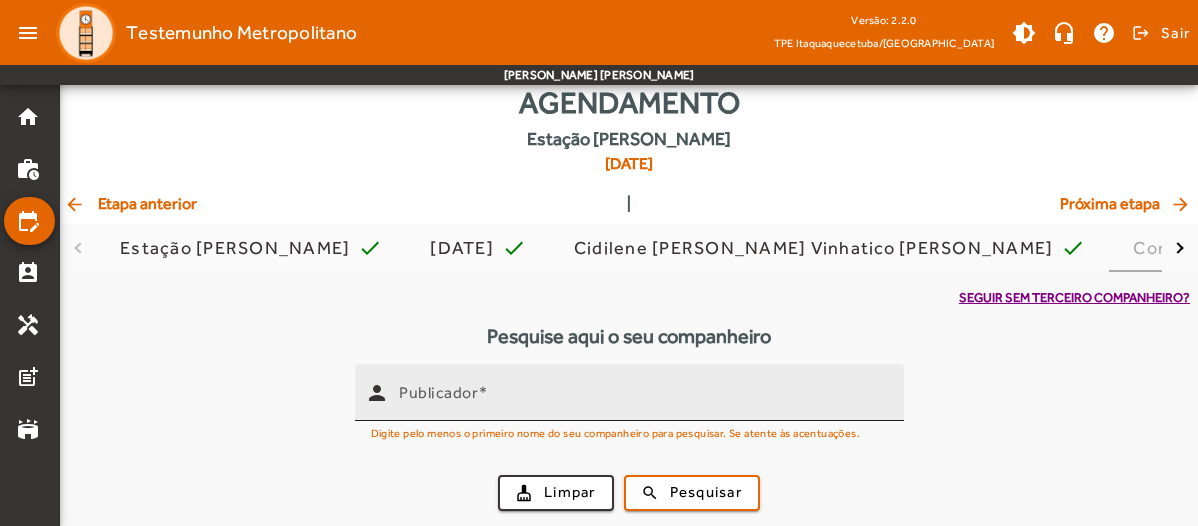 click on "Publicador" at bounding box center [643, 401] 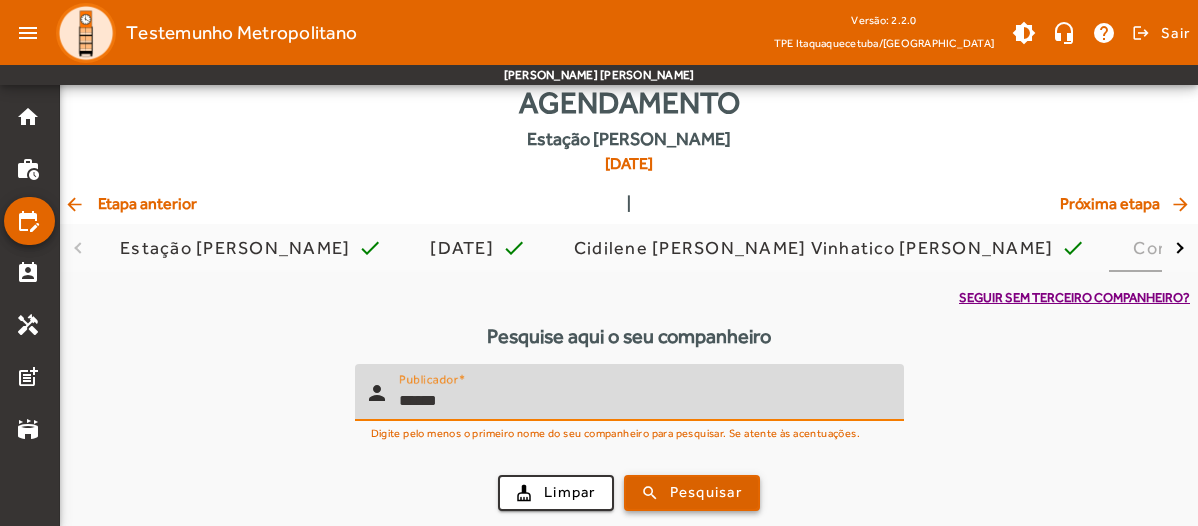 type on "******" 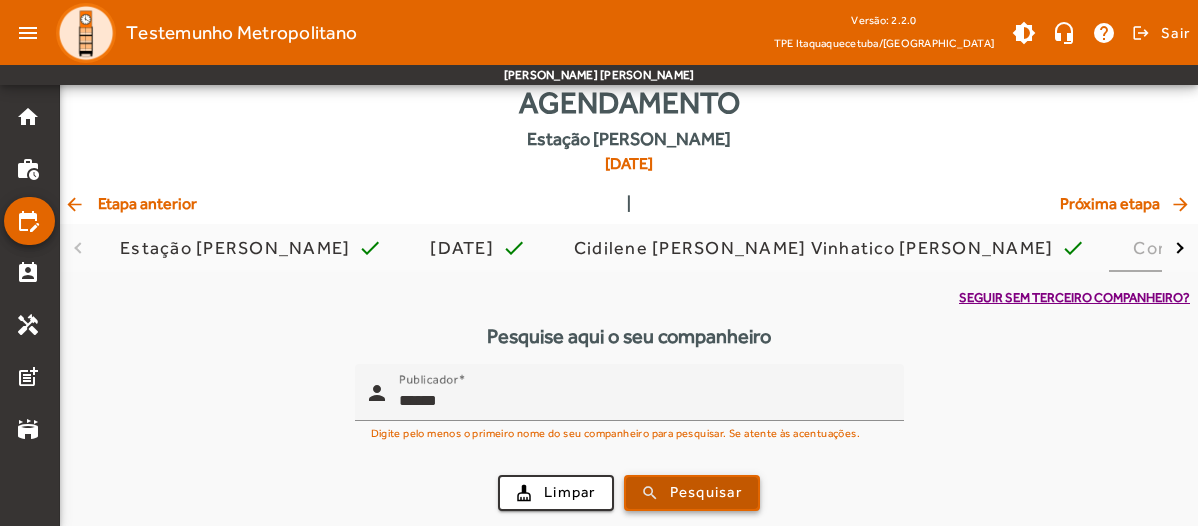 click on "Pesquisar" at bounding box center (706, 492) 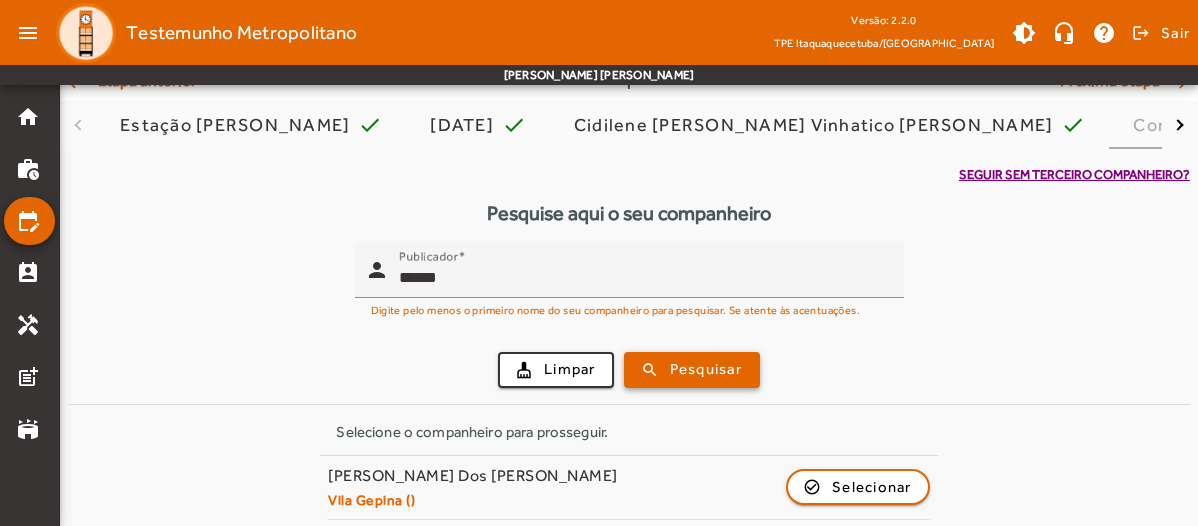 scroll, scrollTop: 173, scrollLeft: 0, axis: vertical 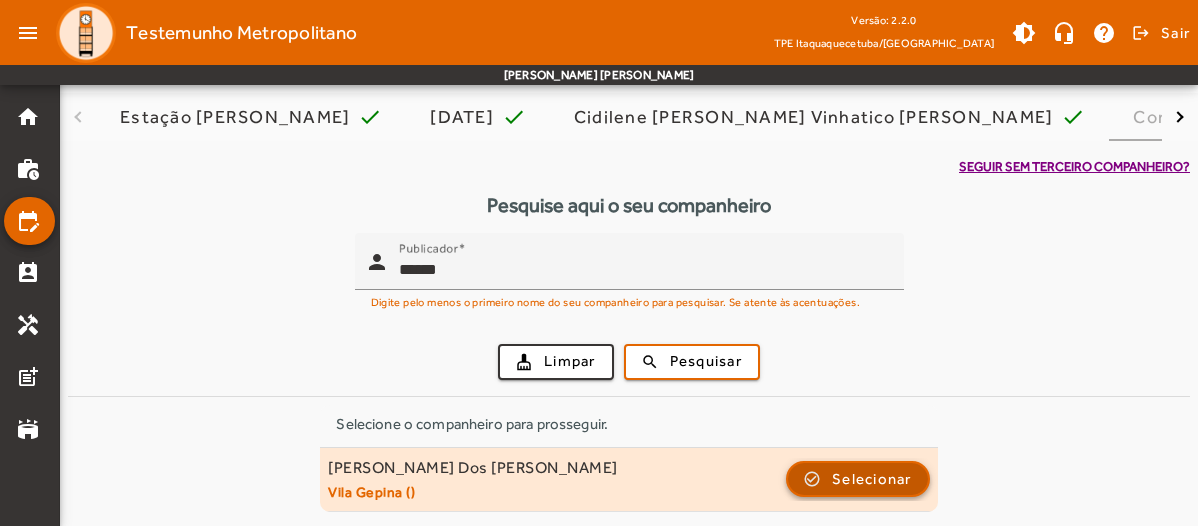 click on "Selecionar" 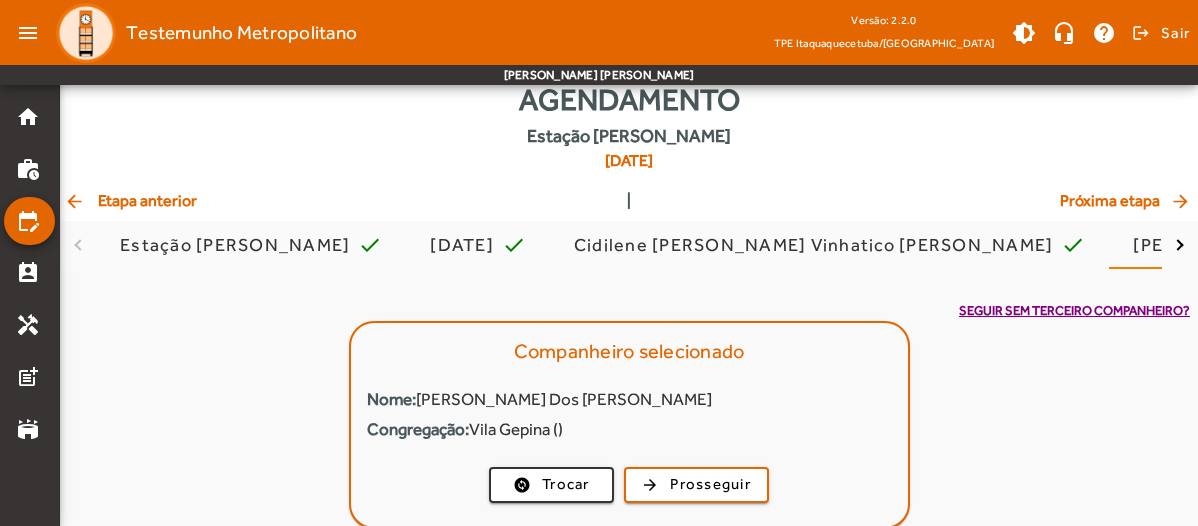 scroll, scrollTop: 71, scrollLeft: 0, axis: vertical 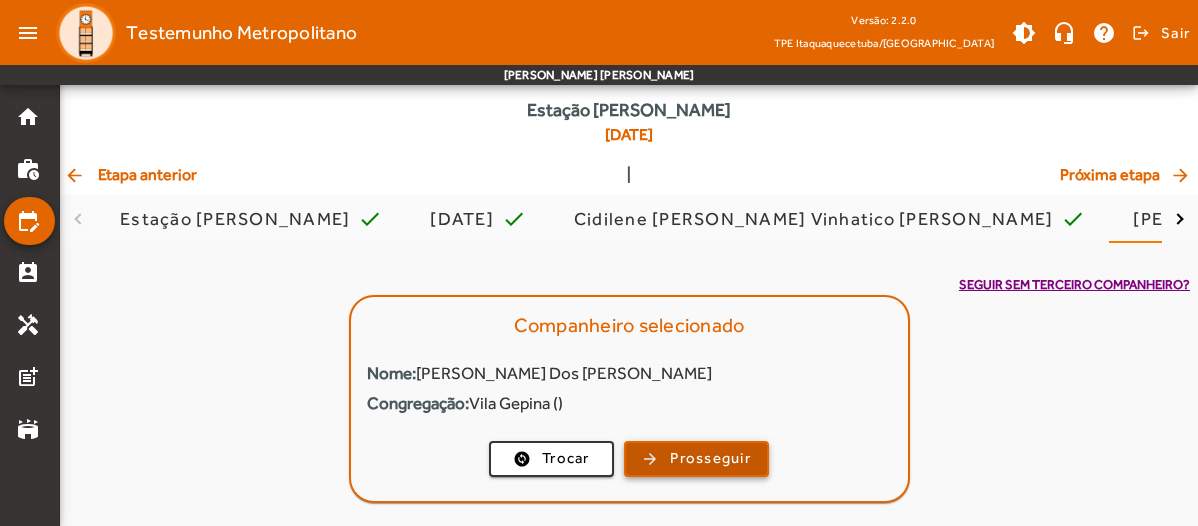 click on "Prosseguir" 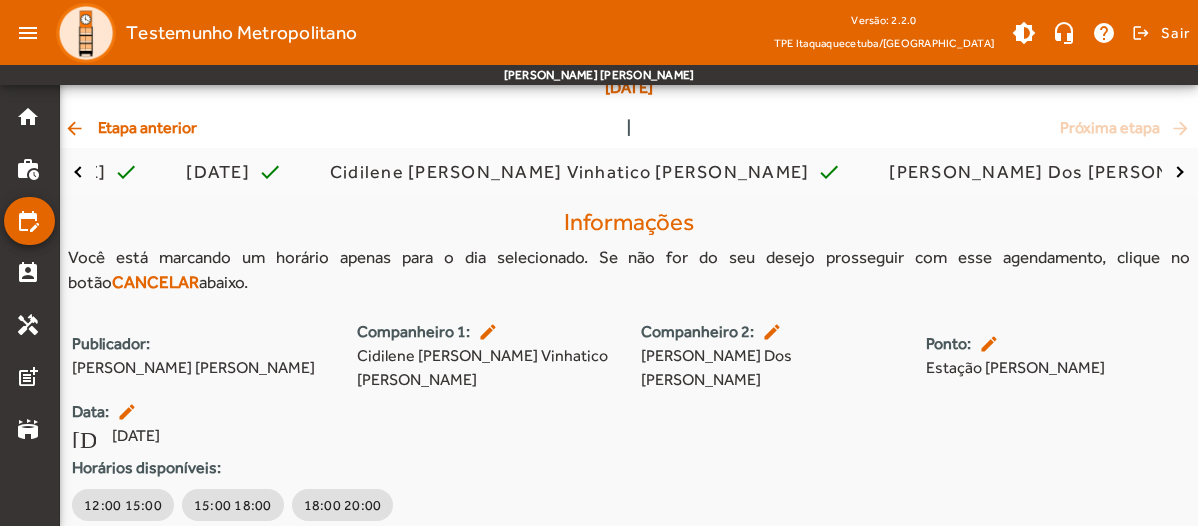scroll, scrollTop: 168, scrollLeft: 0, axis: vertical 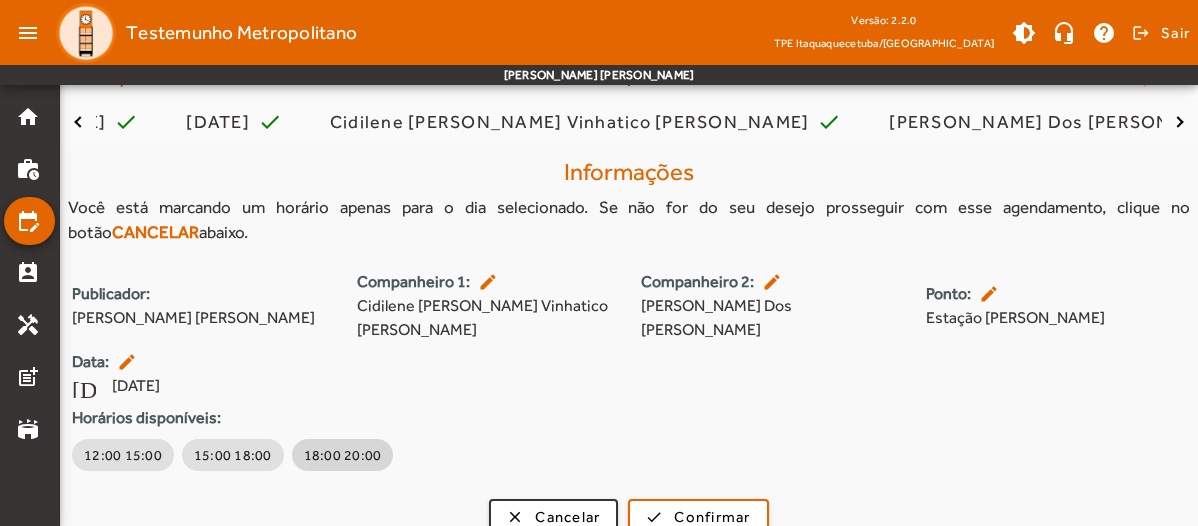 click on "18:00 20:00" at bounding box center [343, 455] 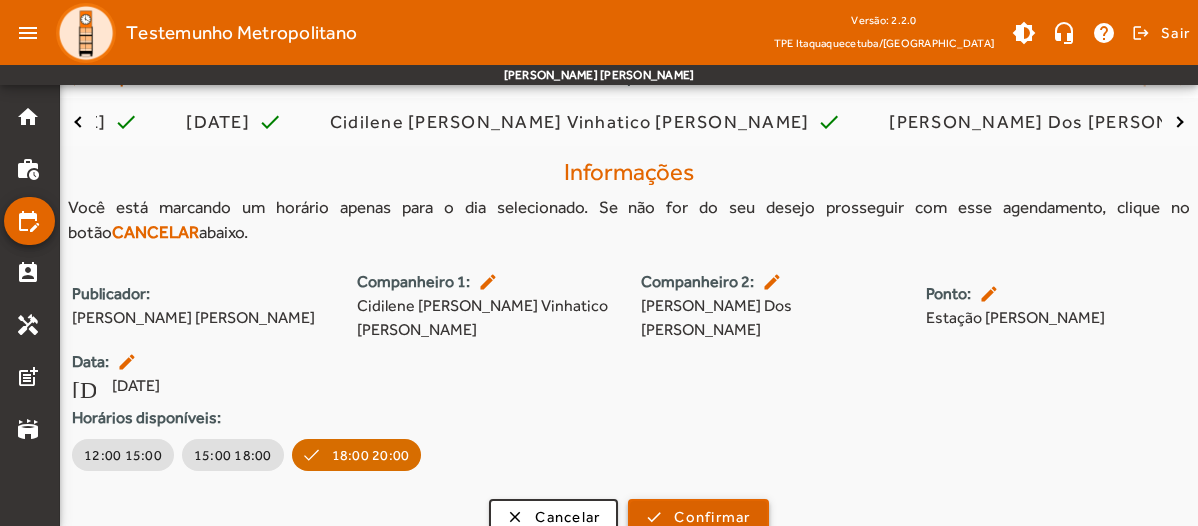 click on "Confirmar" at bounding box center (712, 517) 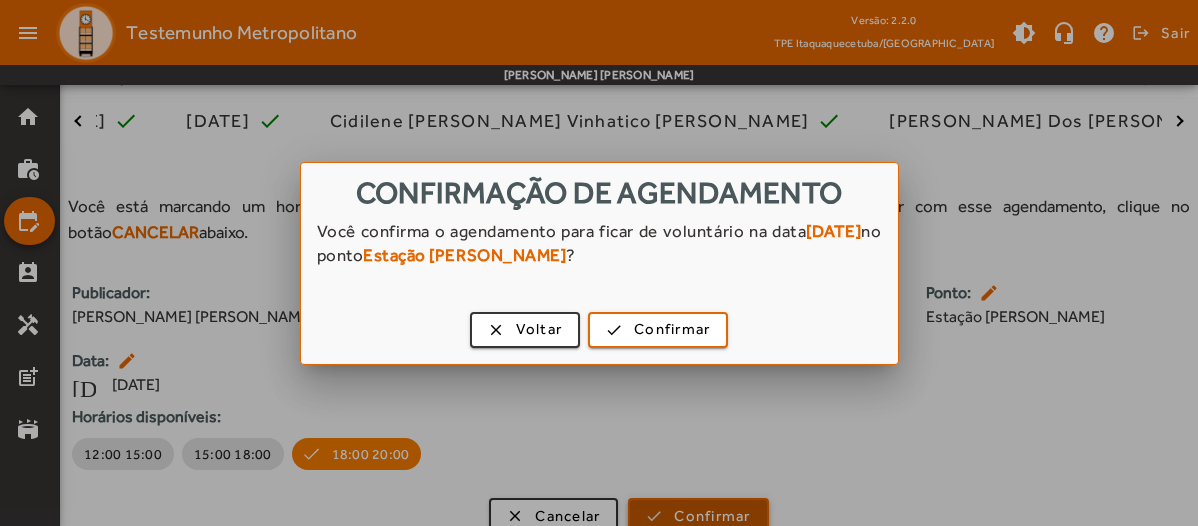 scroll, scrollTop: 0, scrollLeft: 0, axis: both 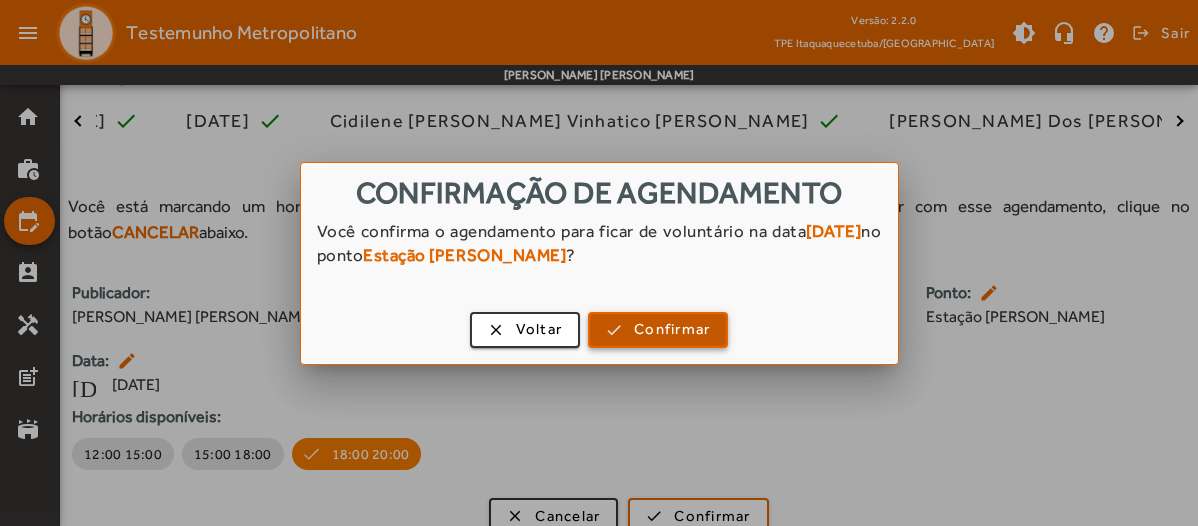 click at bounding box center [658, 330] 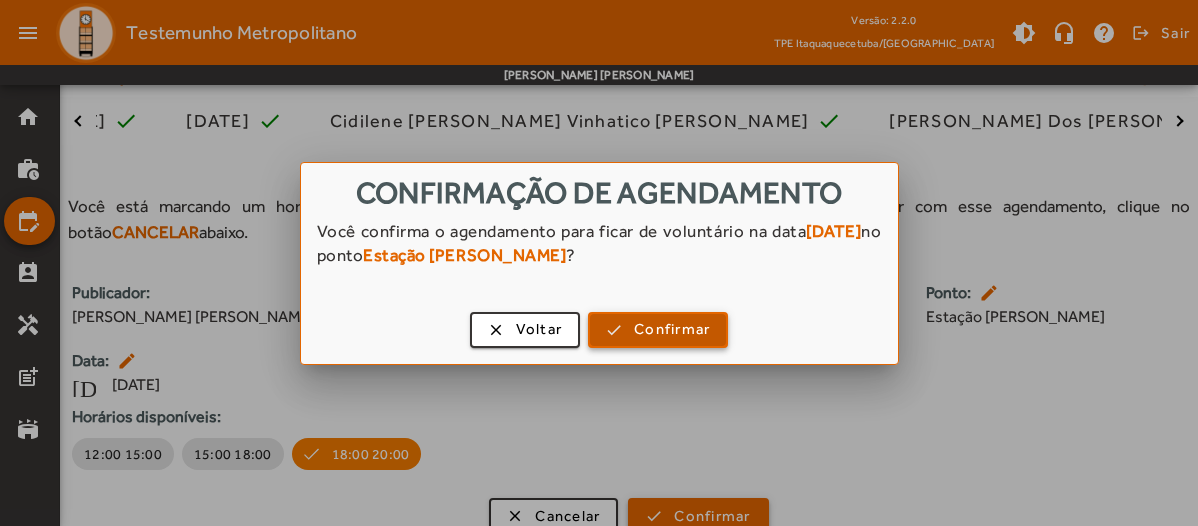 scroll, scrollTop: 168, scrollLeft: 0, axis: vertical 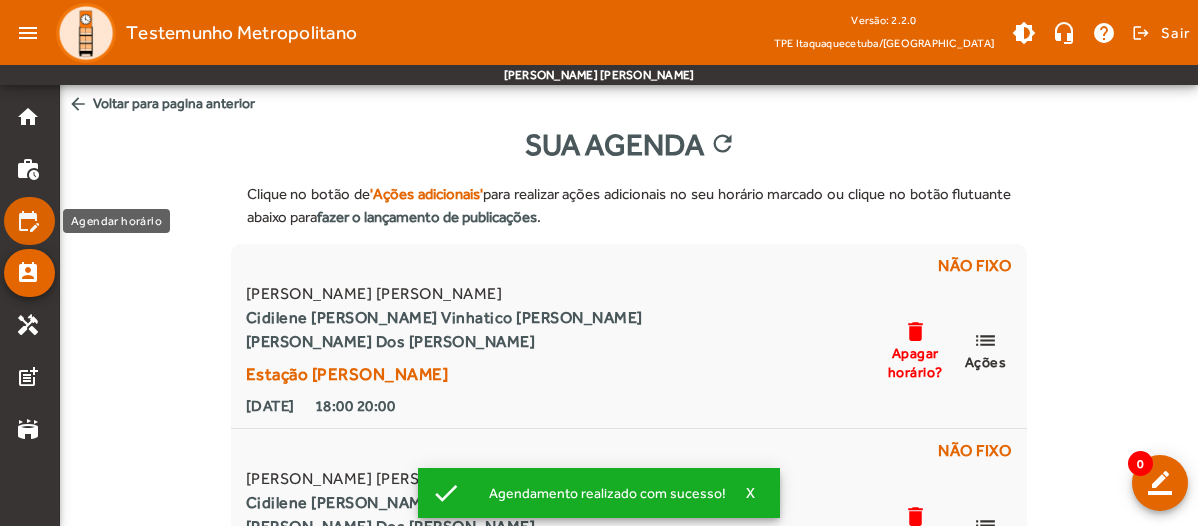 click on "edit_calendar" 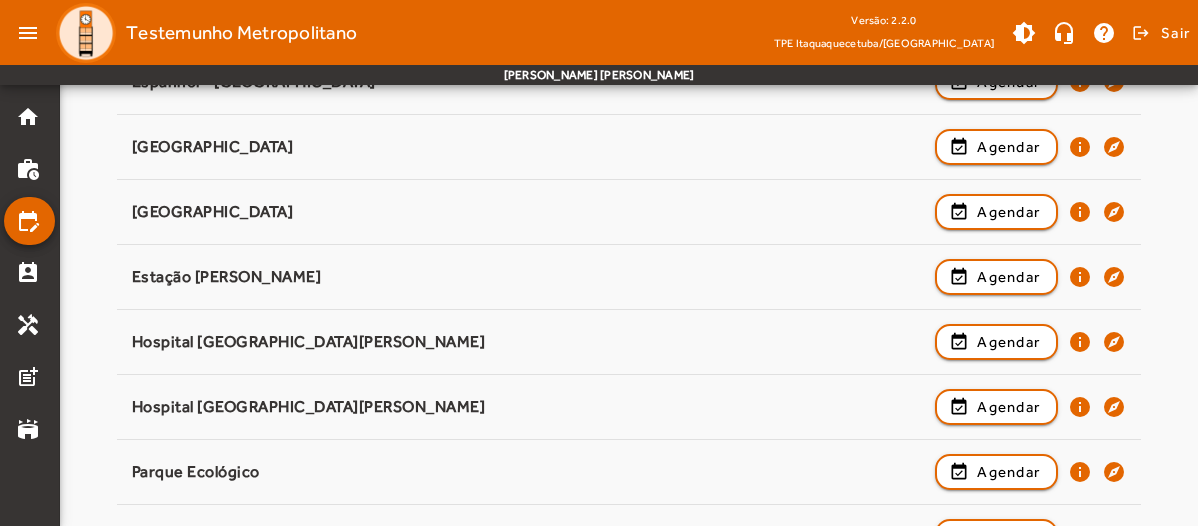 scroll, scrollTop: 425, scrollLeft: 0, axis: vertical 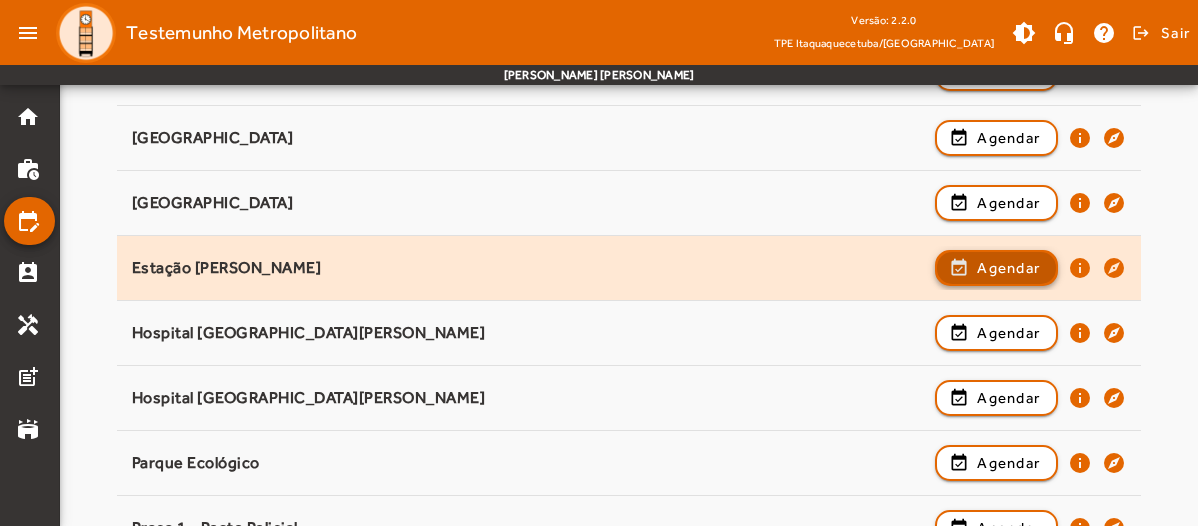 click on "Agendar" 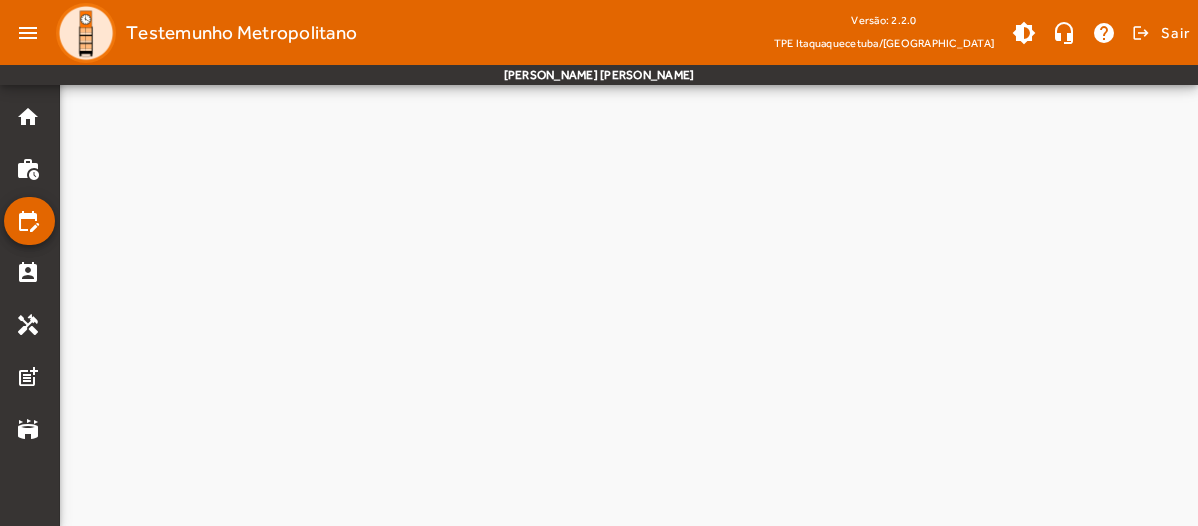 scroll, scrollTop: 0, scrollLeft: 0, axis: both 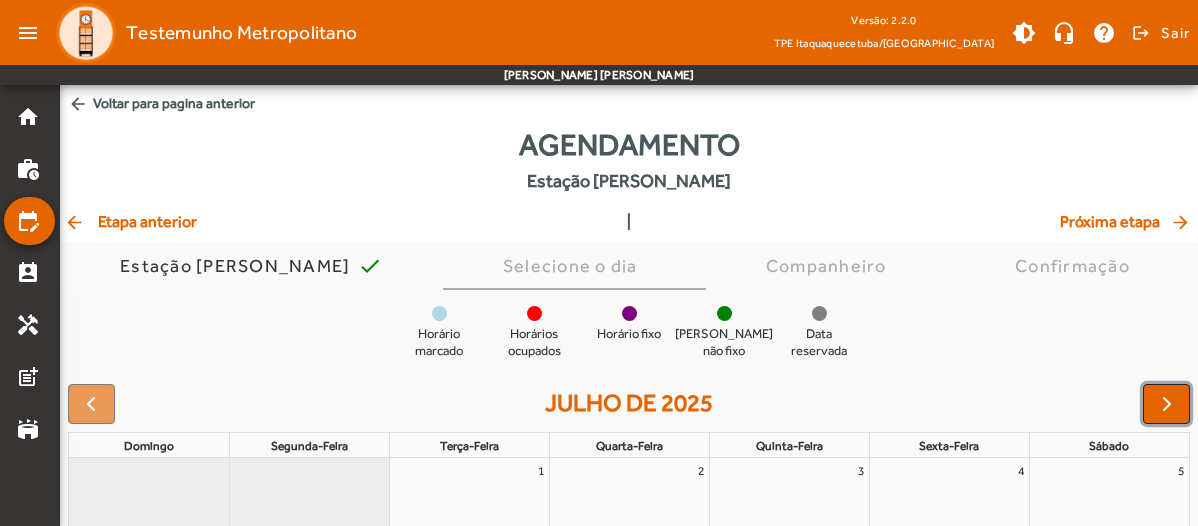 click at bounding box center (1167, 404) 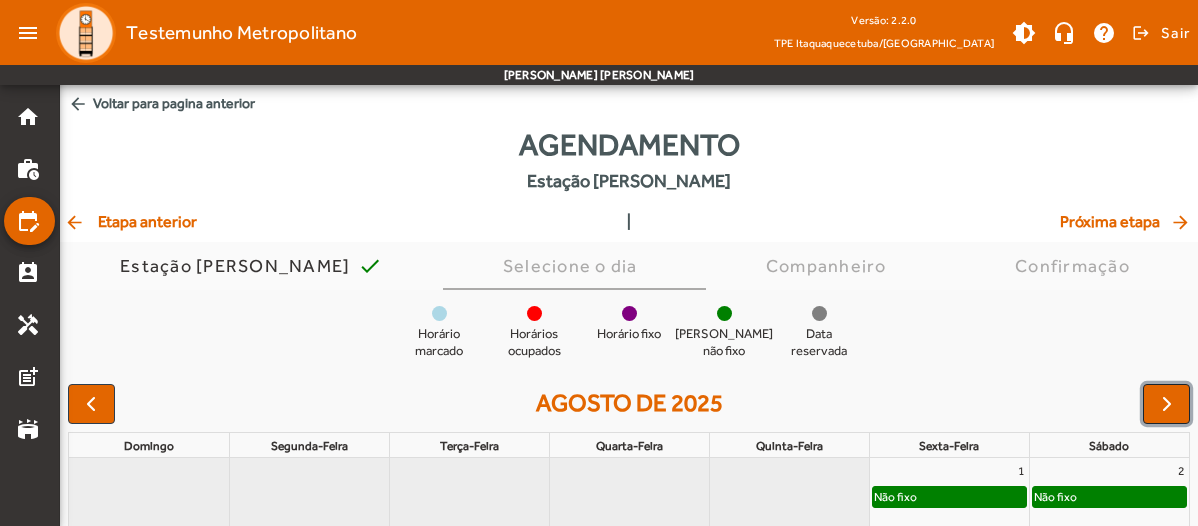 click at bounding box center [1167, 404] 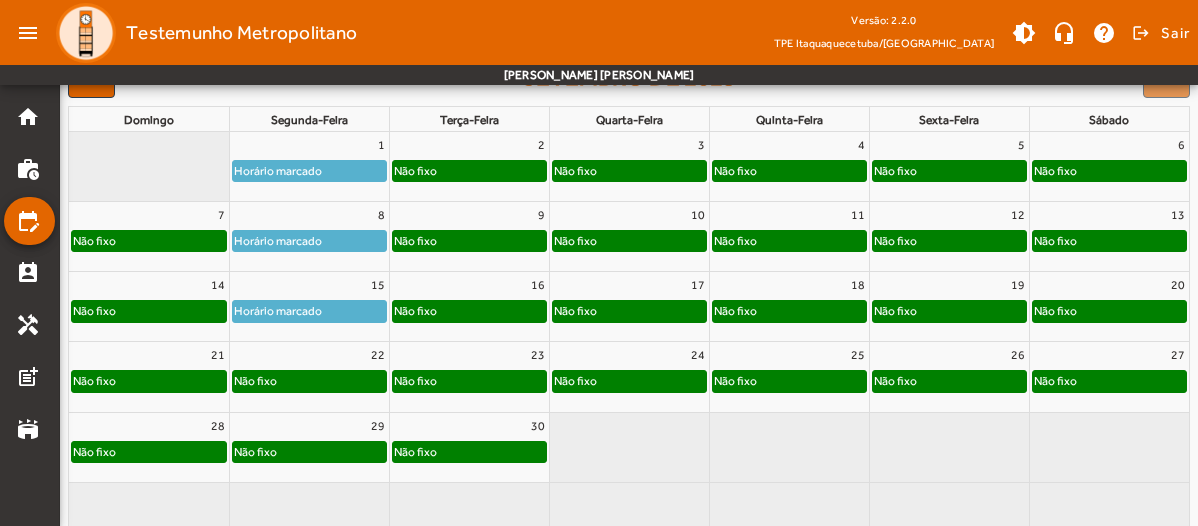 scroll, scrollTop: 358, scrollLeft: 0, axis: vertical 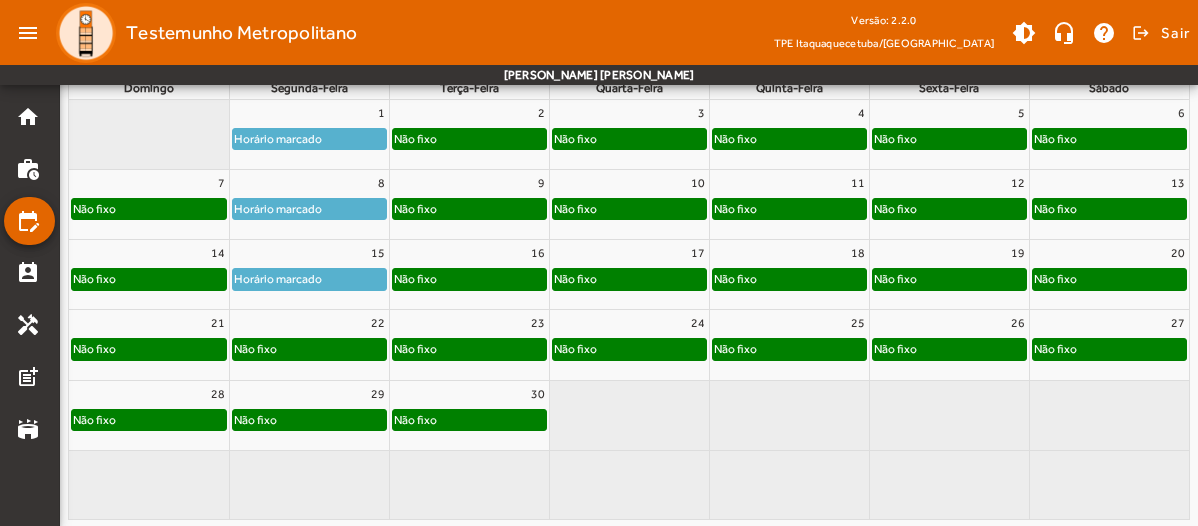 click on "Não fixo" at bounding box center (255, 349) 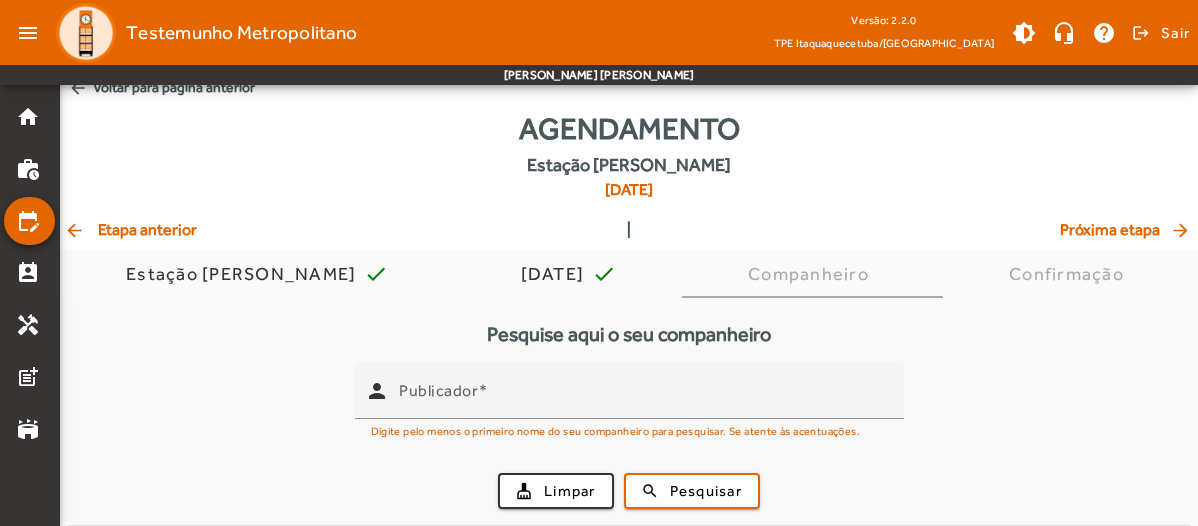 scroll, scrollTop: 0, scrollLeft: 0, axis: both 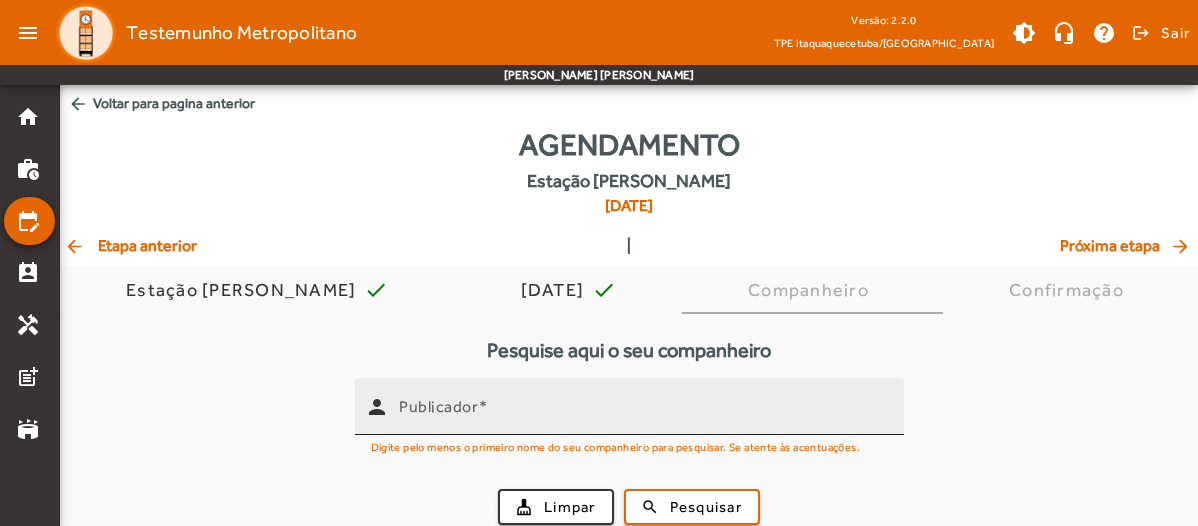 click on "Publicador" at bounding box center (643, 415) 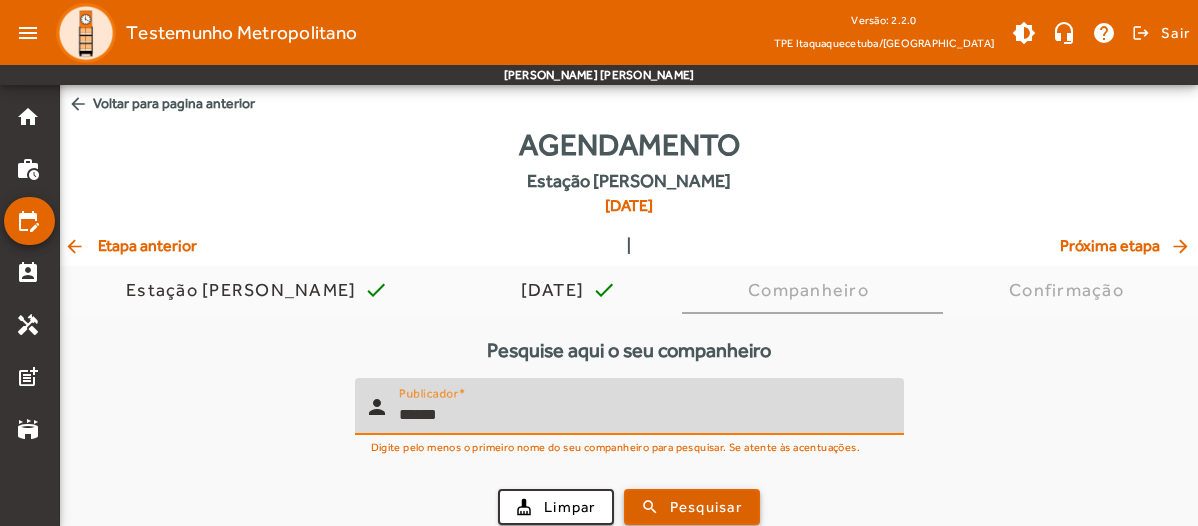 type on "******" 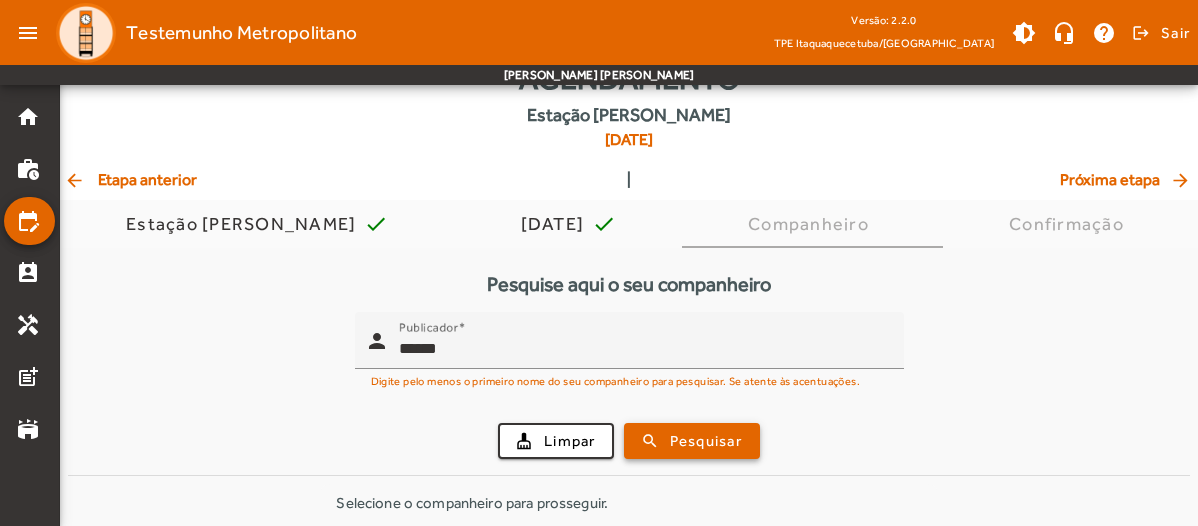 scroll, scrollTop: 146, scrollLeft: 0, axis: vertical 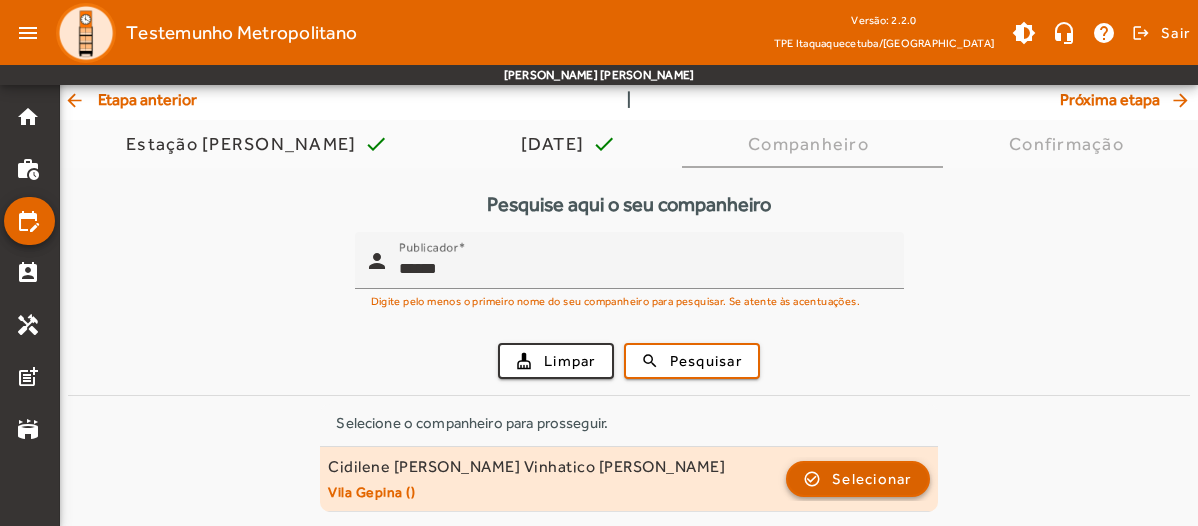 click on "Selecionar" 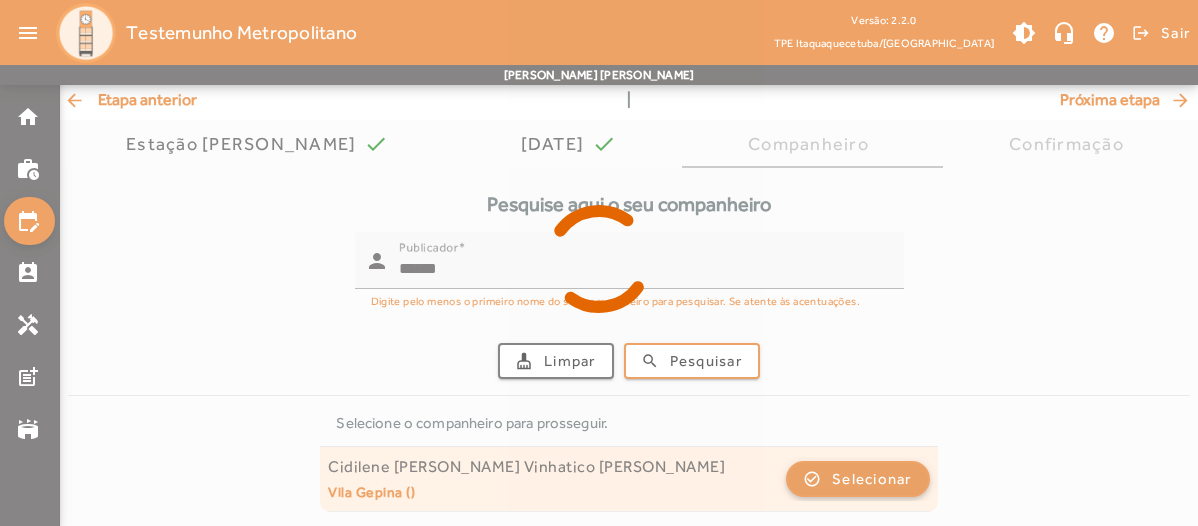 scroll, scrollTop: 0, scrollLeft: 0, axis: both 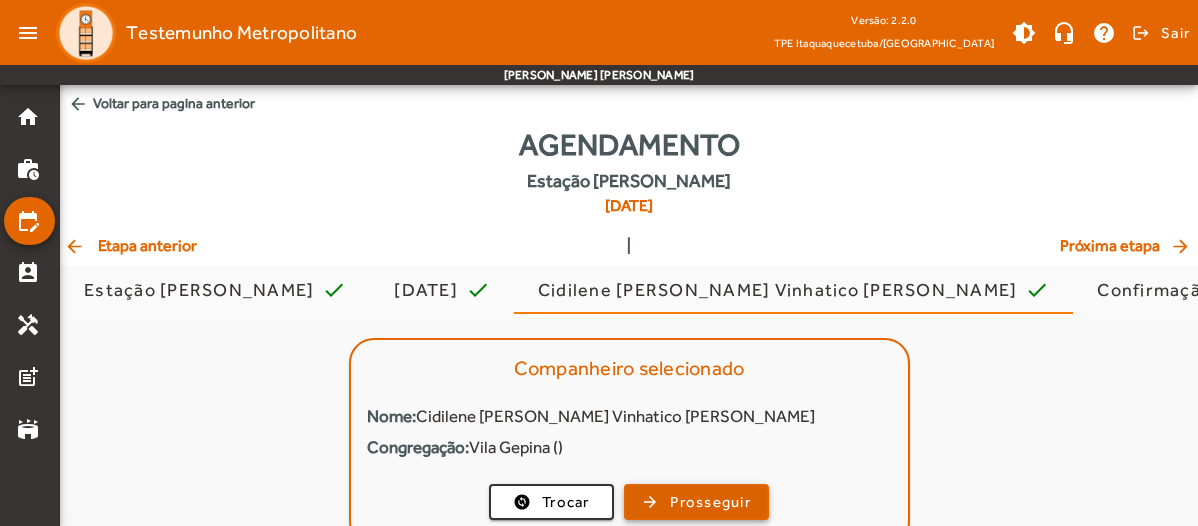 click on "Prosseguir" 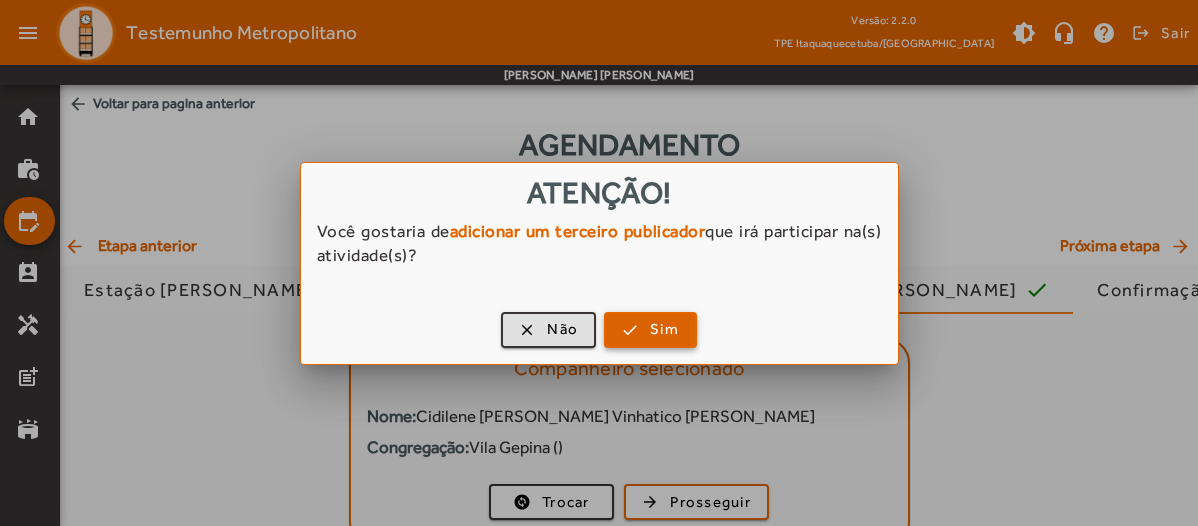 click on "Sim" at bounding box center (664, 329) 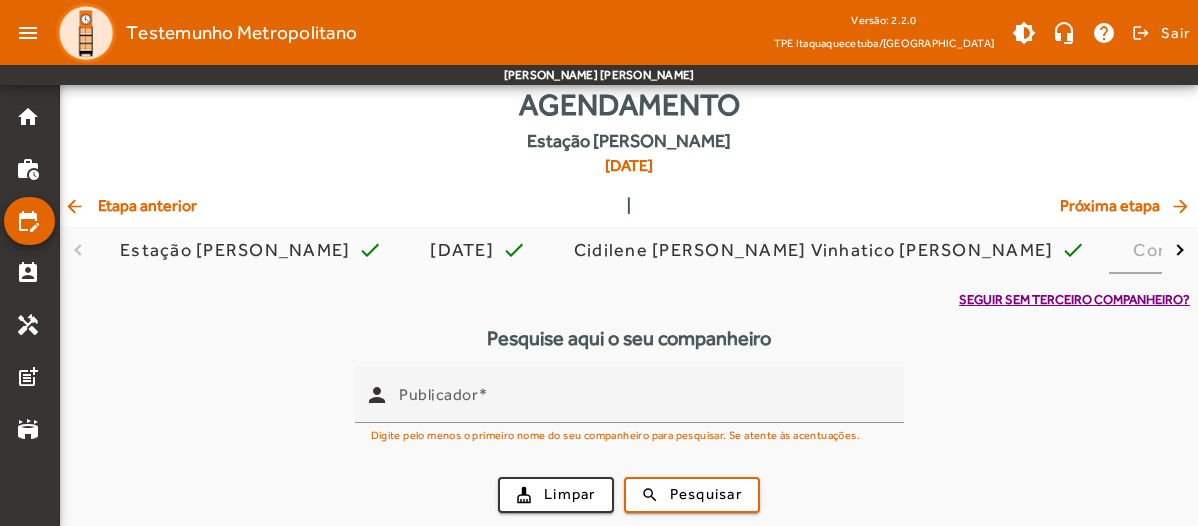 scroll, scrollTop: 42, scrollLeft: 0, axis: vertical 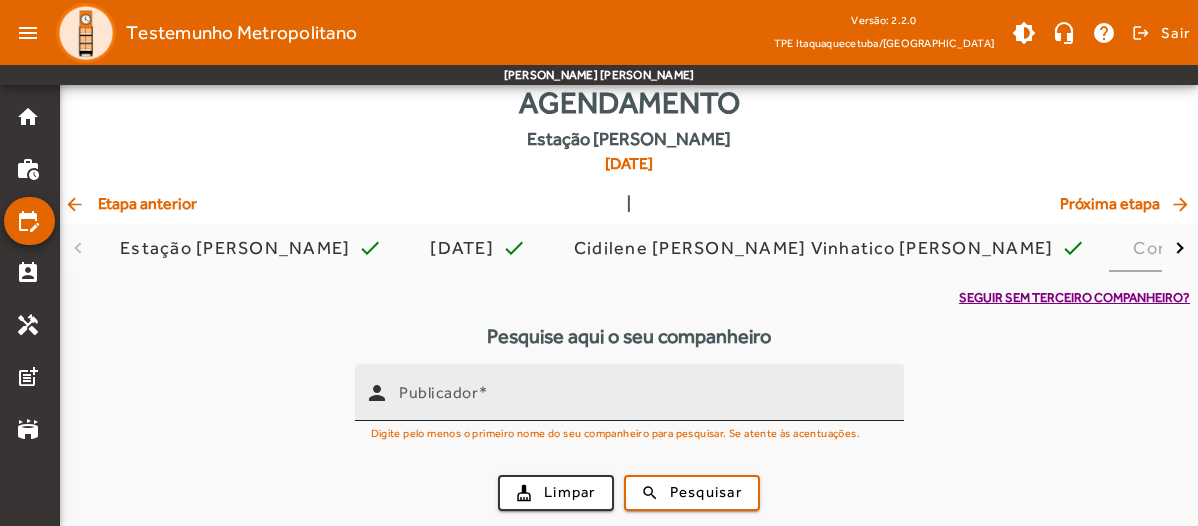 click on "Publicador" at bounding box center [643, 401] 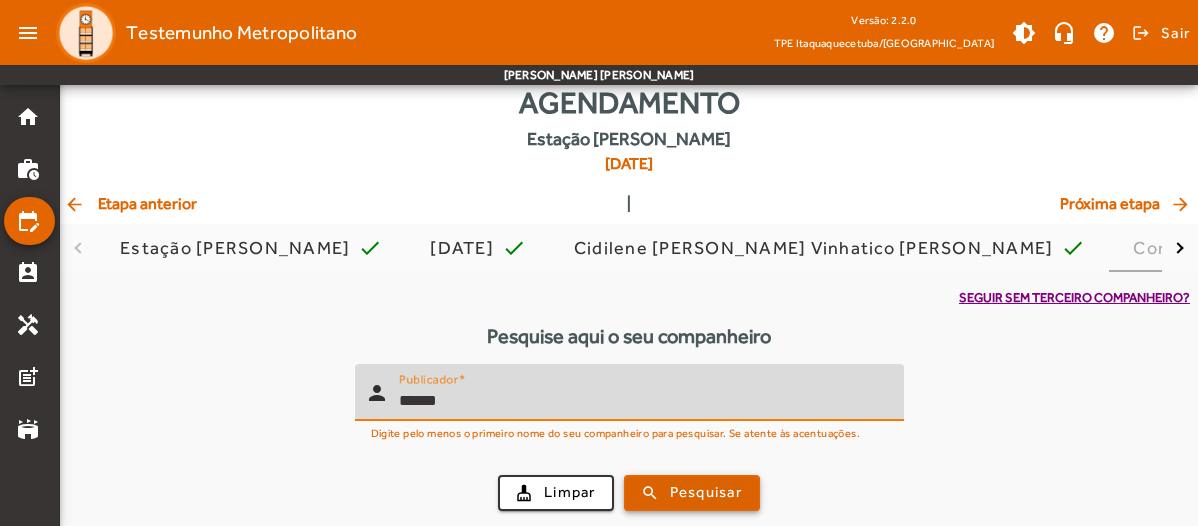 type on "******" 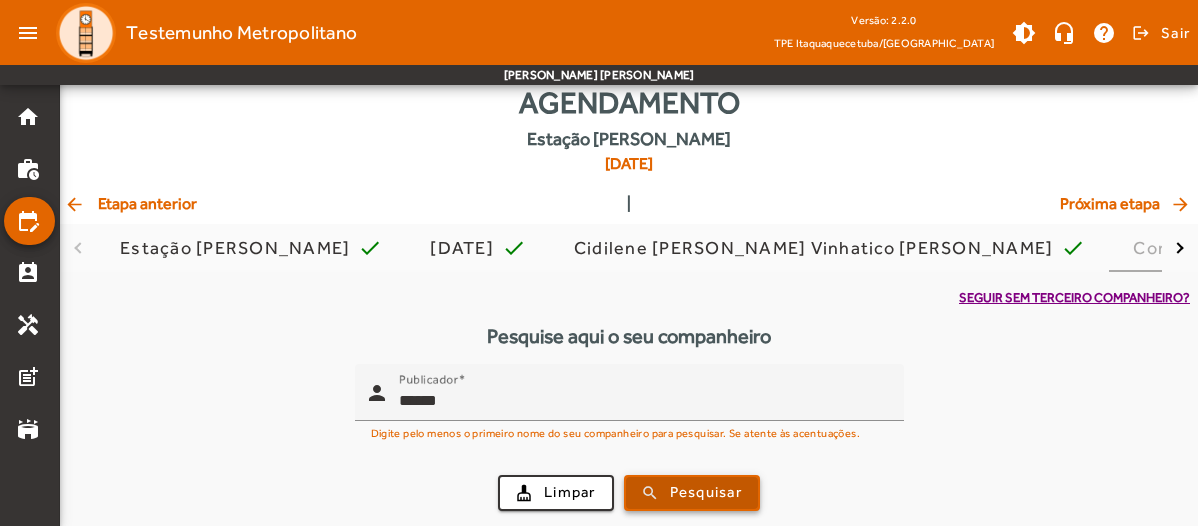 click on "Pesquisar" at bounding box center [706, 492] 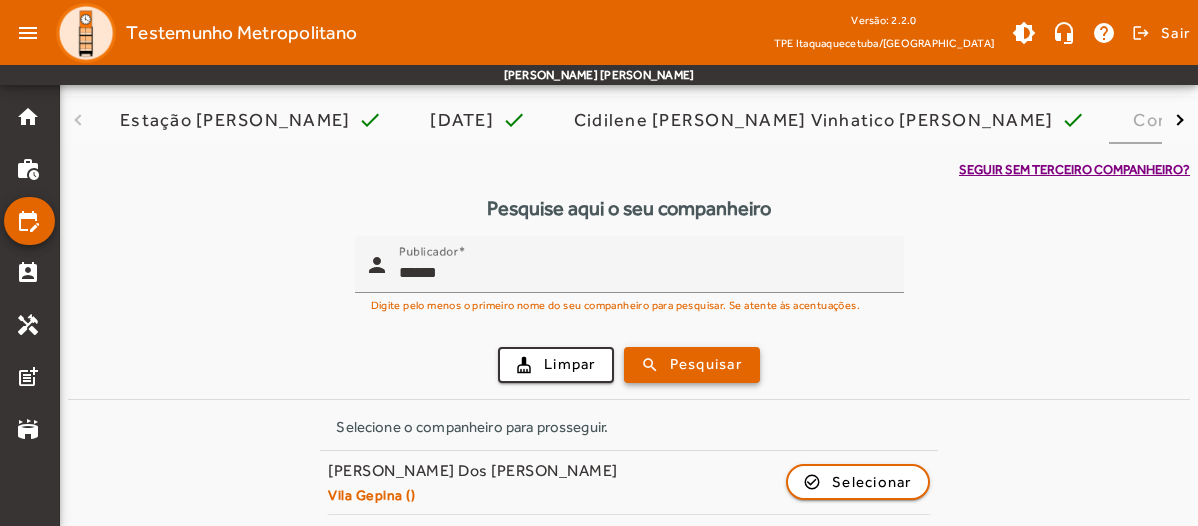 scroll, scrollTop: 173, scrollLeft: 0, axis: vertical 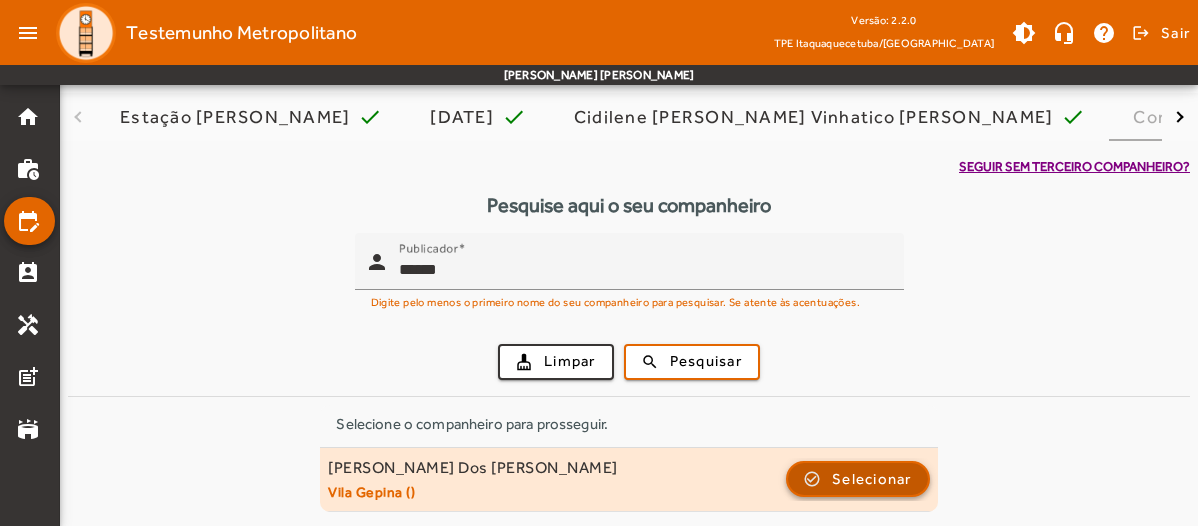 click on "Selecionar" 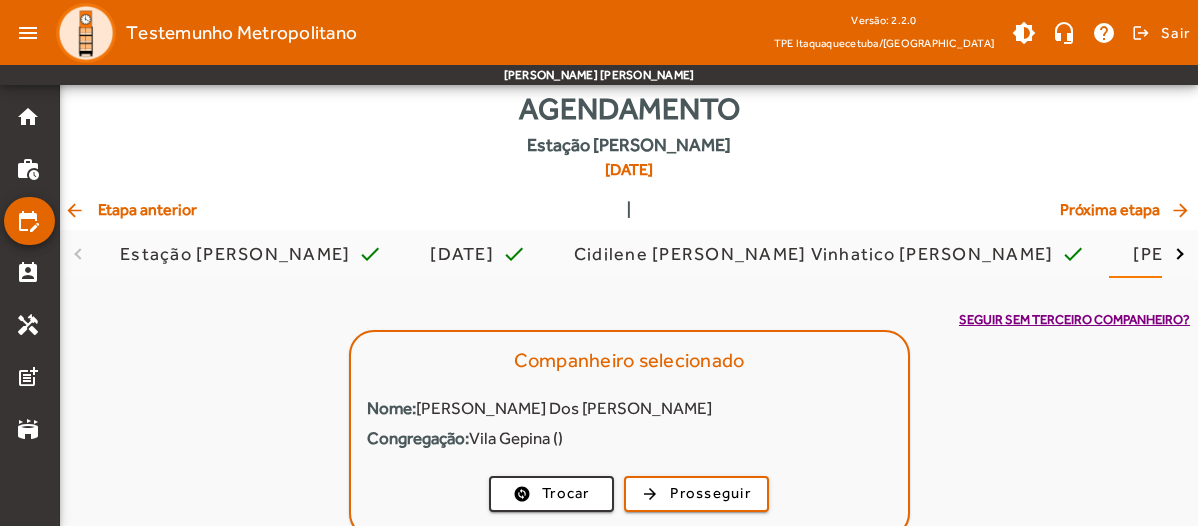 scroll, scrollTop: 71, scrollLeft: 0, axis: vertical 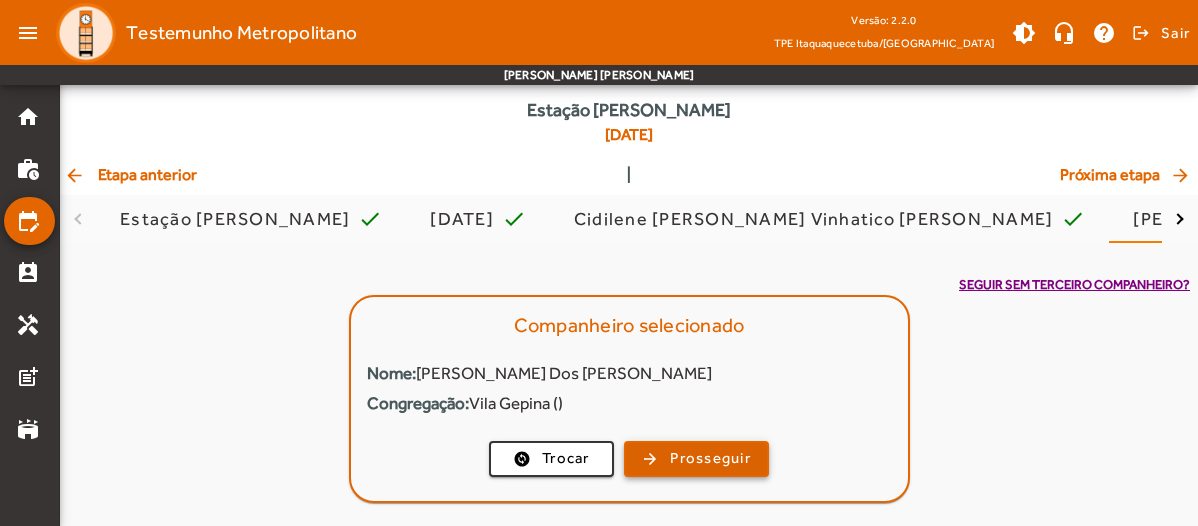 click on "Prosseguir" 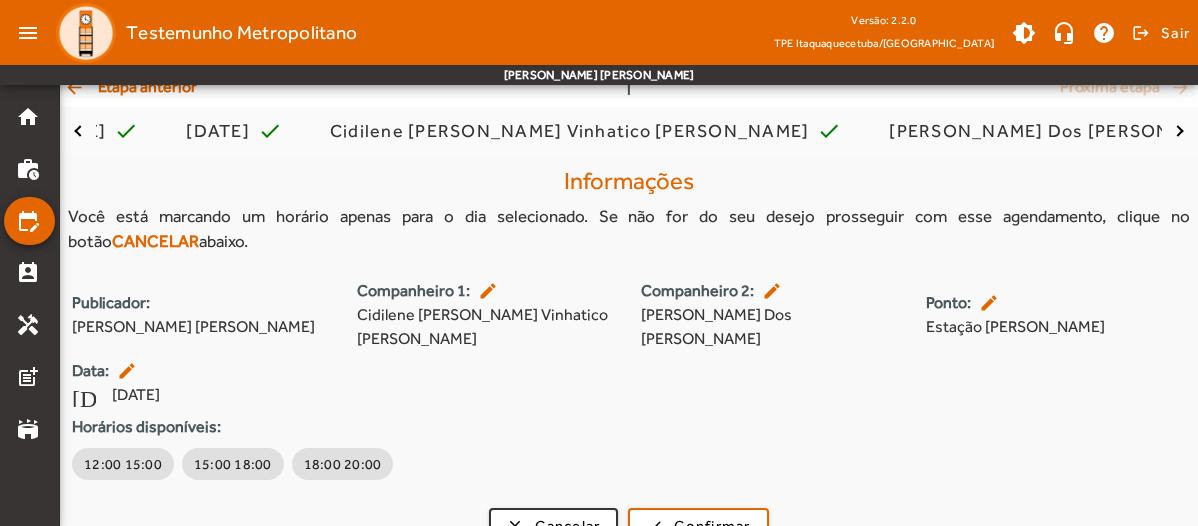 scroll, scrollTop: 168, scrollLeft: 0, axis: vertical 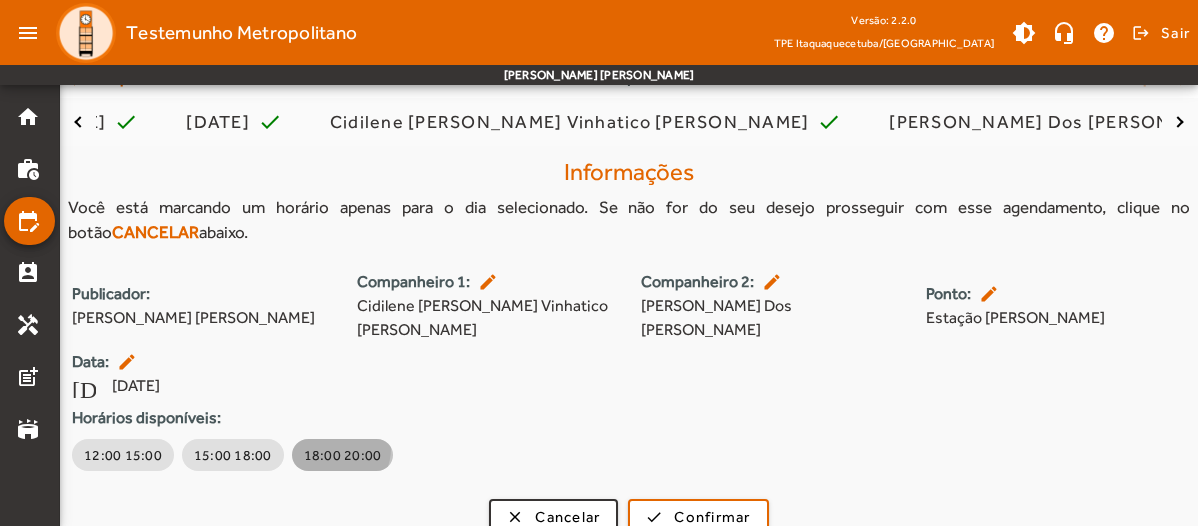 click on "18:00 20:00" at bounding box center [343, 455] 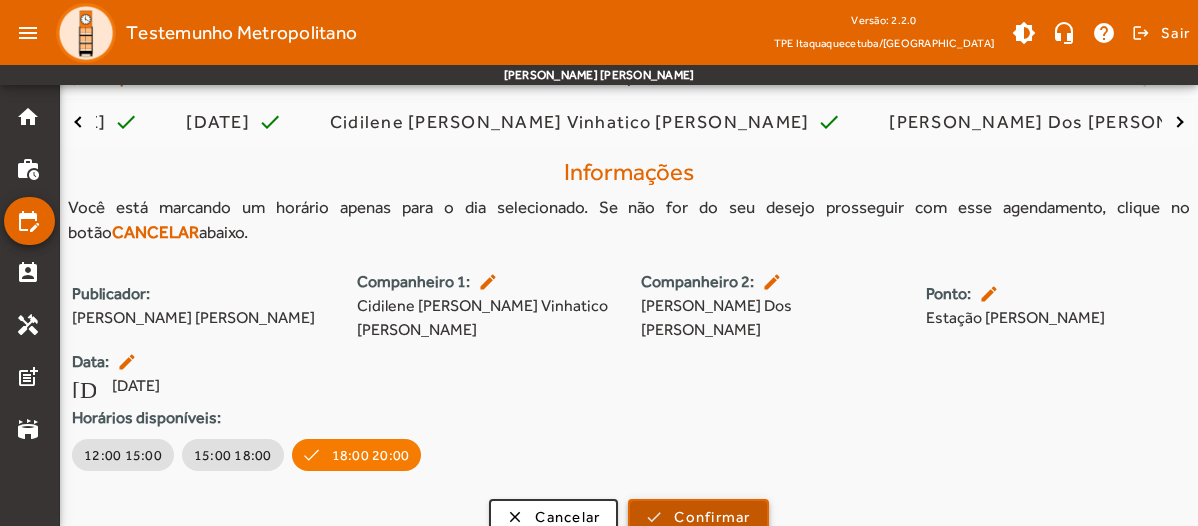 click at bounding box center [698, 517] 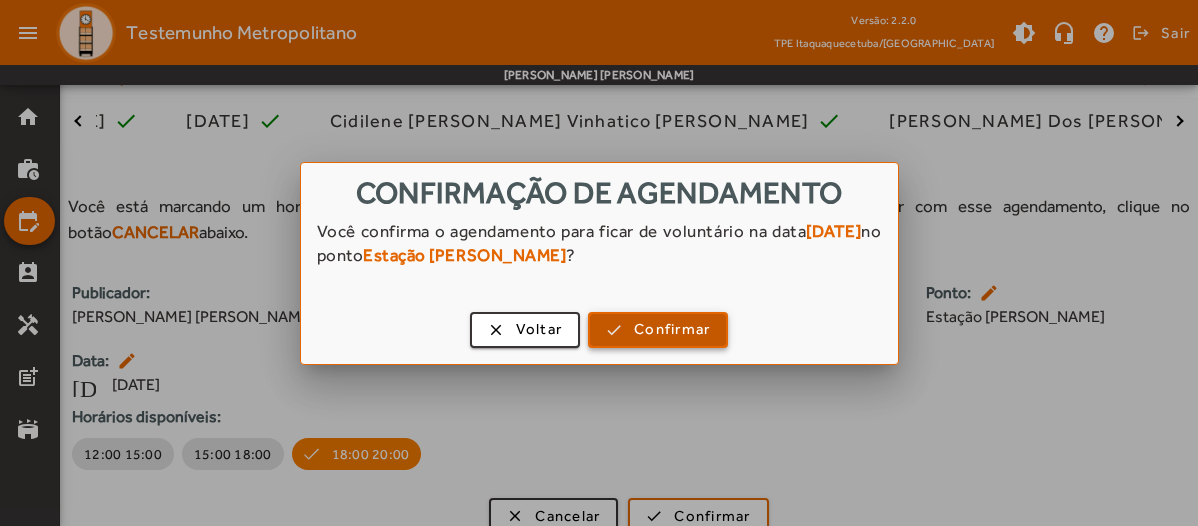 click on "Confirmar" at bounding box center (672, 329) 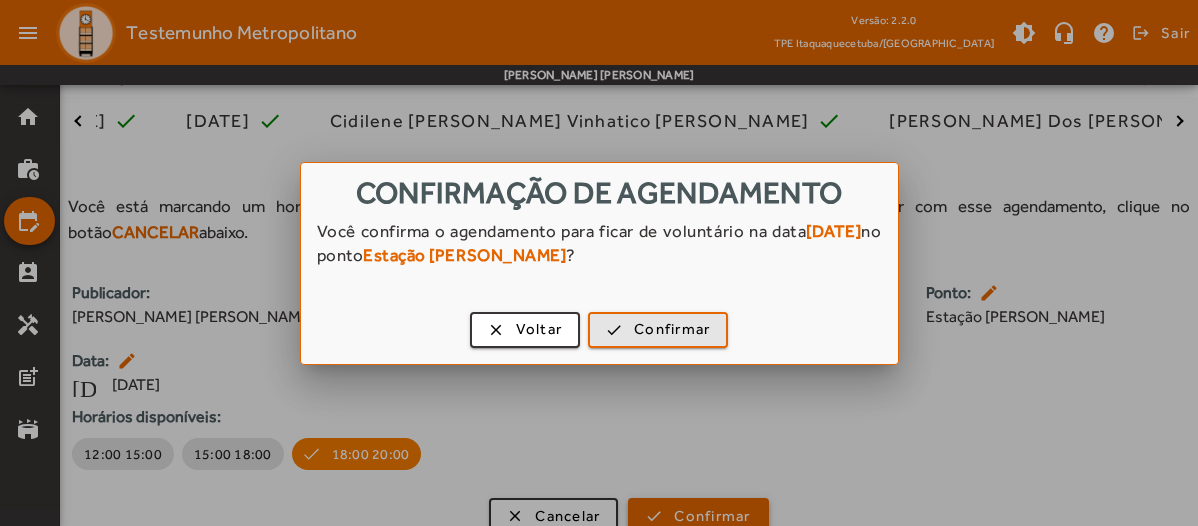 scroll, scrollTop: 168, scrollLeft: 0, axis: vertical 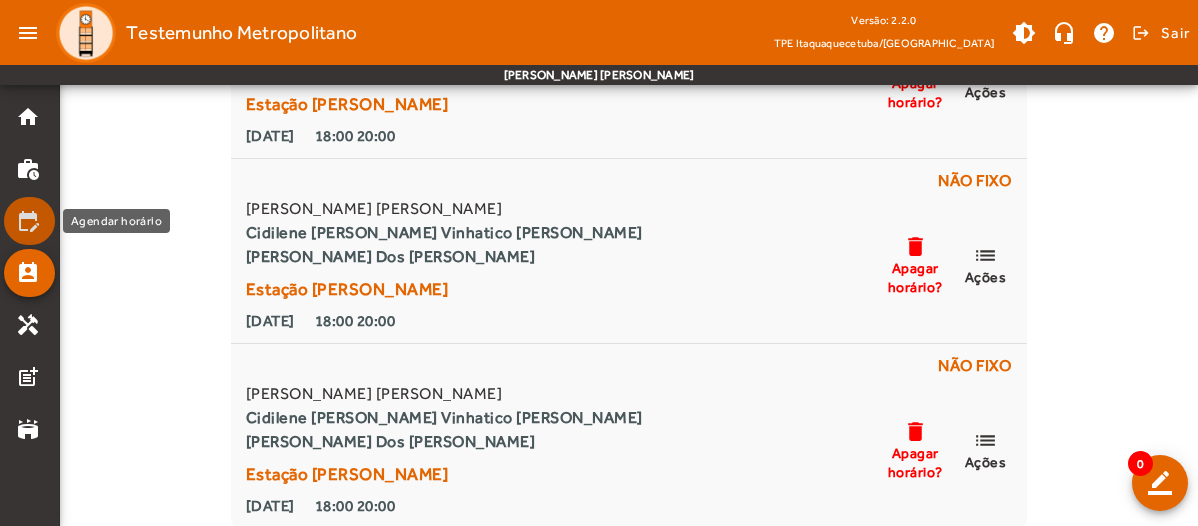 click on "edit_calendar" 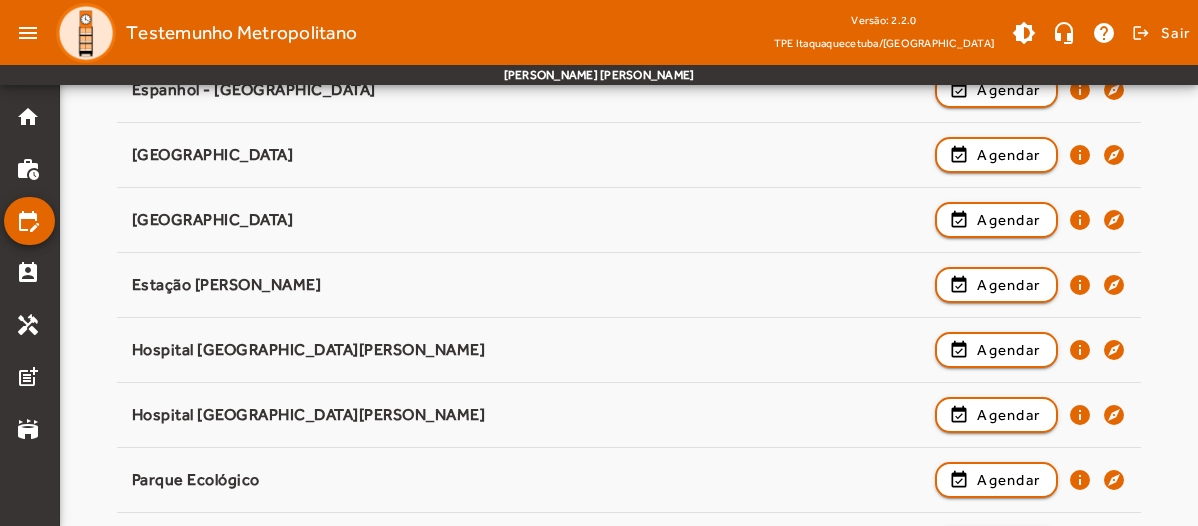 scroll, scrollTop: 414, scrollLeft: 0, axis: vertical 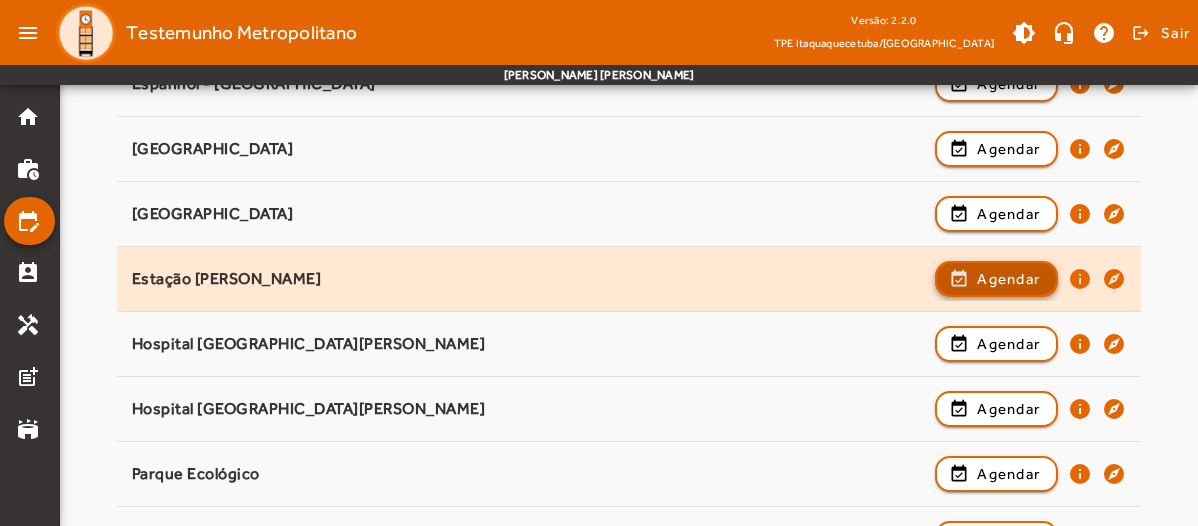 click on "Agendar" 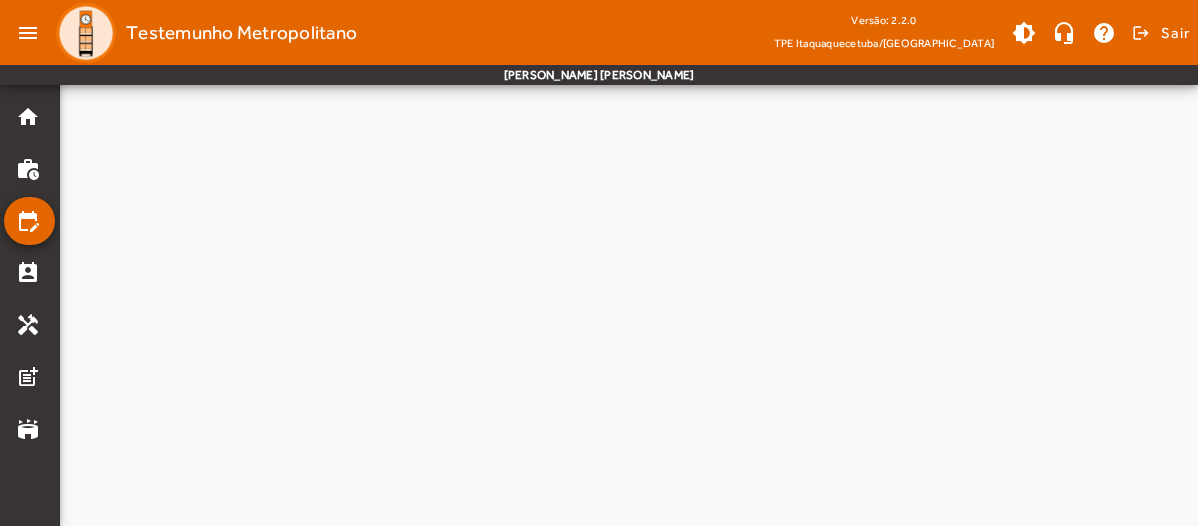 scroll, scrollTop: 0, scrollLeft: 0, axis: both 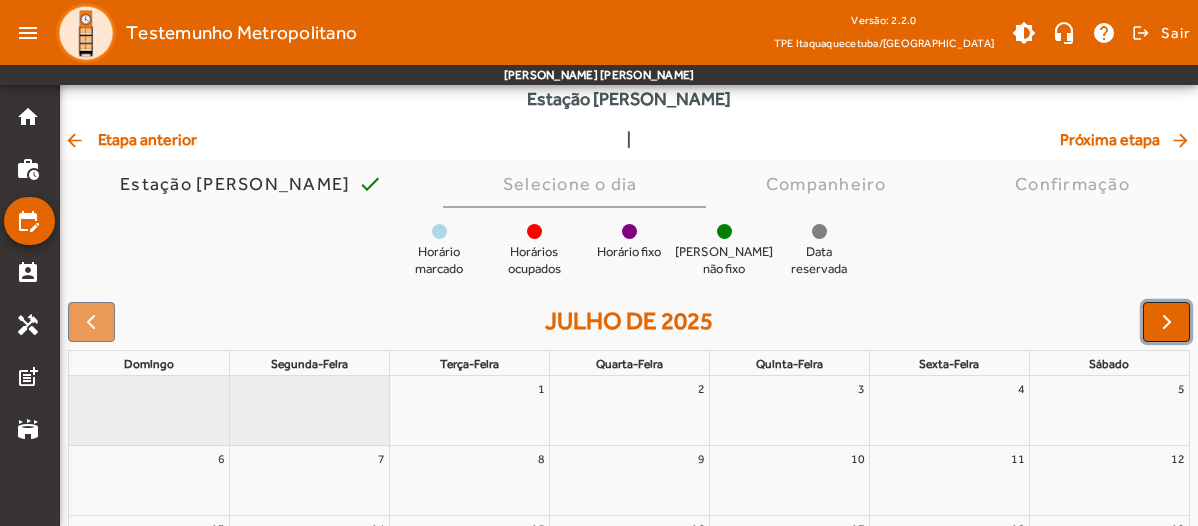 click at bounding box center (1167, 322) 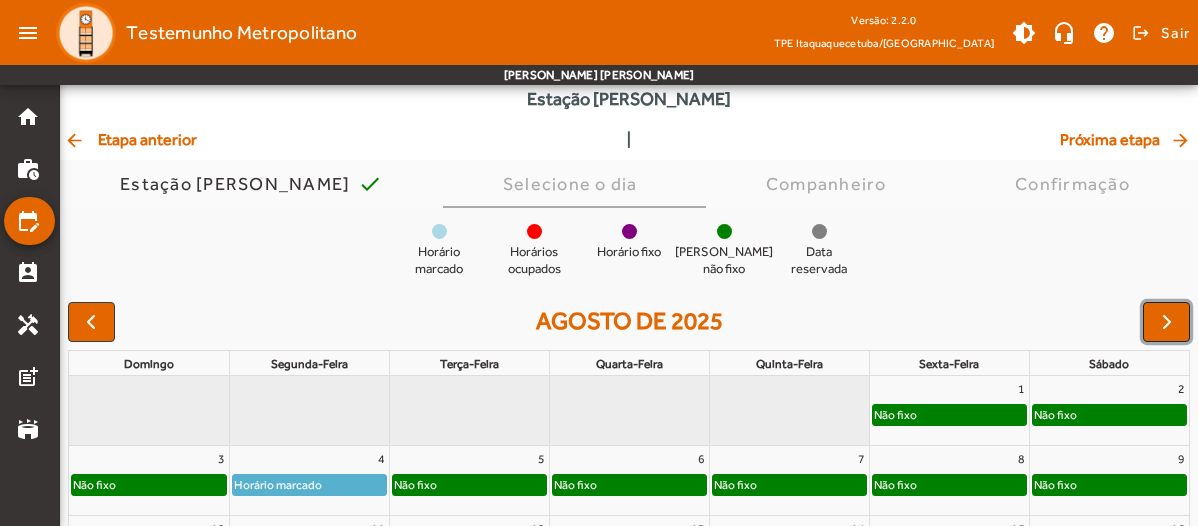 click at bounding box center [1167, 322] 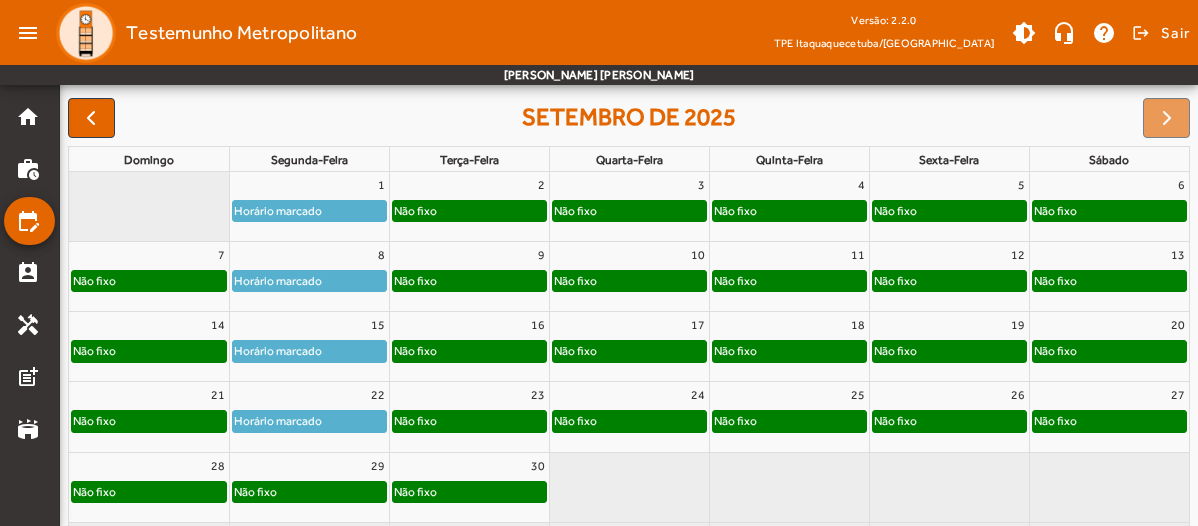 scroll, scrollTop: 360, scrollLeft: 0, axis: vertical 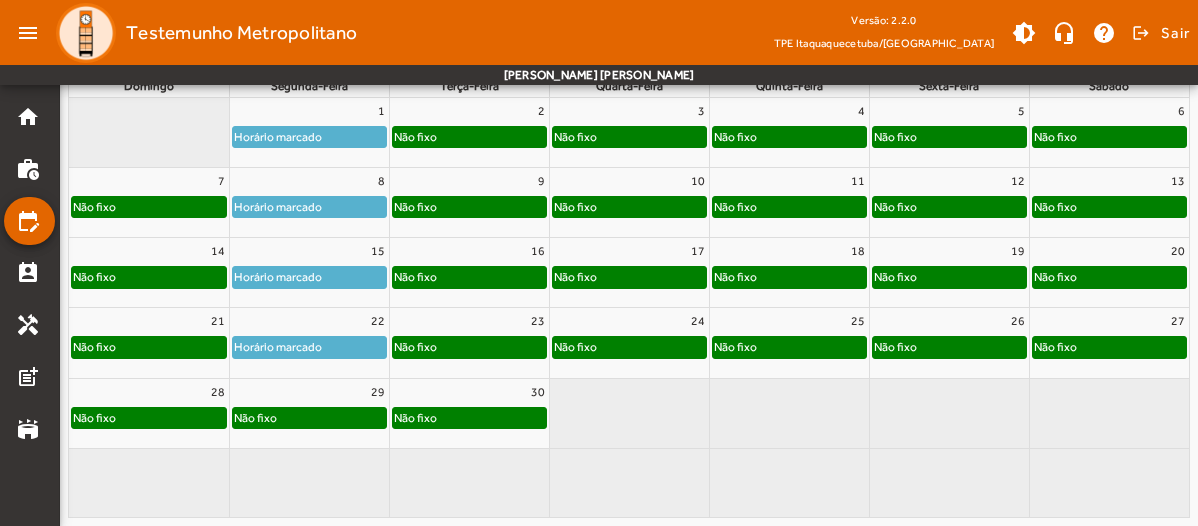 click on "Não fixo" 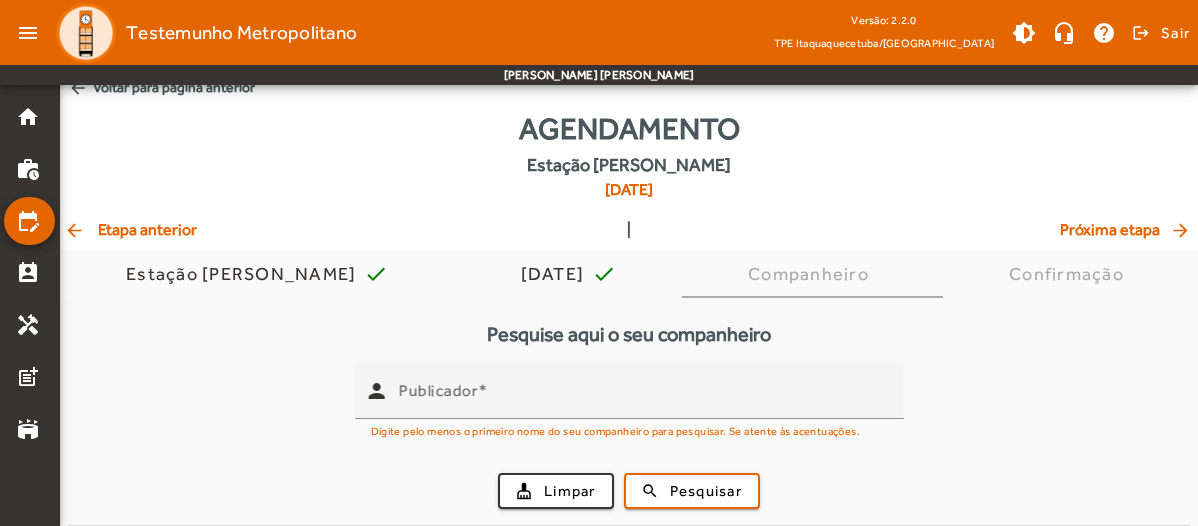 scroll, scrollTop: 0, scrollLeft: 0, axis: both 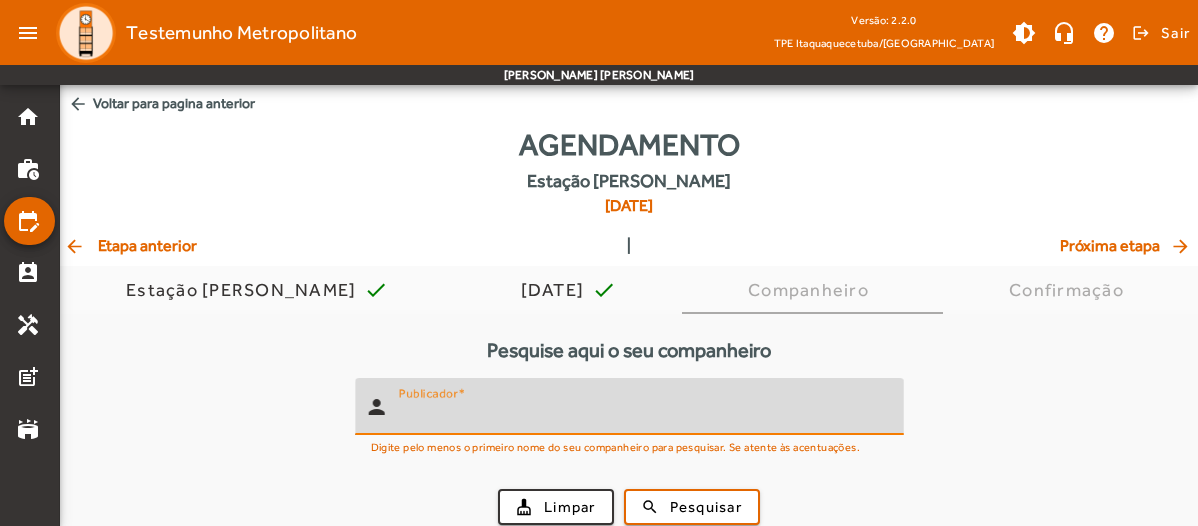 click on "Publicador" at bounding box center [643, 415] 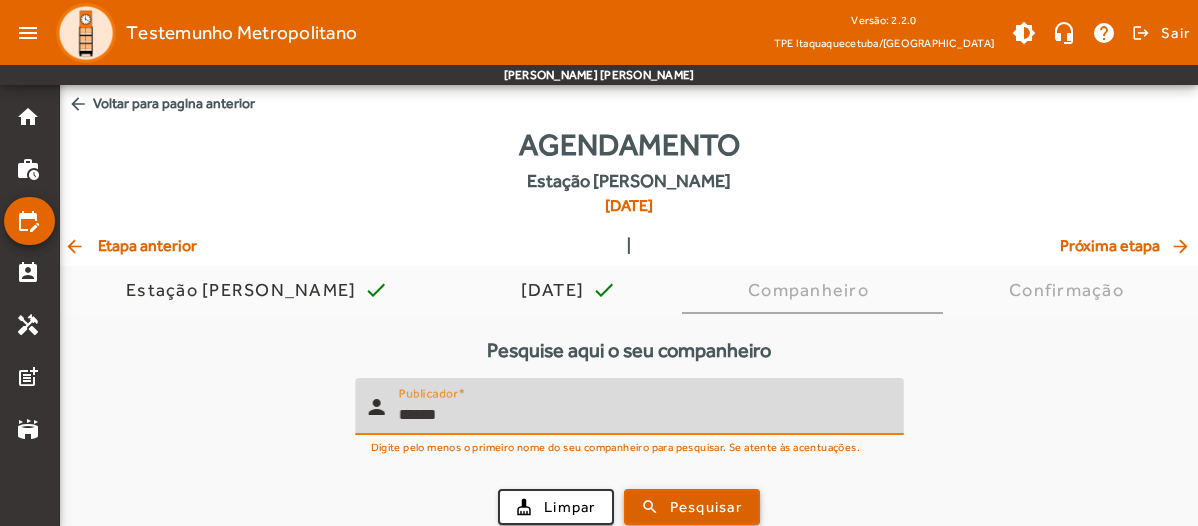 type on "******" 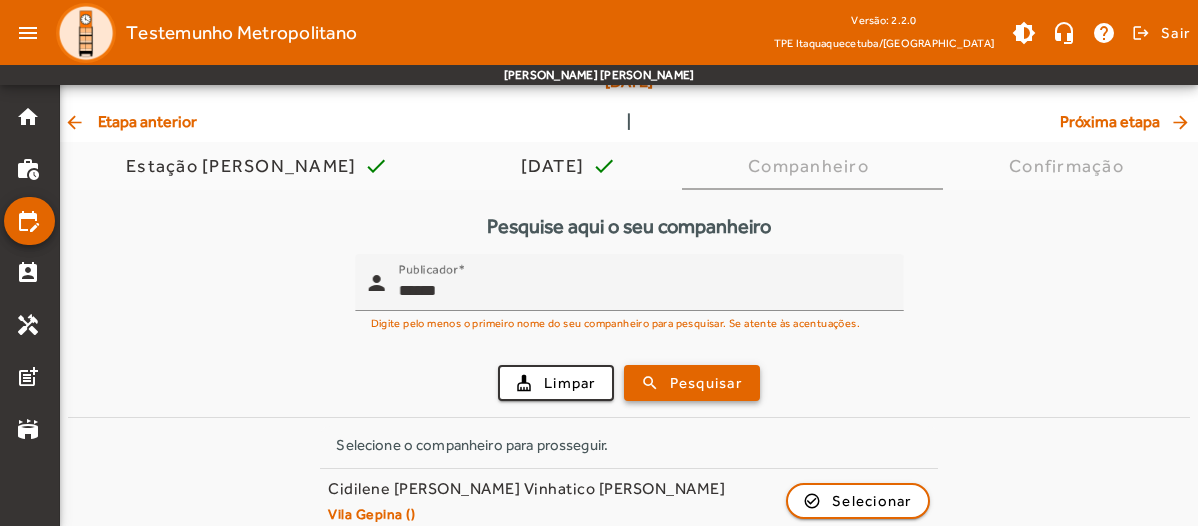 scroll, scrollTop: 146, scrollLeft: 0, axis: vertical 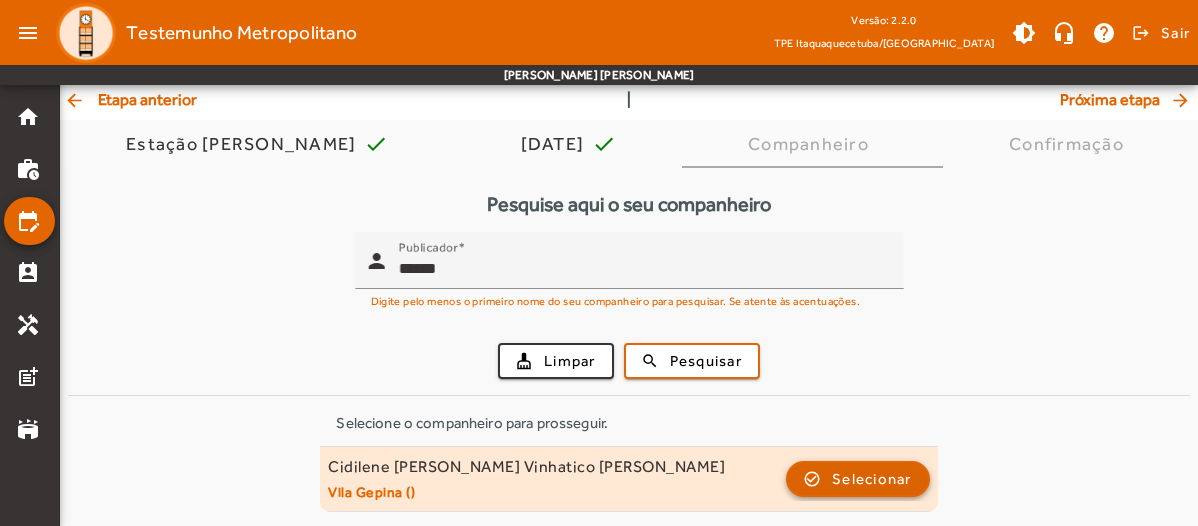 click on "Selecionar" 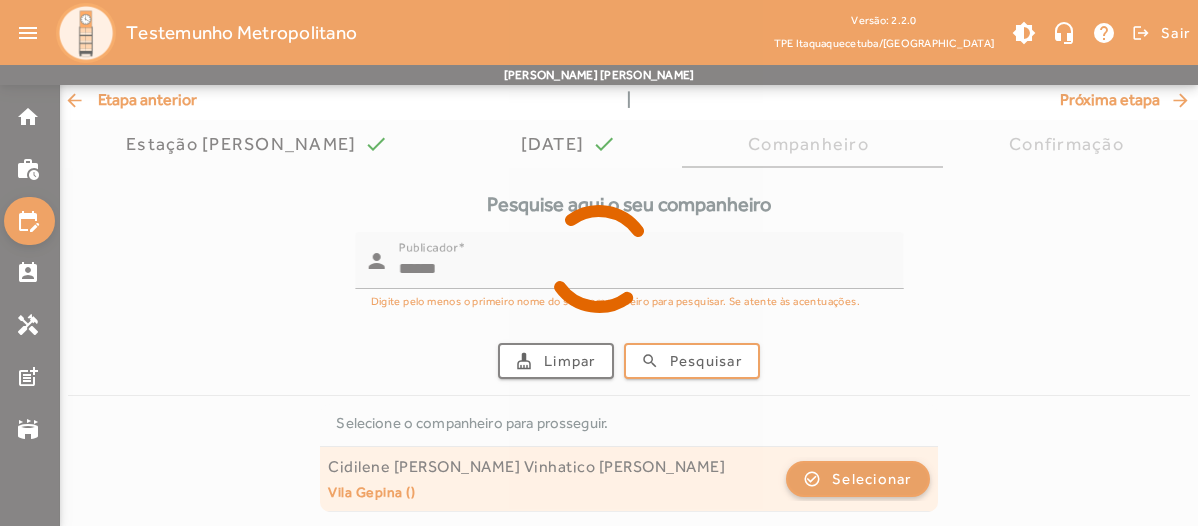scroll, scrollTop: 0, scrollLeft: 0, axis: both 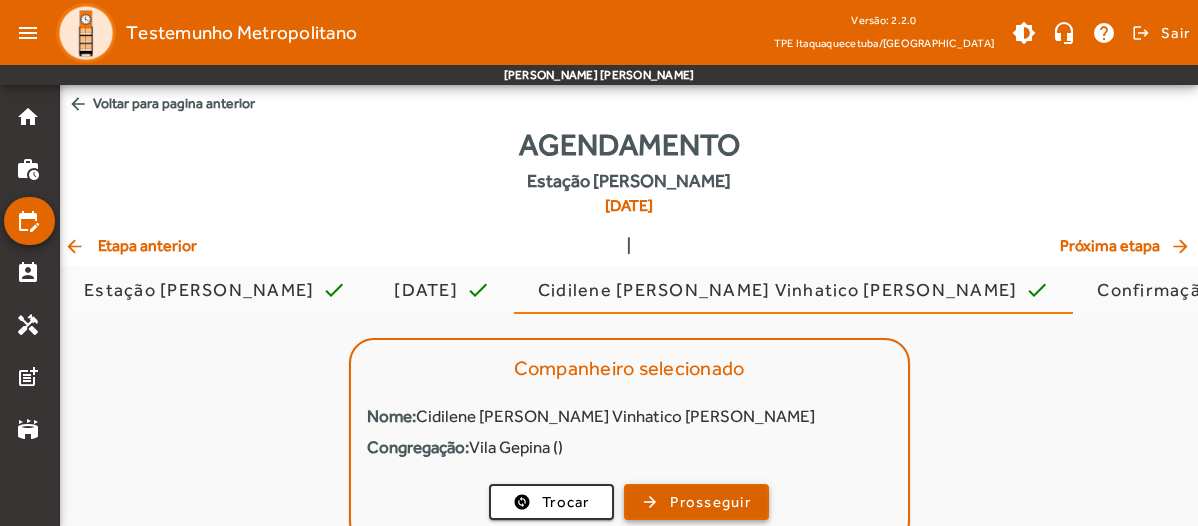 click on "Prosseguir" 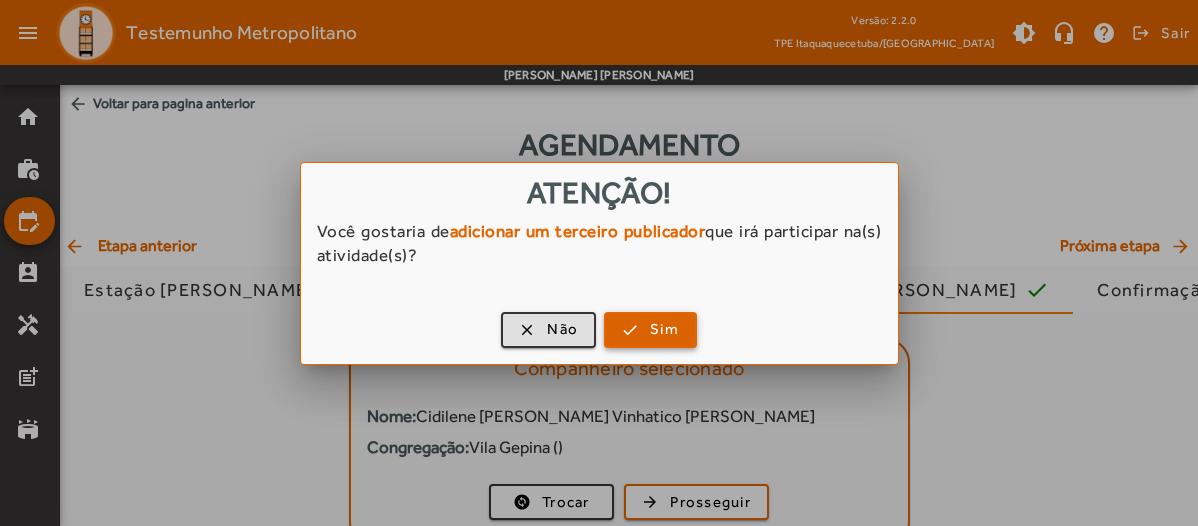 click 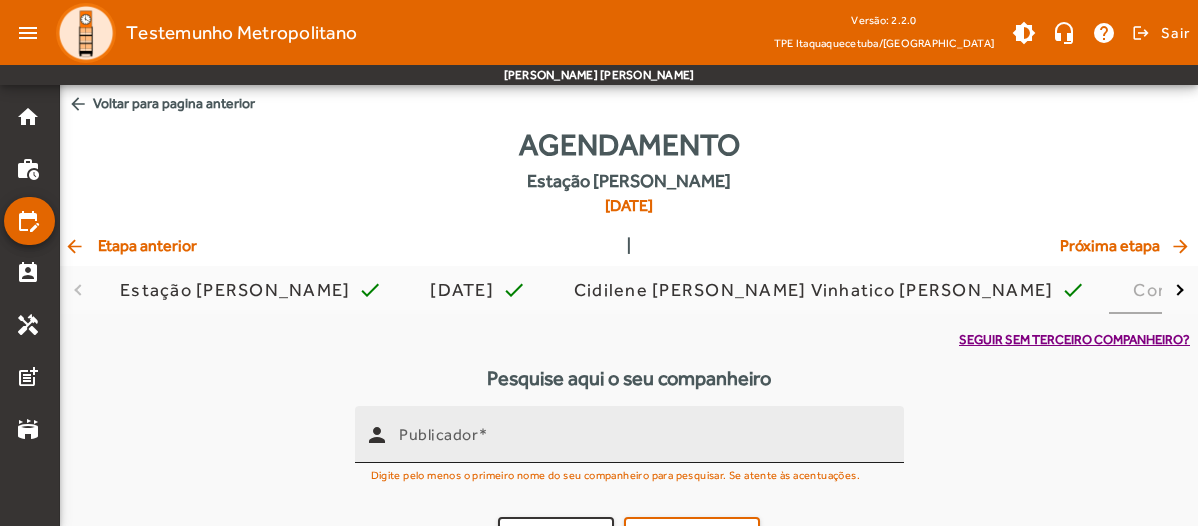 click on "Publicador" at bounding box center [643, 434] 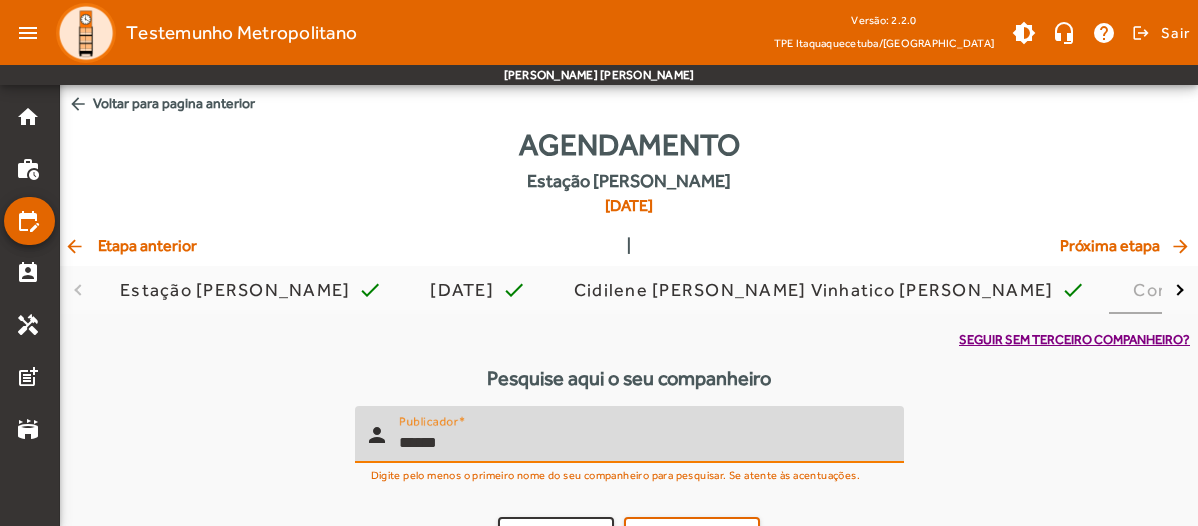 scroll, scrollTop: 42, scrollLeft: 0, axis: vertical 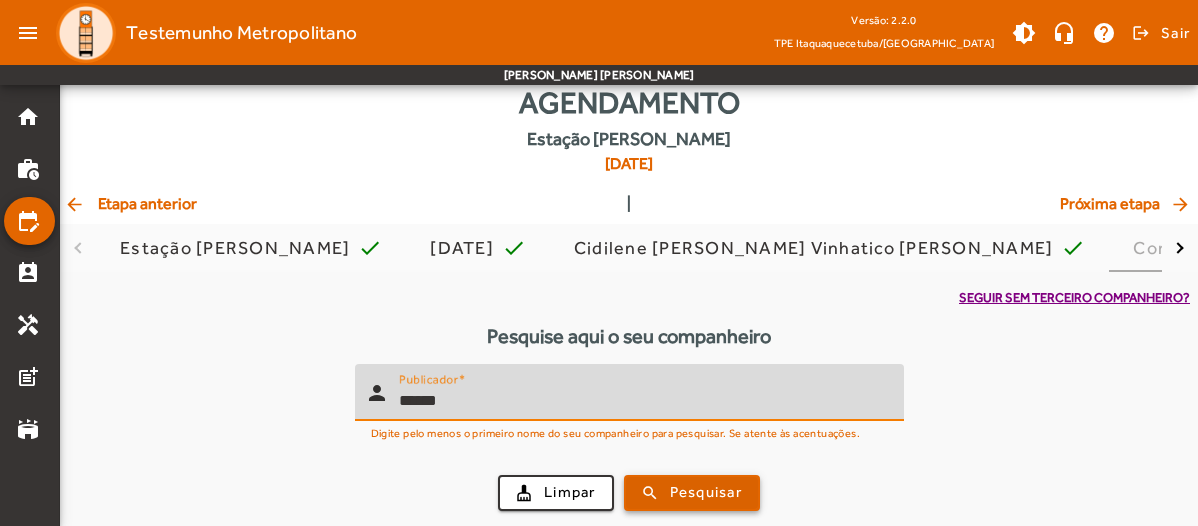 type on "******" 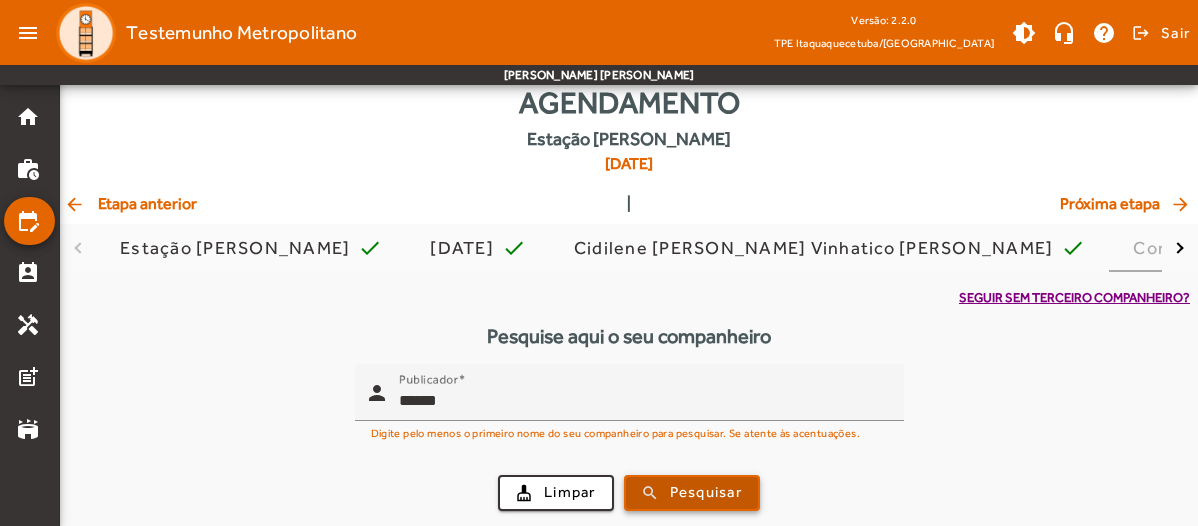 click on "Pesquisar" at bounding box center (706, 492) 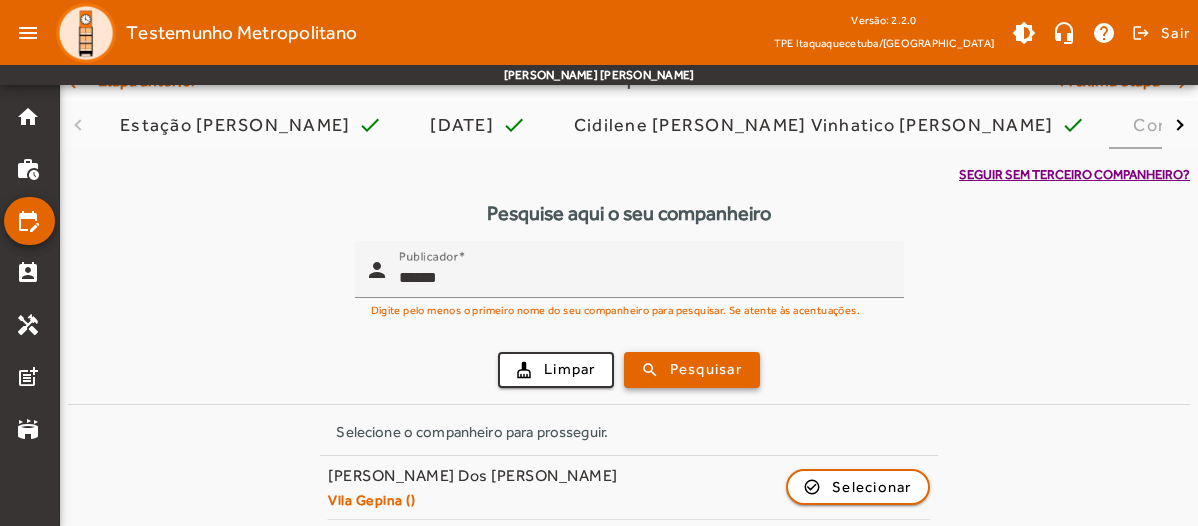 scroll, scrollTop: 173, scrollLeft: 0, axis: vertical 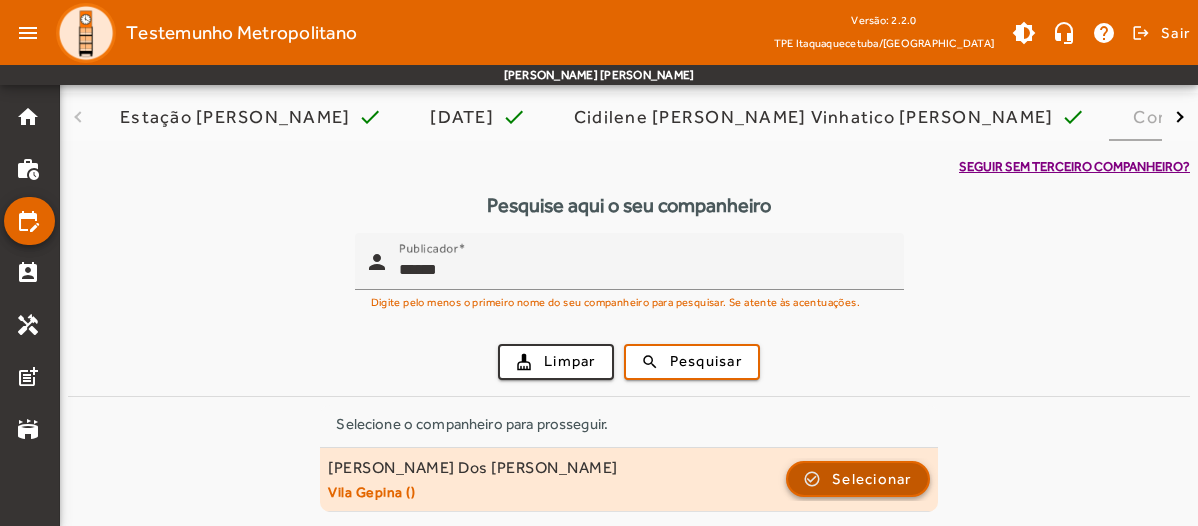 click on "Selecionar" 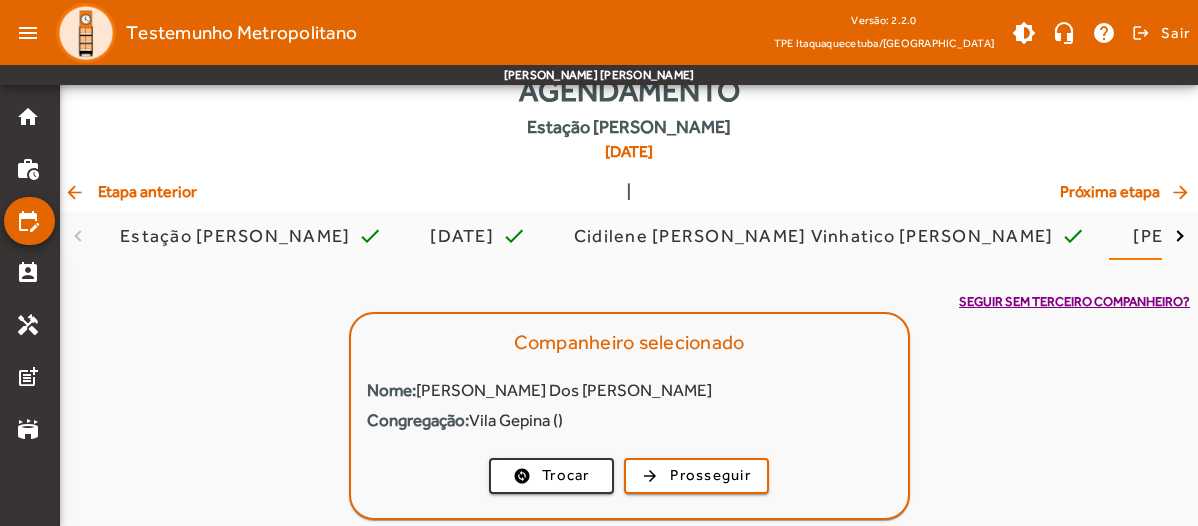 scroll, scrollTop: 71, scrollLeft: 0, axis: vertical 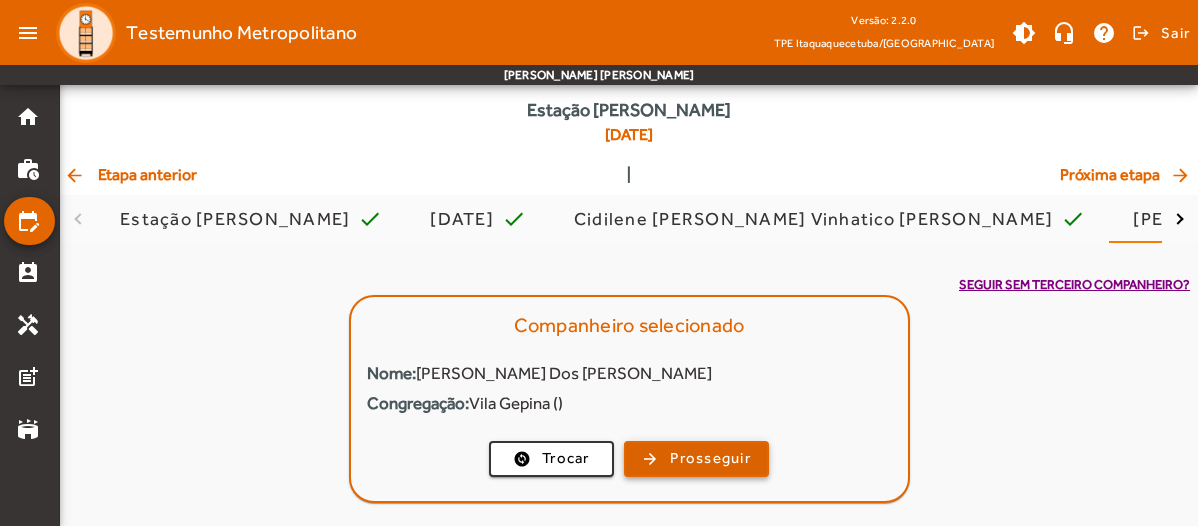 click on "Prosseguir" 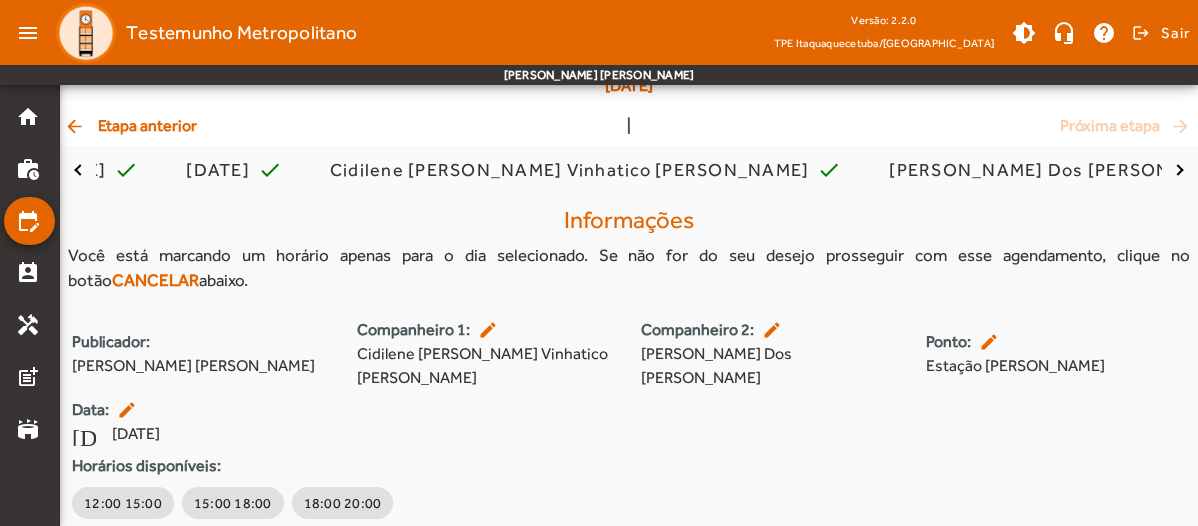 scroll, scrollTop: 168, scrollLeft: 0, axis: vertical 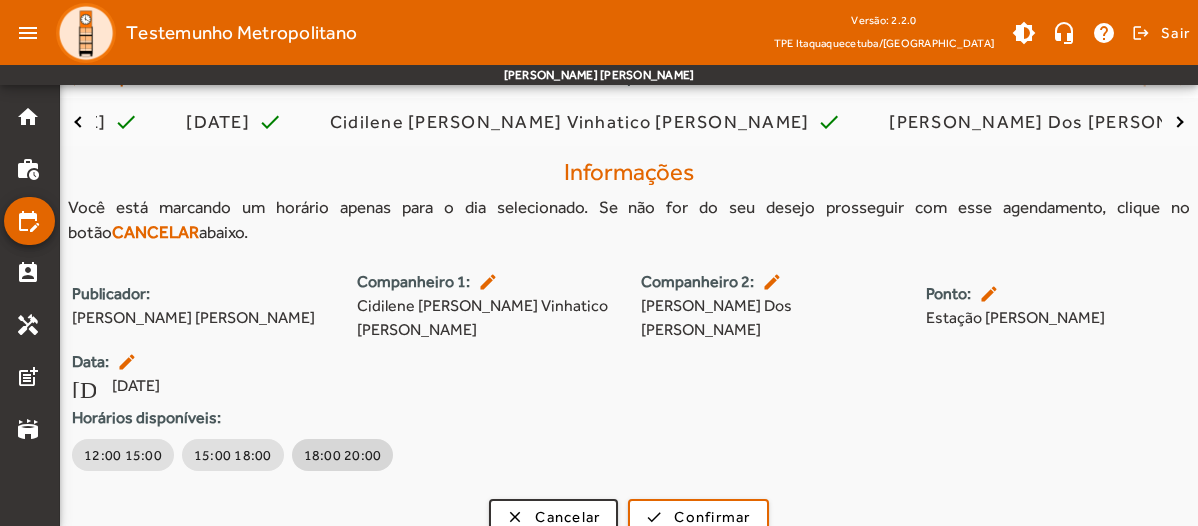 click on "18:00 20:00" at bounding box center [343, 455] 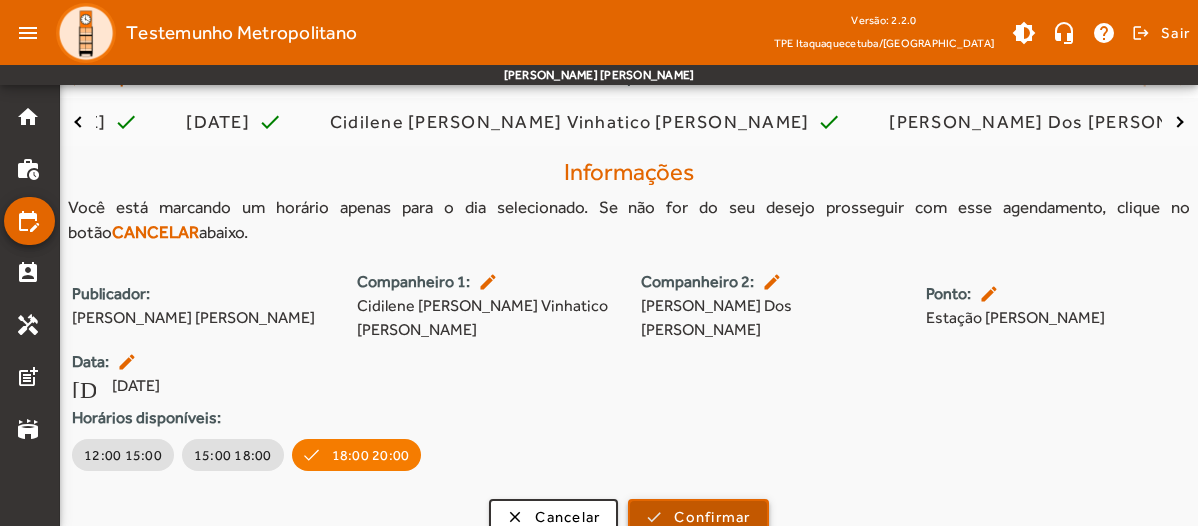 click on "Confirmar" at bounding box center (712, 517) 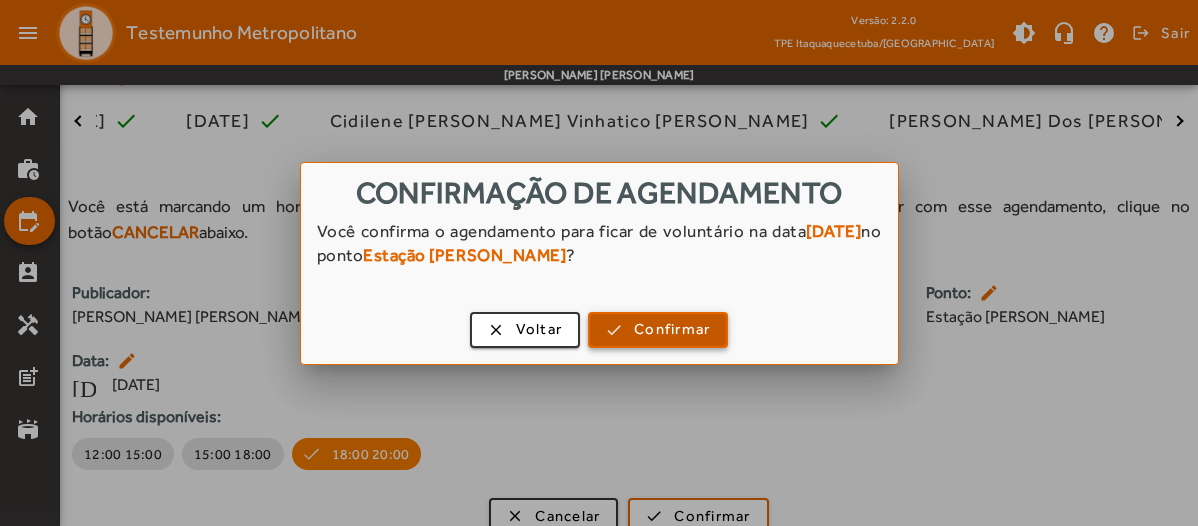 click at bounding box center (658, 330) 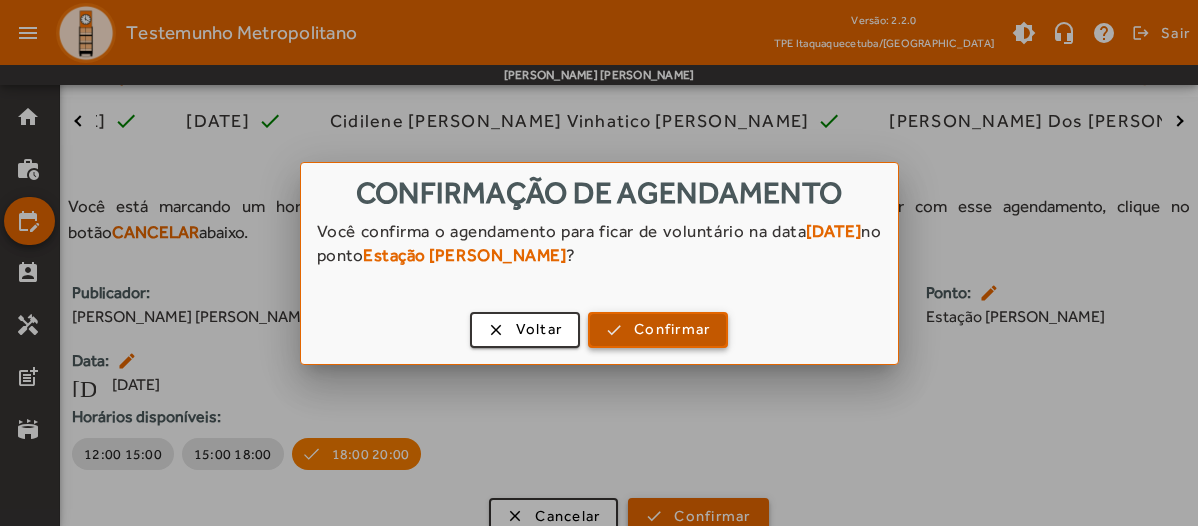 scroll, scrollTop: 168, scrollLeft: 0, axis: vertical 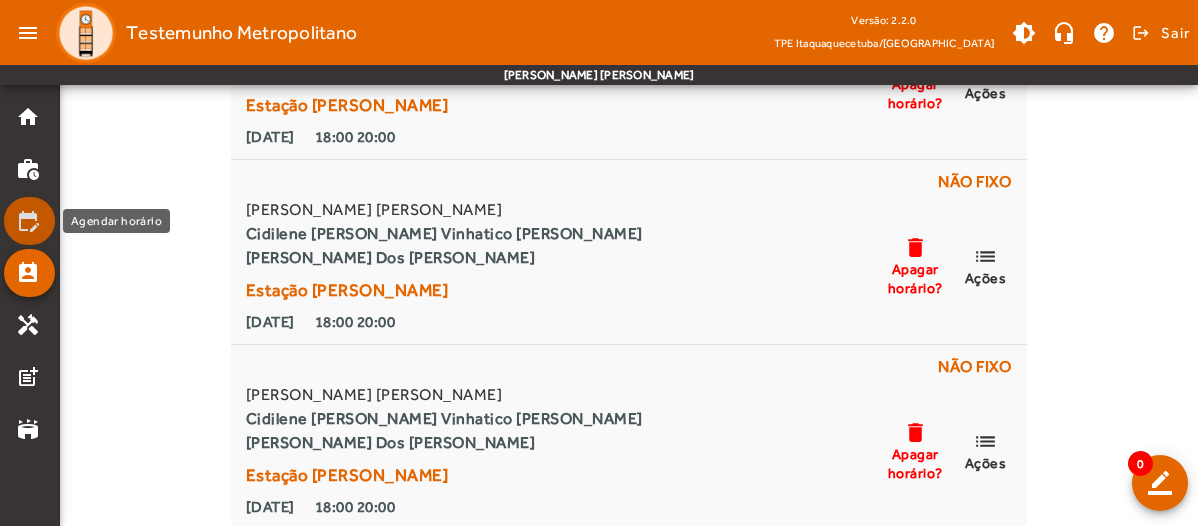 click on "edit_calendar" 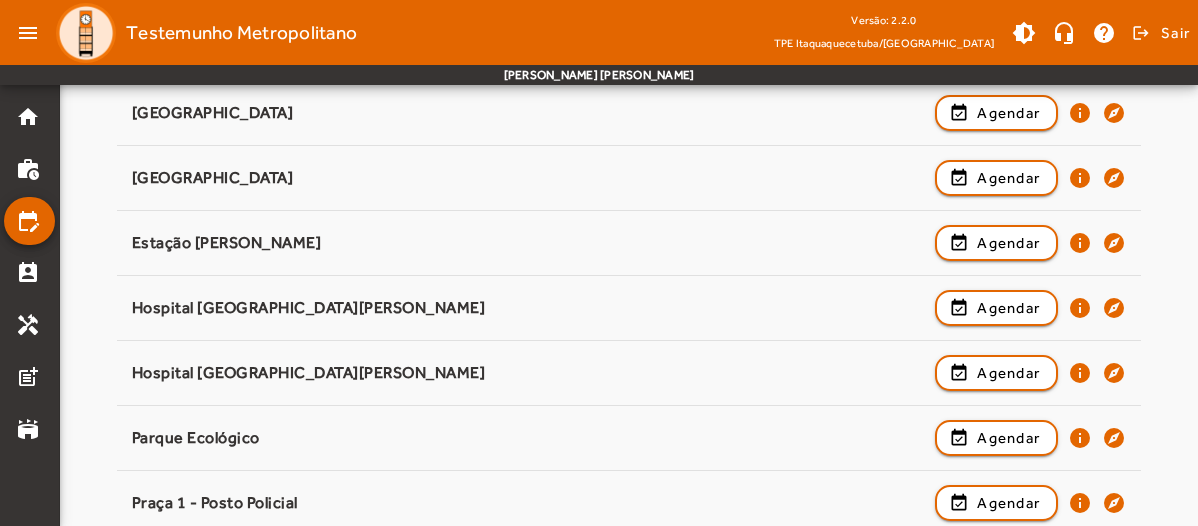 scroll, scrollTop: 453, scrollLeft: 0, axis: vertical 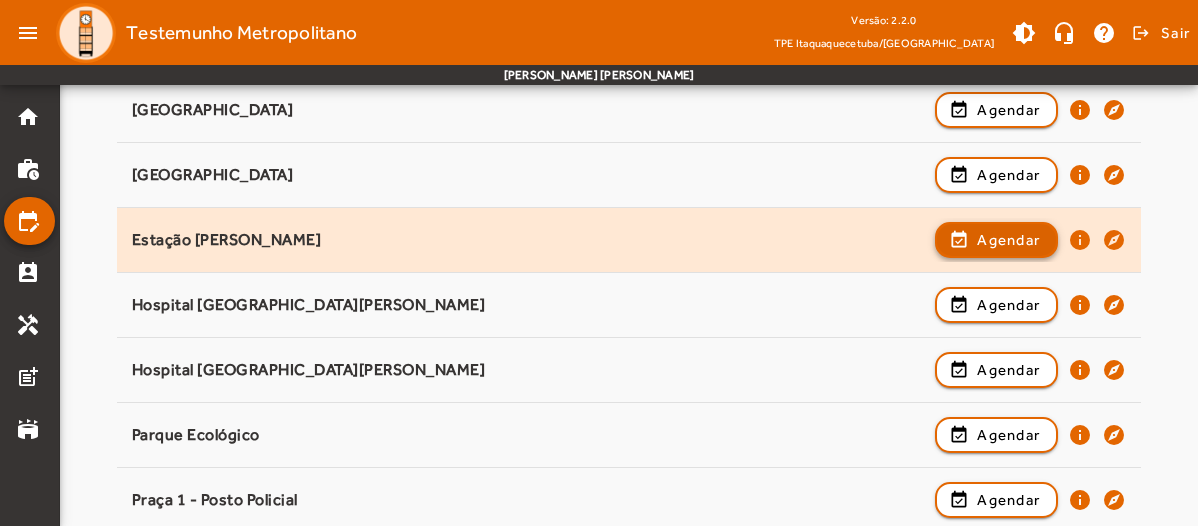 click at bounding box center [996, 305] 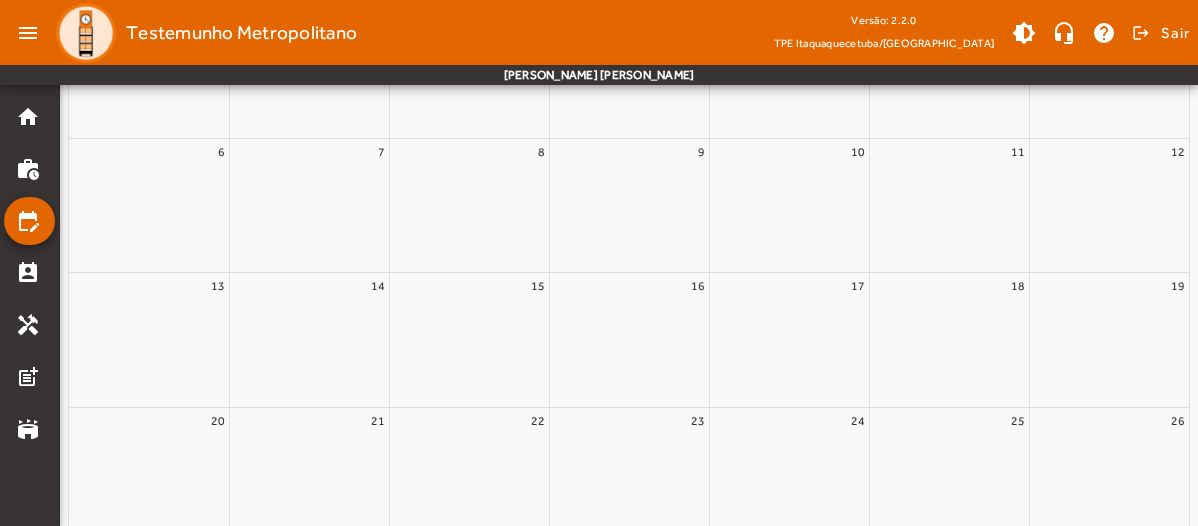 scroll, scrollTop: 0, scrollLeft: 0, axis: both 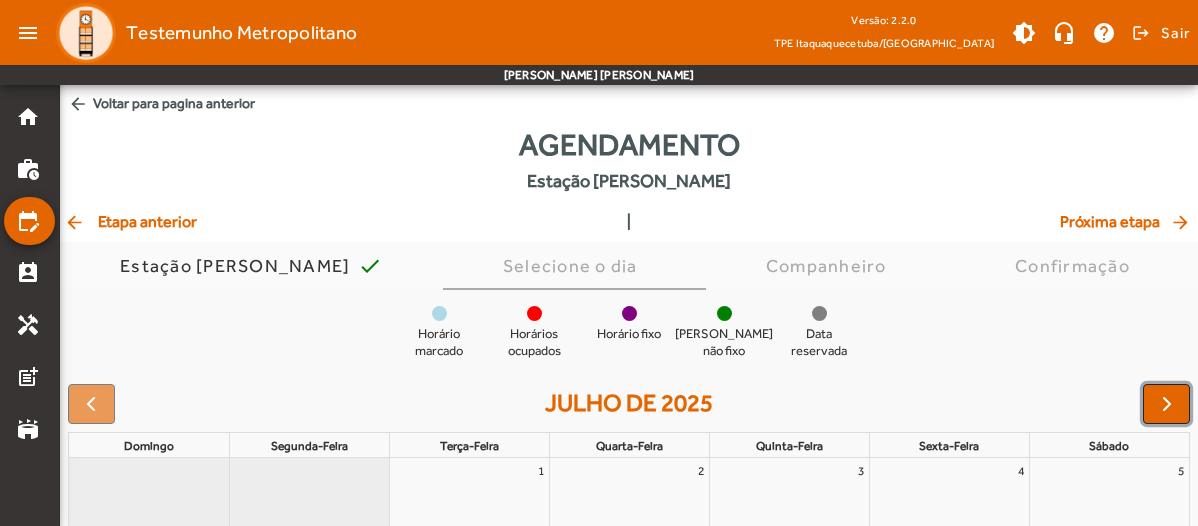 click at bounding box center [1167, 404] 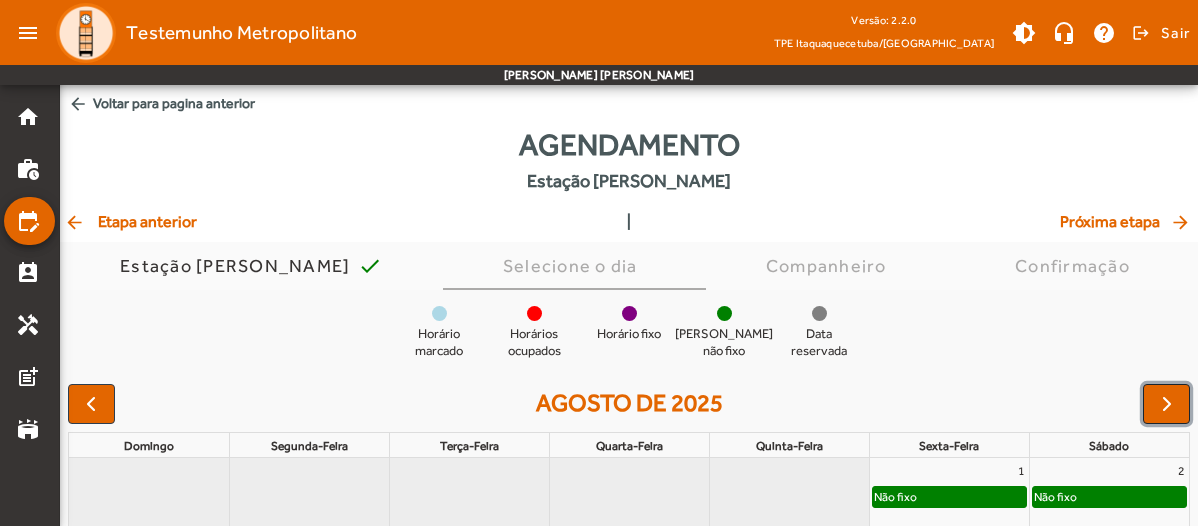 click at bounding box center (1167, 404) 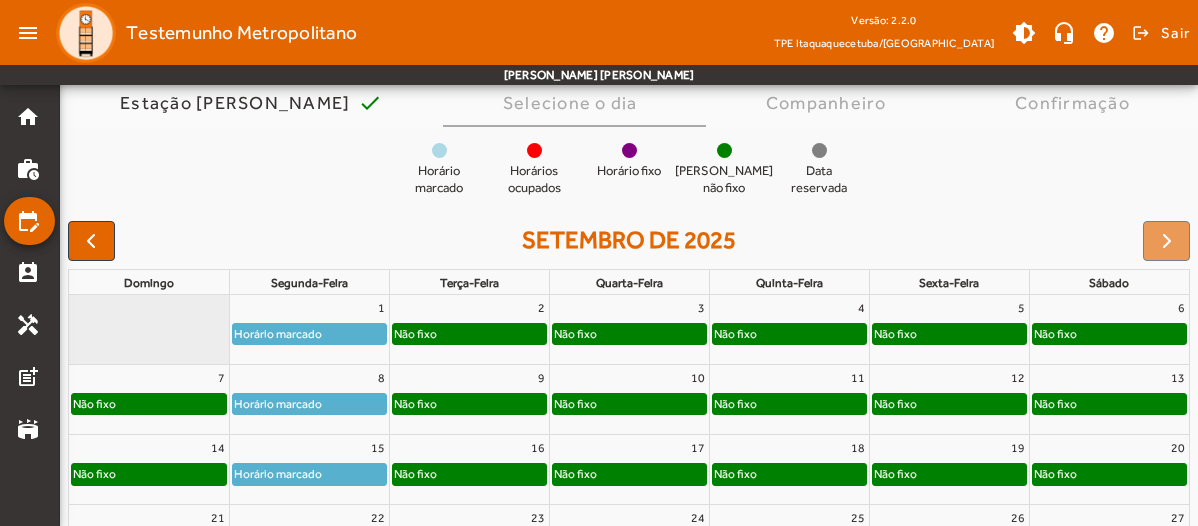 scroll, scrollTop: 169, scrollLeft: 0, axis: vertical 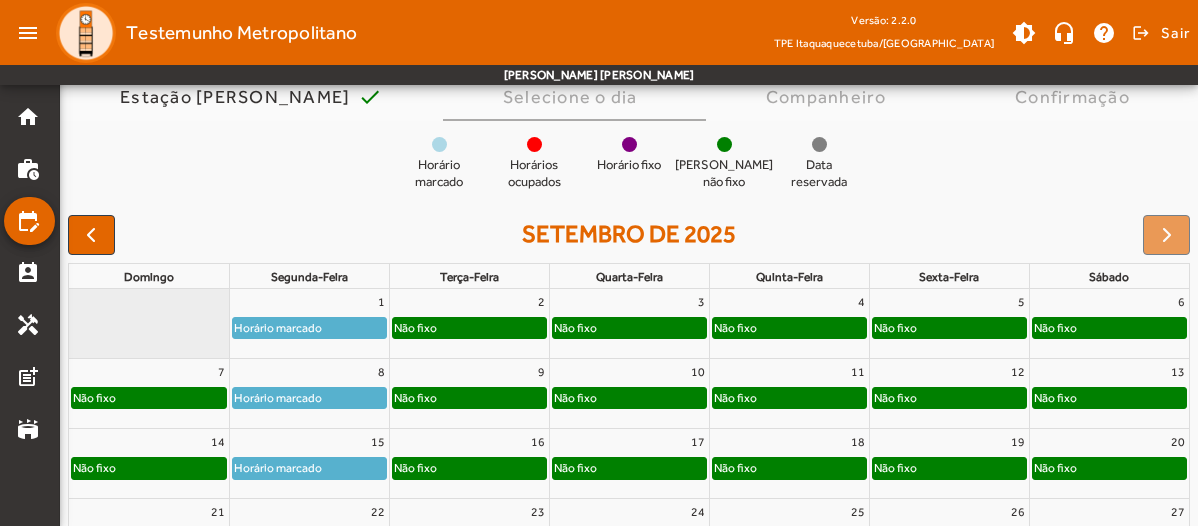 click at bounding box center [1166, 235] 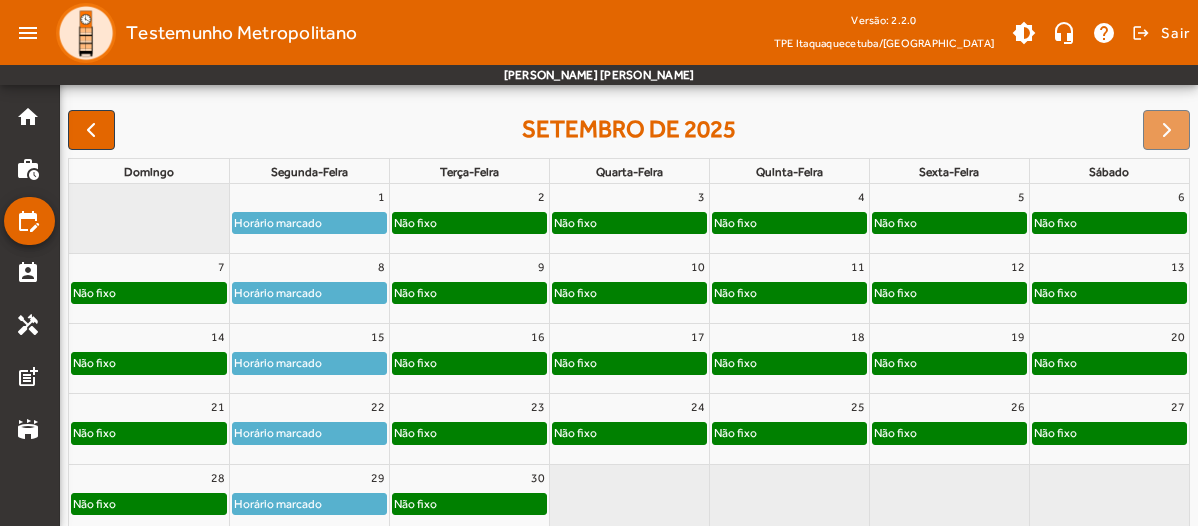 scroll, scrollTop: 270, scrollLeft: 0, axis: vertical 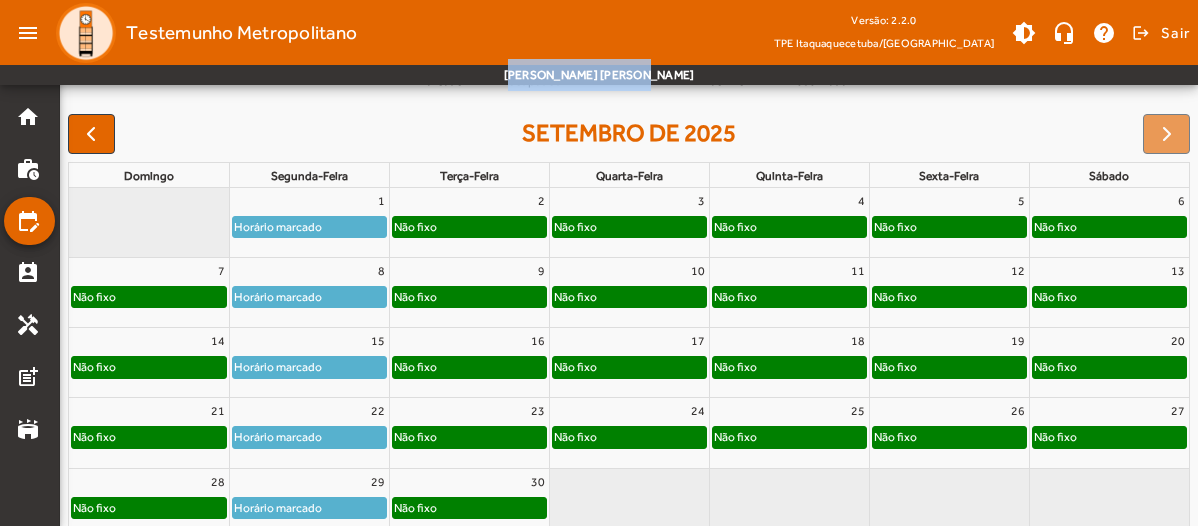 drag, startPoint x: 572, startPoint y: 73, endPoint x: 665, endPoint y: 65, distance: 93.34345 